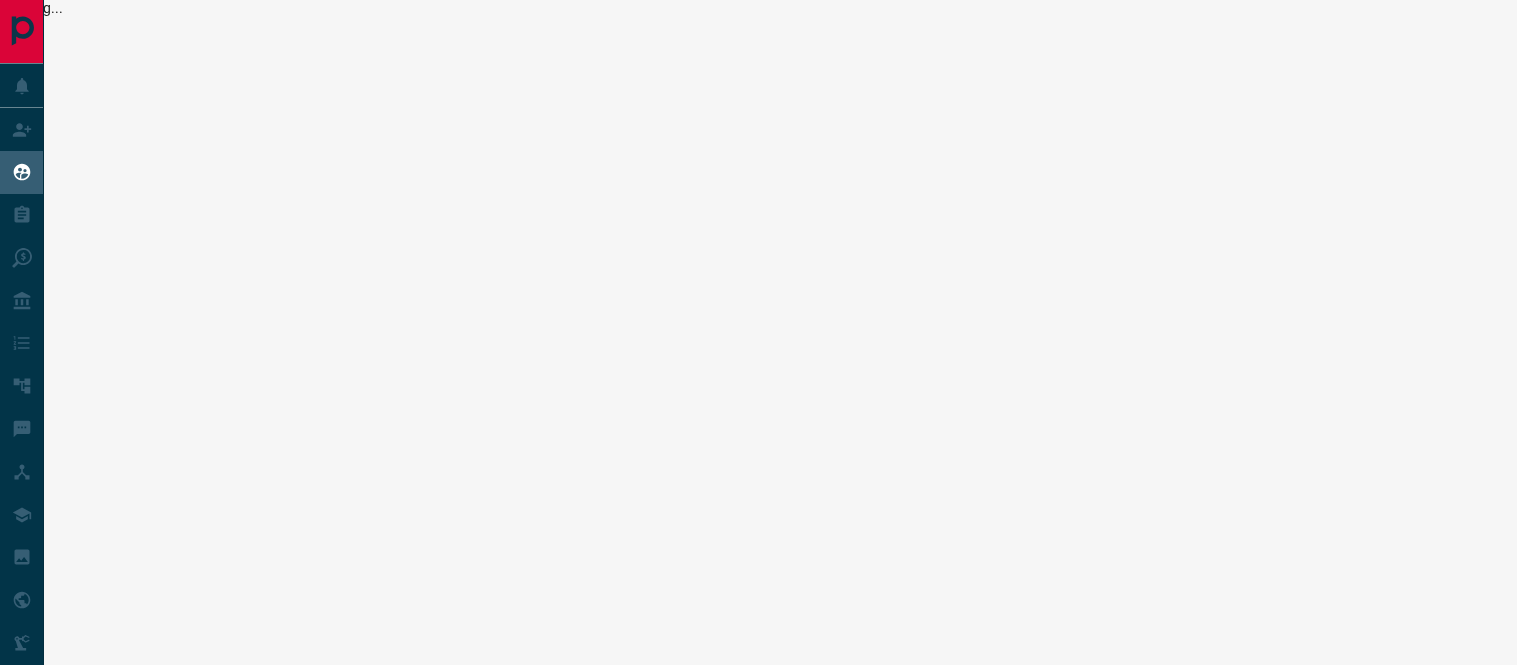 scroll, scrollTop: 0, scrollLeft: 0, axis: both 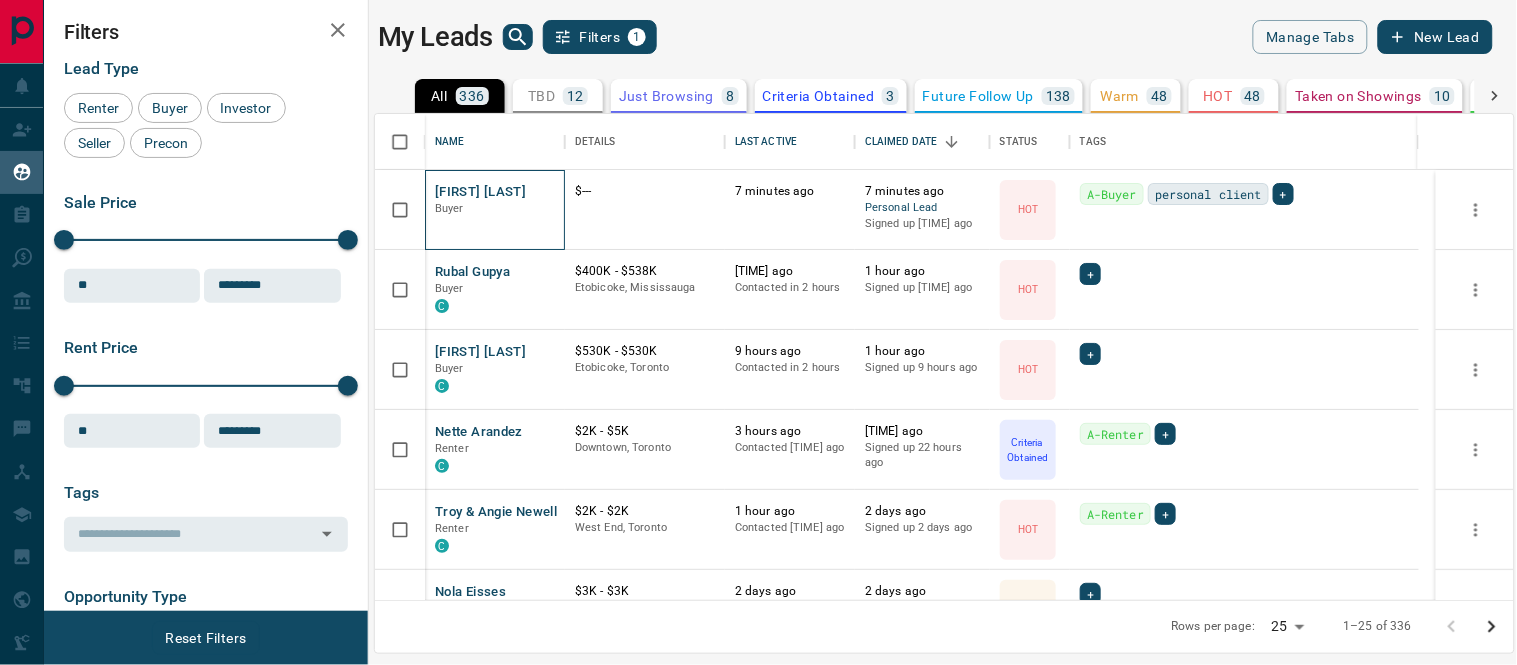 click on "Monica Brennan Buyer" at bounding box center [495, 210] 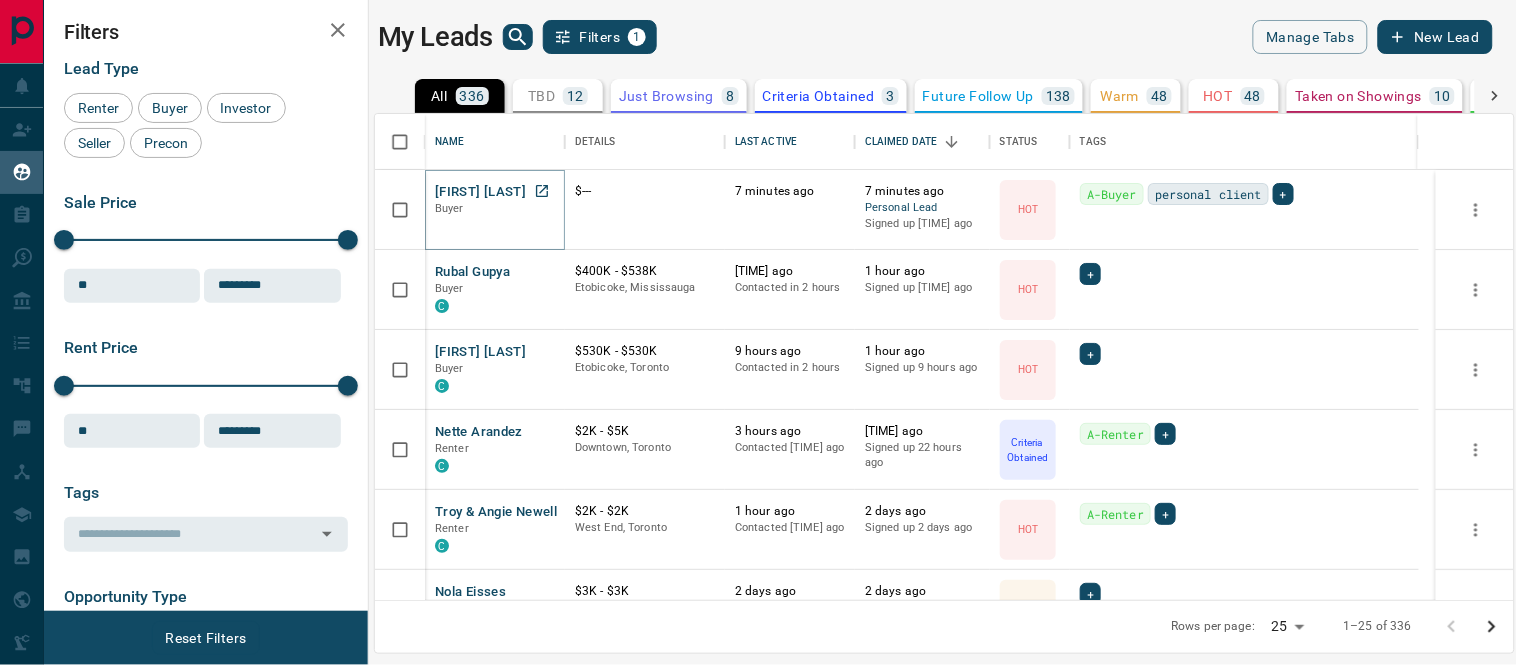 click on "[FIRST] [LAST]" at bounding box center (480, 192) 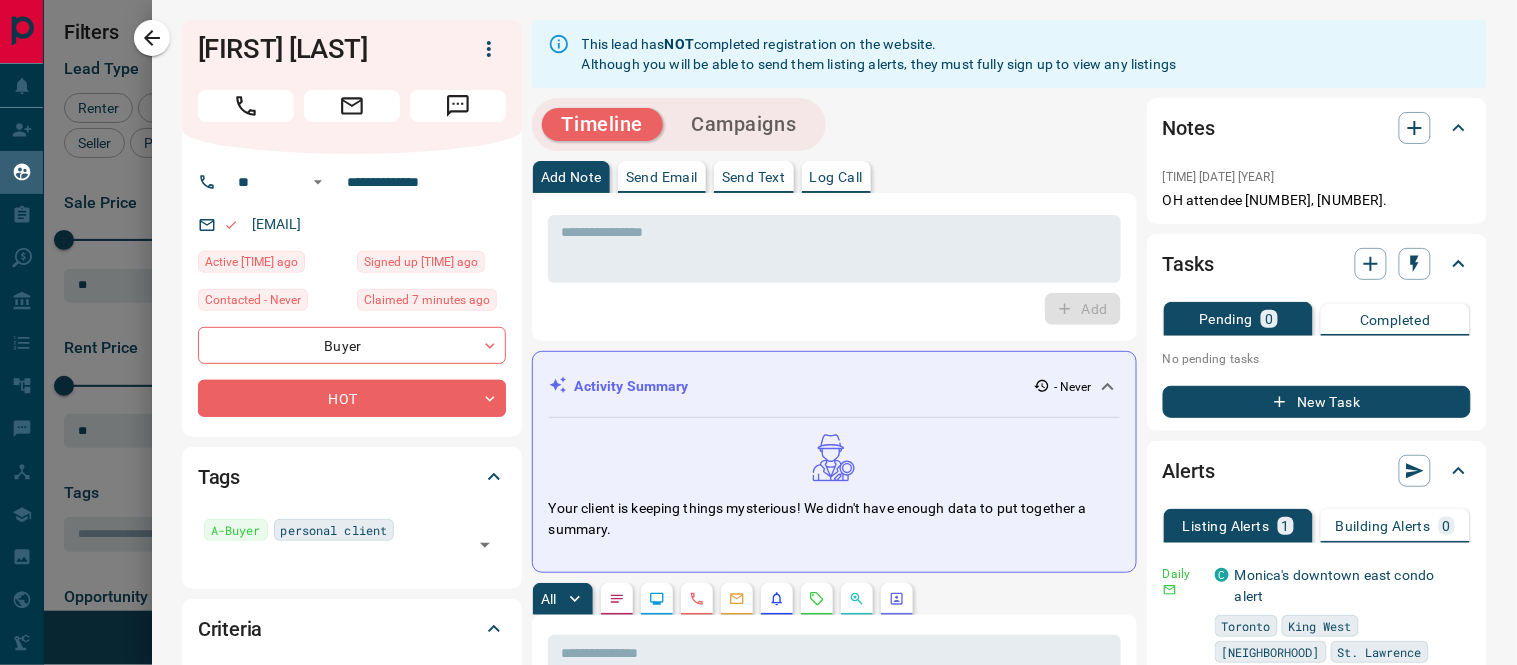 scroll, scrollTop: 222, scrollLeft: 0, axis: vertical 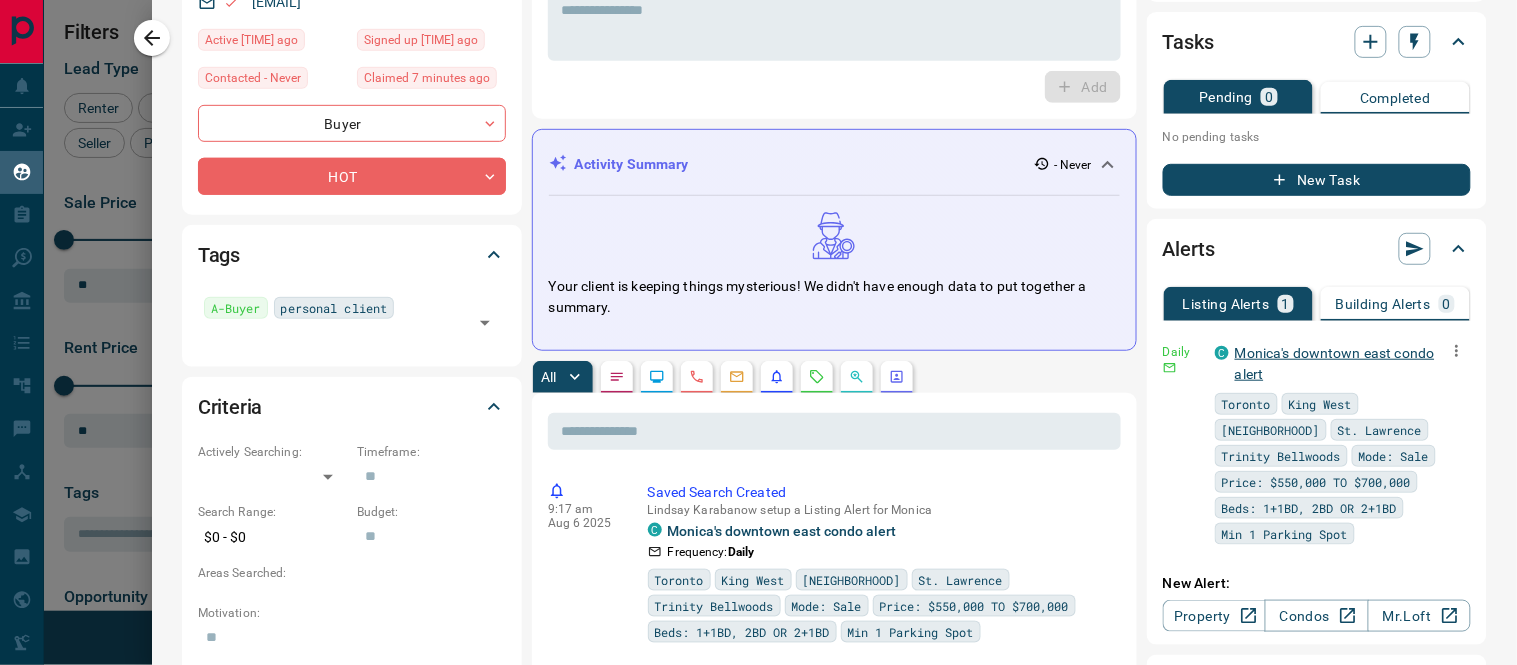 click on "Monica's downtown east condo alert" at bounding box center (1335, 363) 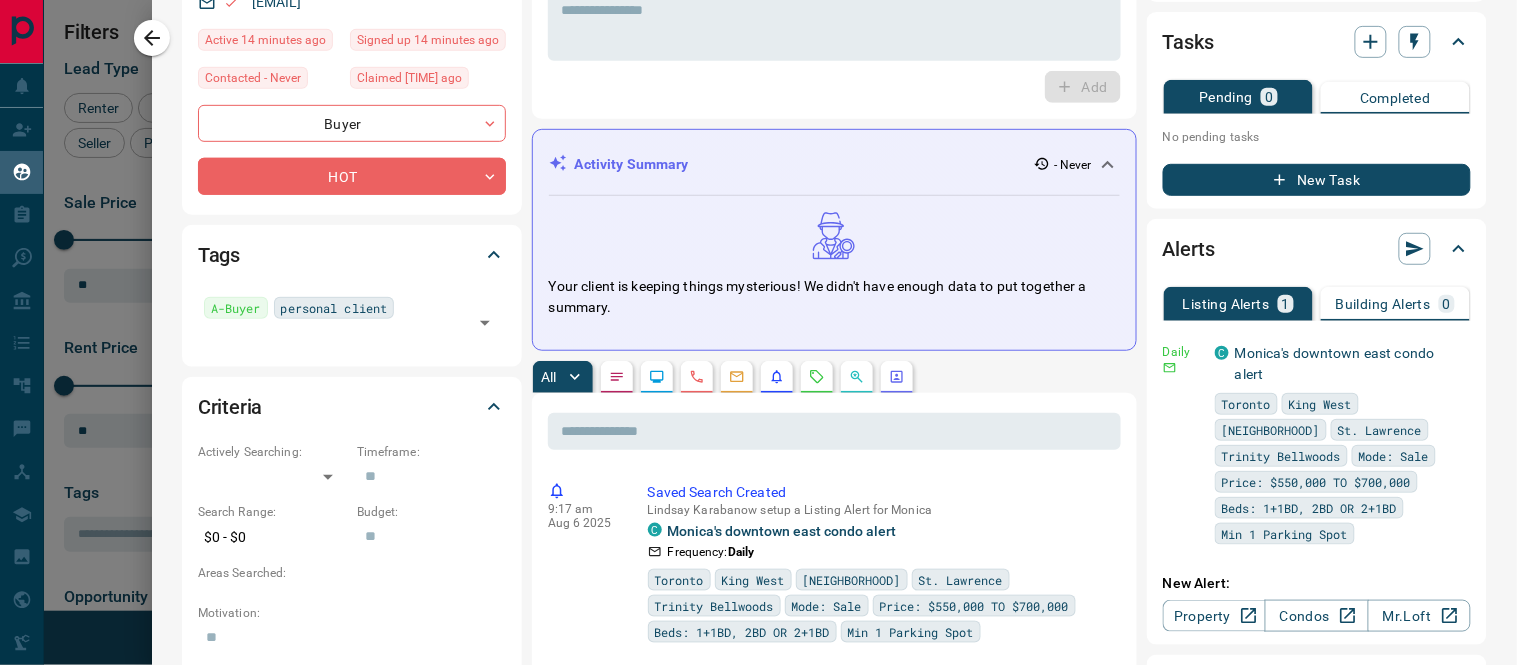 scroll, scrollTop: 1222, scrollLeft: 0, axis: vertical 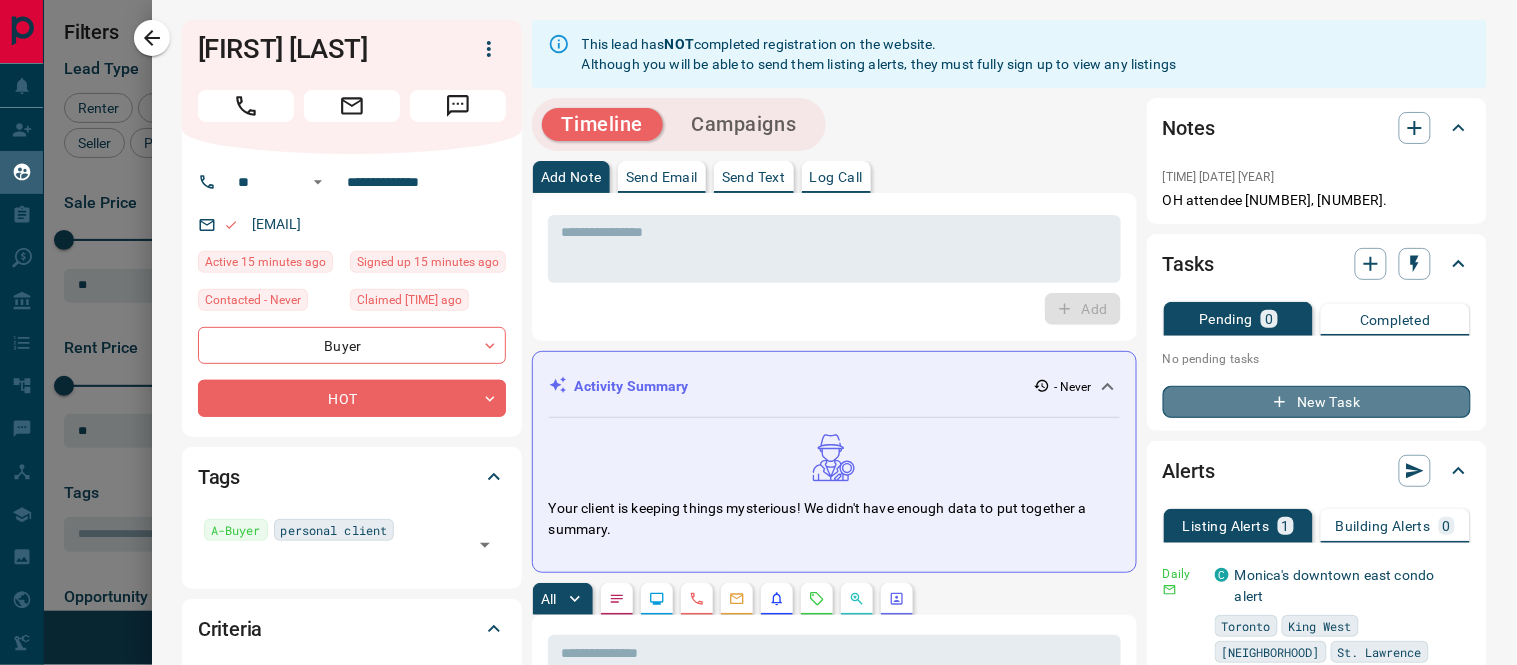 click on "New Task" at bounding box center (1317, 402) 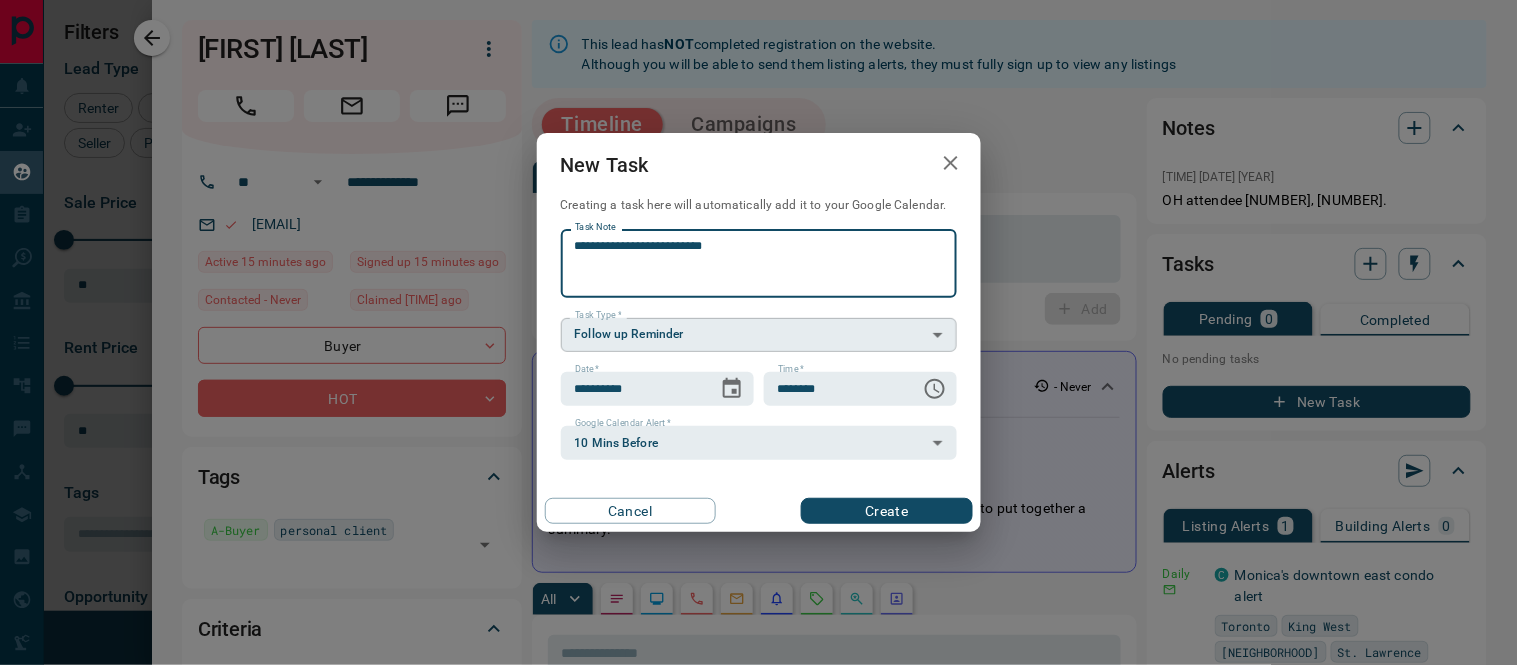 type on "**********" 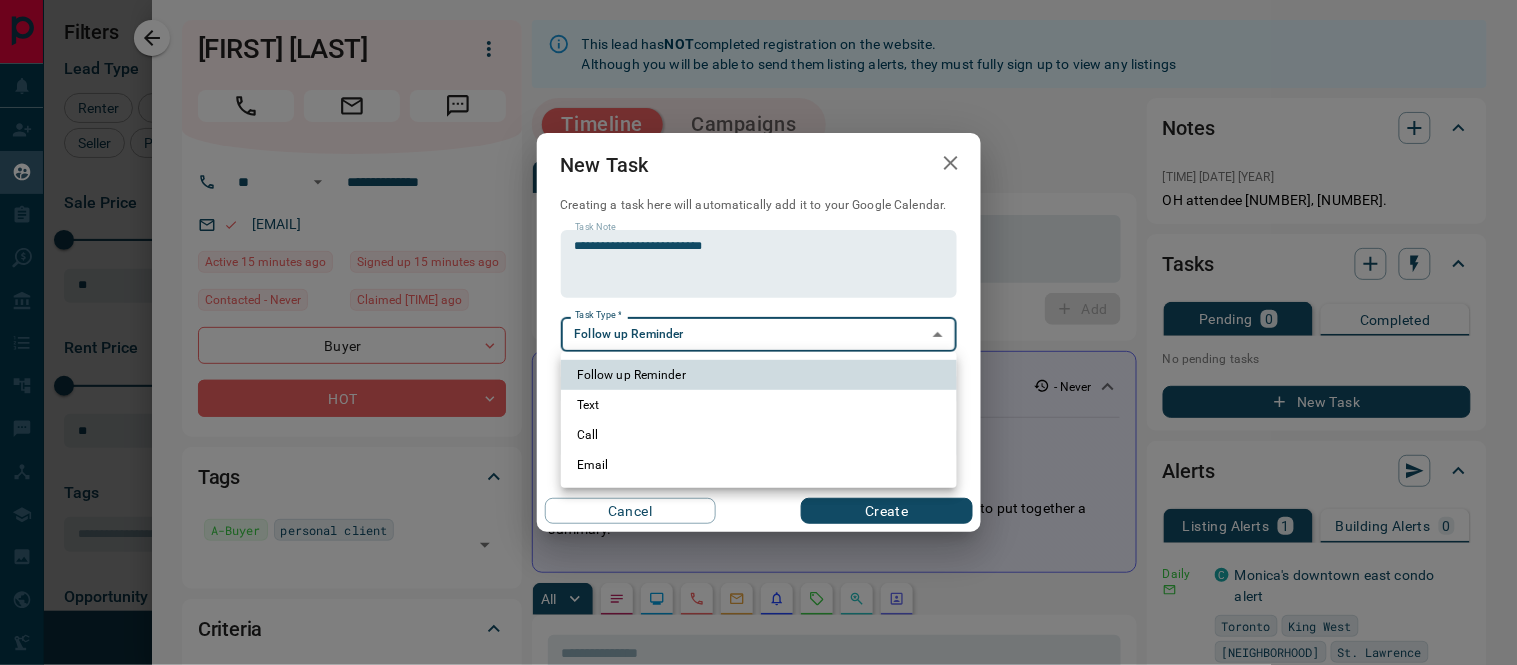 click on "Lead Transfers Claim Leads My Leads Tasks Opportunities Deals Campaigns Automations Messages Broker Bay Training Media Services Agent Resources Precon Worksheet Mobile Apps Disclosure Logout My Leads Filters 1 Manage Tabs New Lead All 336 TBD 12 Do Not Contact - Not Responsive 8 Bogus 54 Just Browsing 8 Criteria Obtained 3 Future Follow Up 138 Warm 48 HOT 48 Taken on Showings 10 Submitted Offer 1 Client 6 Name Details Last Active Claimed Date Status Tags Monica Brennan Buyer $--- 15 minutes ago 15 minutes ago Personal Lead Signed up 15 minutes ago HOT A-Buyer personal client + Rubal Gupya Buyer C $400K - $538K Etobicoke, Mississauga 6 hours ago Contacted in 2 hours 1 hour ago Signed up 6 hours ago HOT + Kiara Gosselin Buyer C $530K - $530K Etobicoke, Toronto 10 hours ago Contacted in 2 hours 1 hour ago Signed up 10 hours ago HOT + Nette Arandez Renter C $2K - $5K Downtown, Toronto 3 hours ago Contacted 19 hours ago 11 hours ago Signed up 23 hours ago Criteria Obtained A-Renter + Troy & Angie Newell Renter C +" at bounding box center (758, 320) 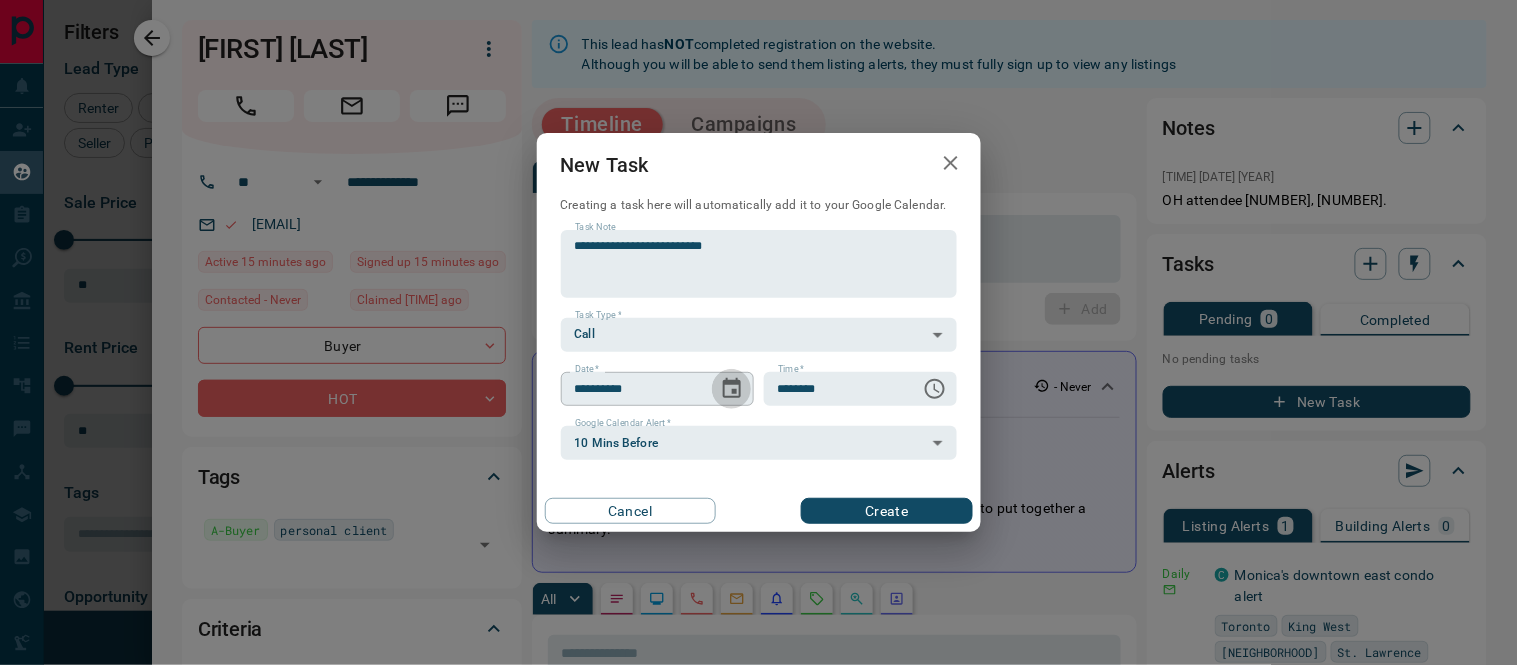 click 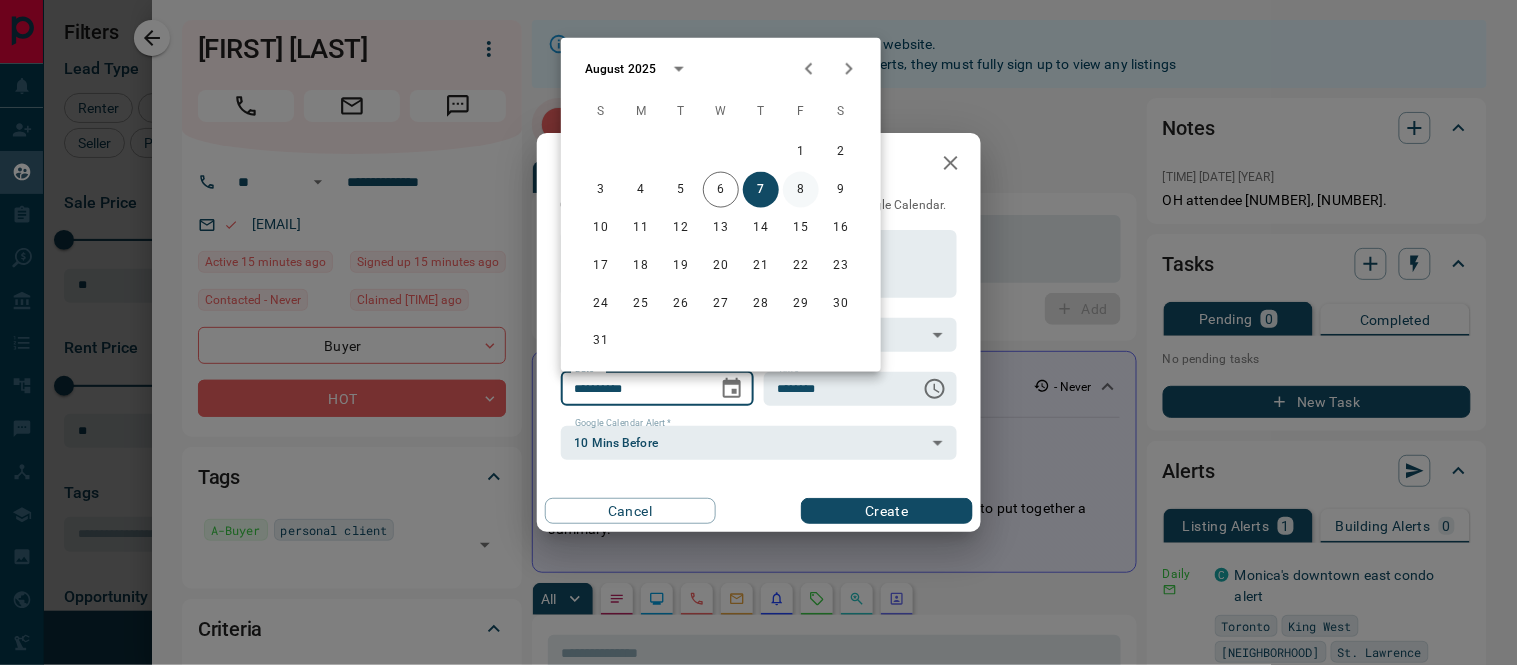 click on "8" at bounding box center (801, 190) 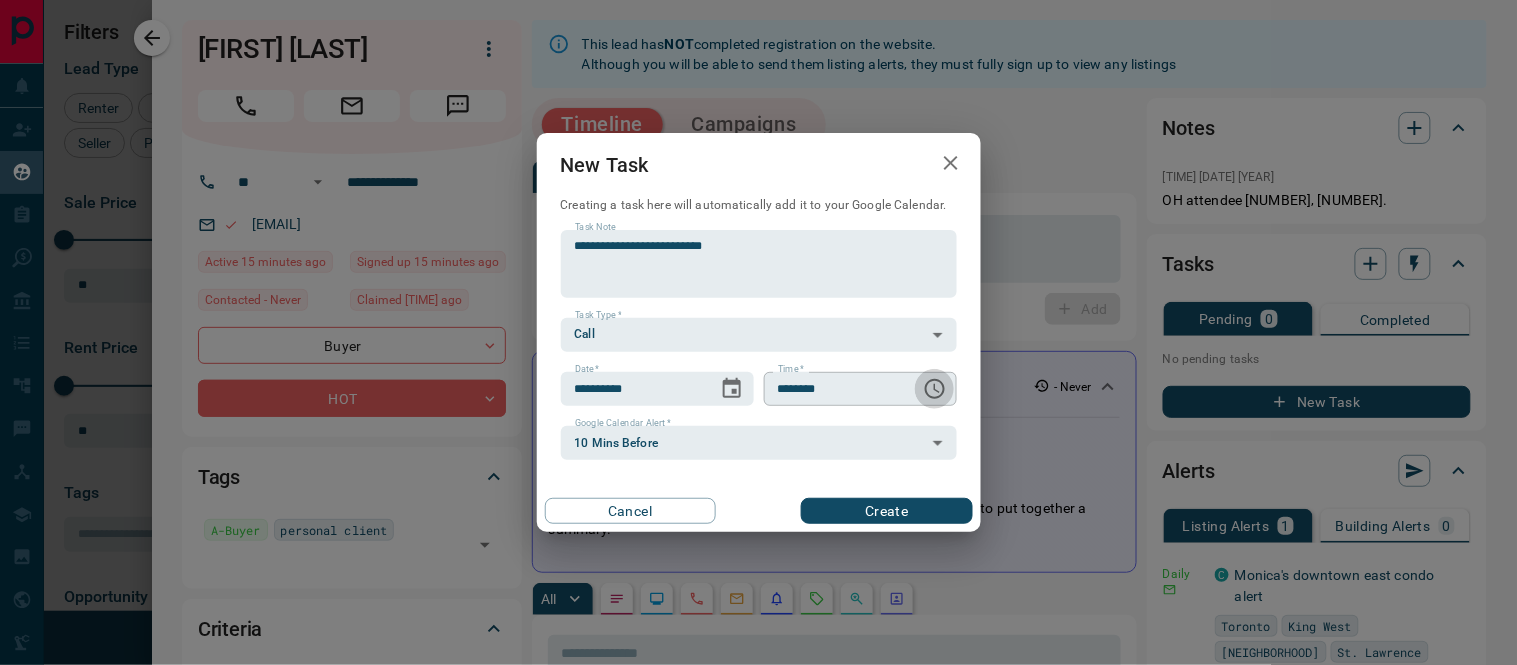 click 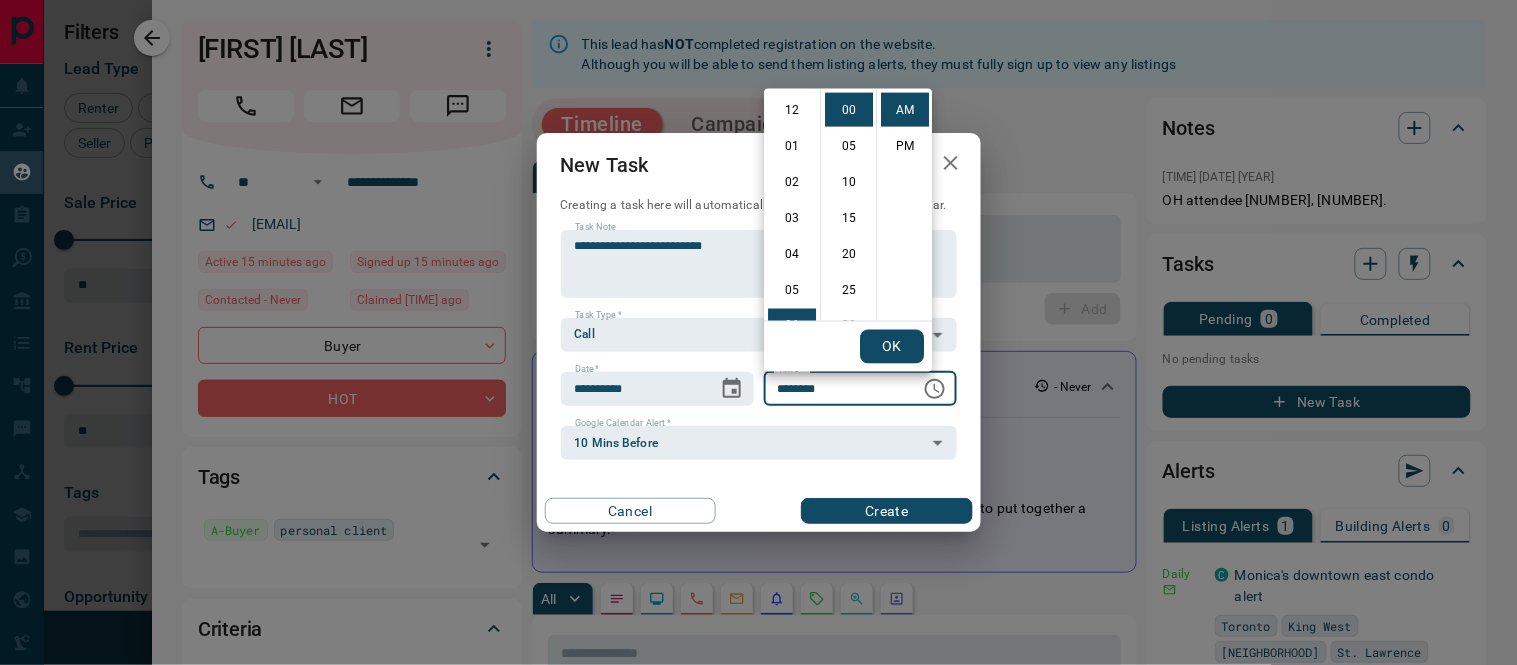 scroll, scrollTop: 215, scrollLeft: 0, axis: vertical 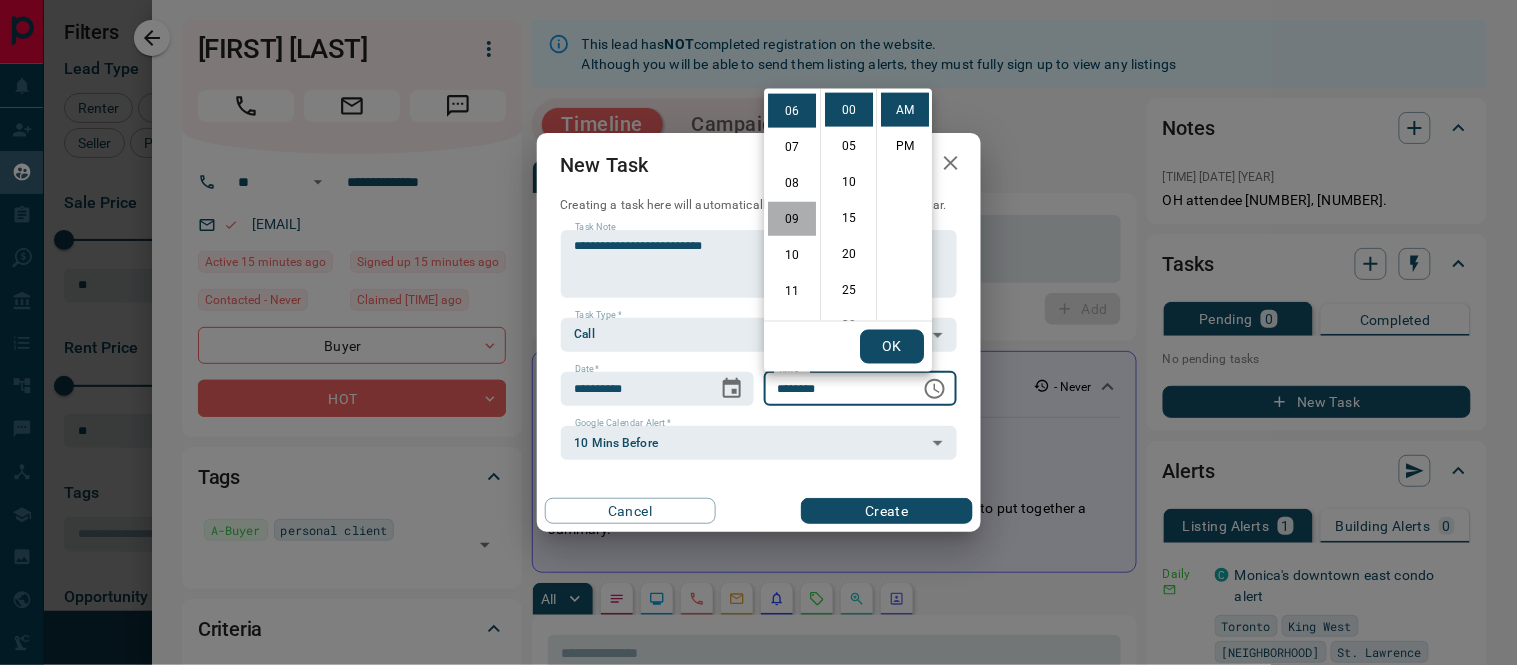 click on "09" at bounding box center [792, 219] 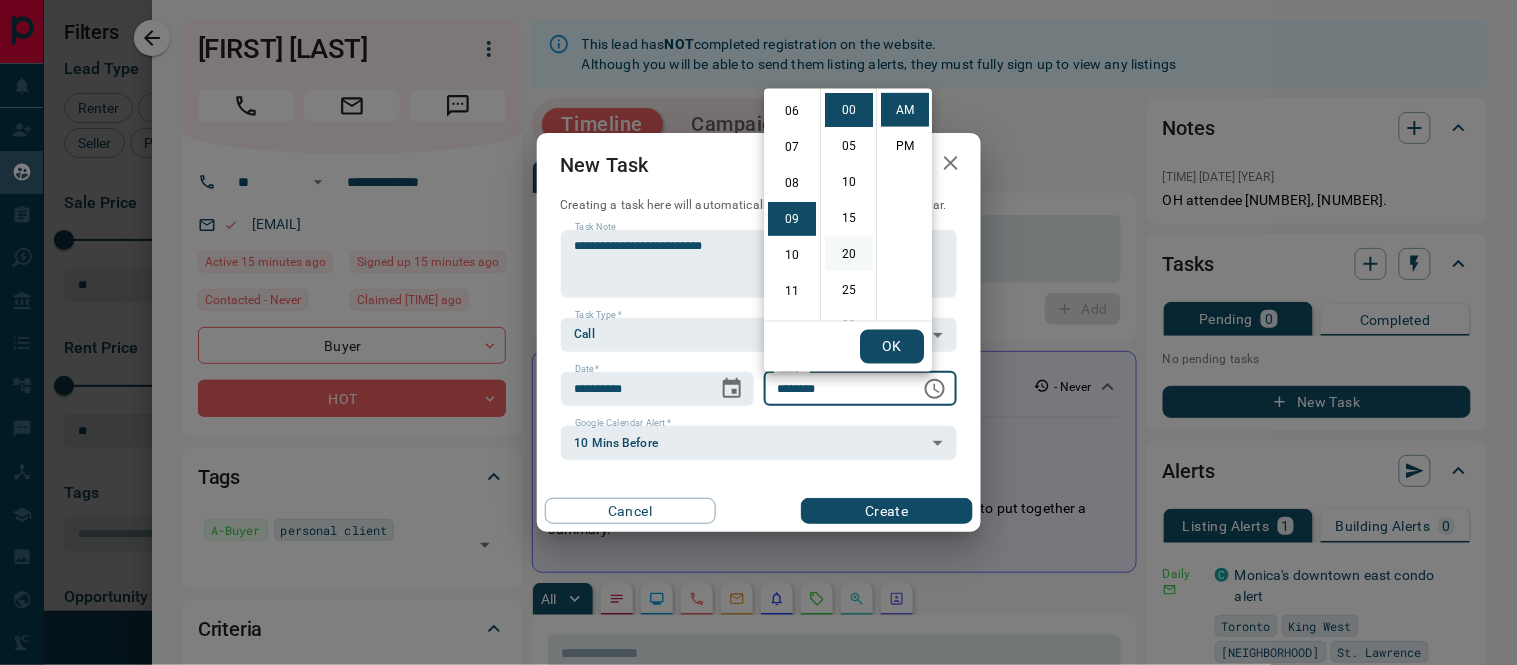 scroll, scrollTop: 324, scrollLeft: 0, axis: vertical 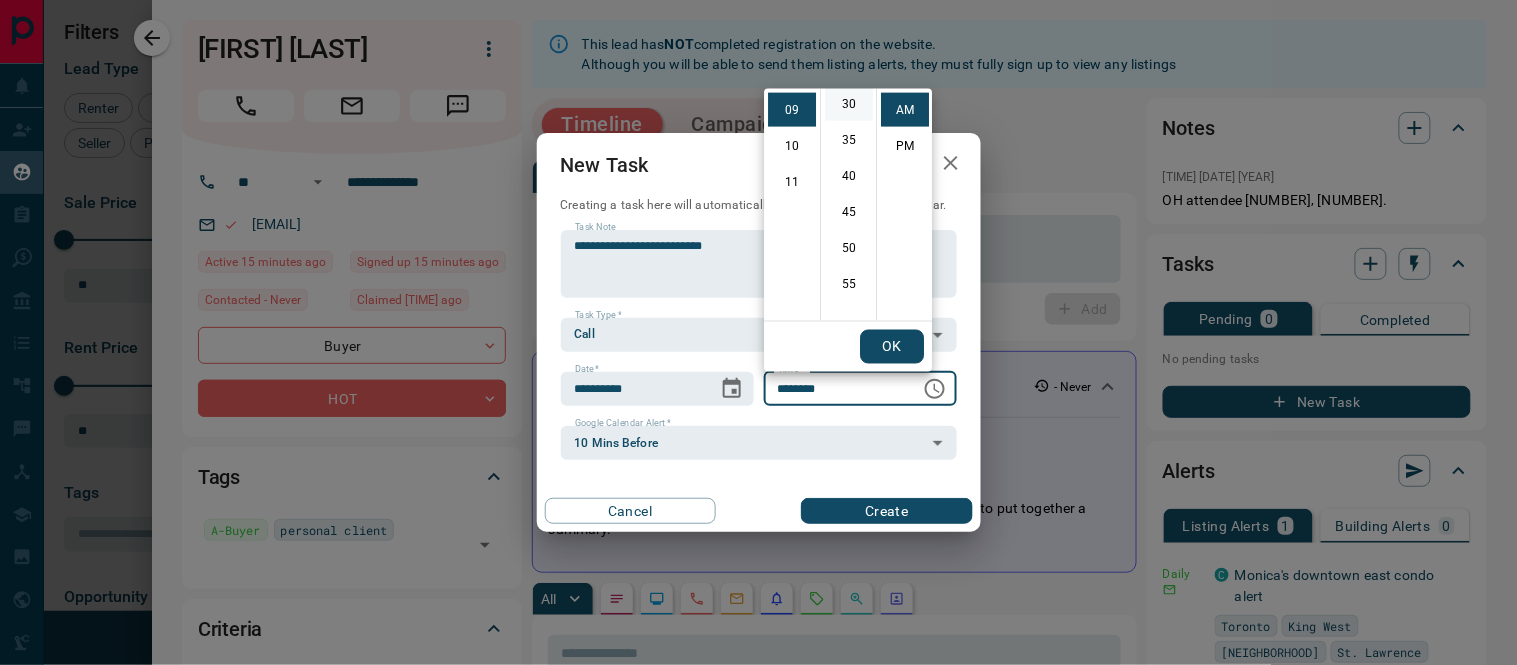click on "30" at bounding box center (849, 104) 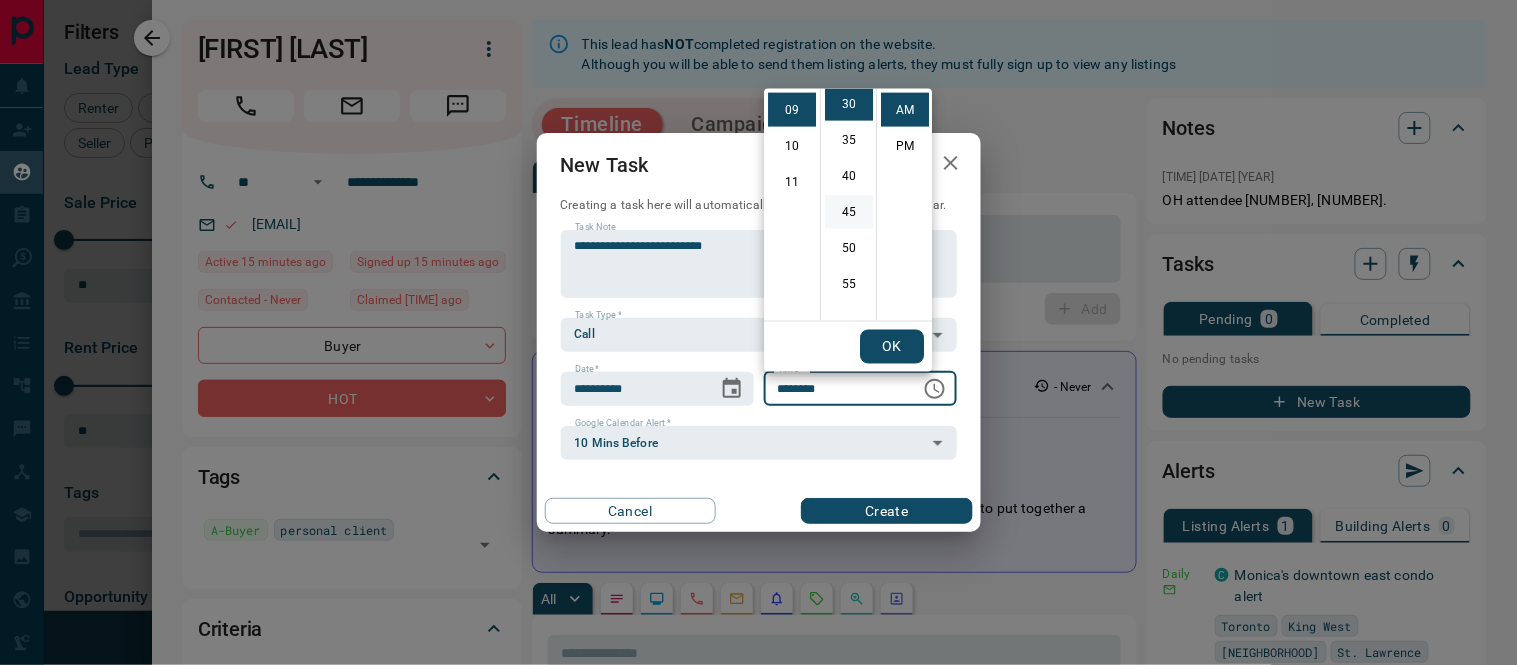 scroll, scrollTop: 215, scrollLeft: 0, axis: vertical 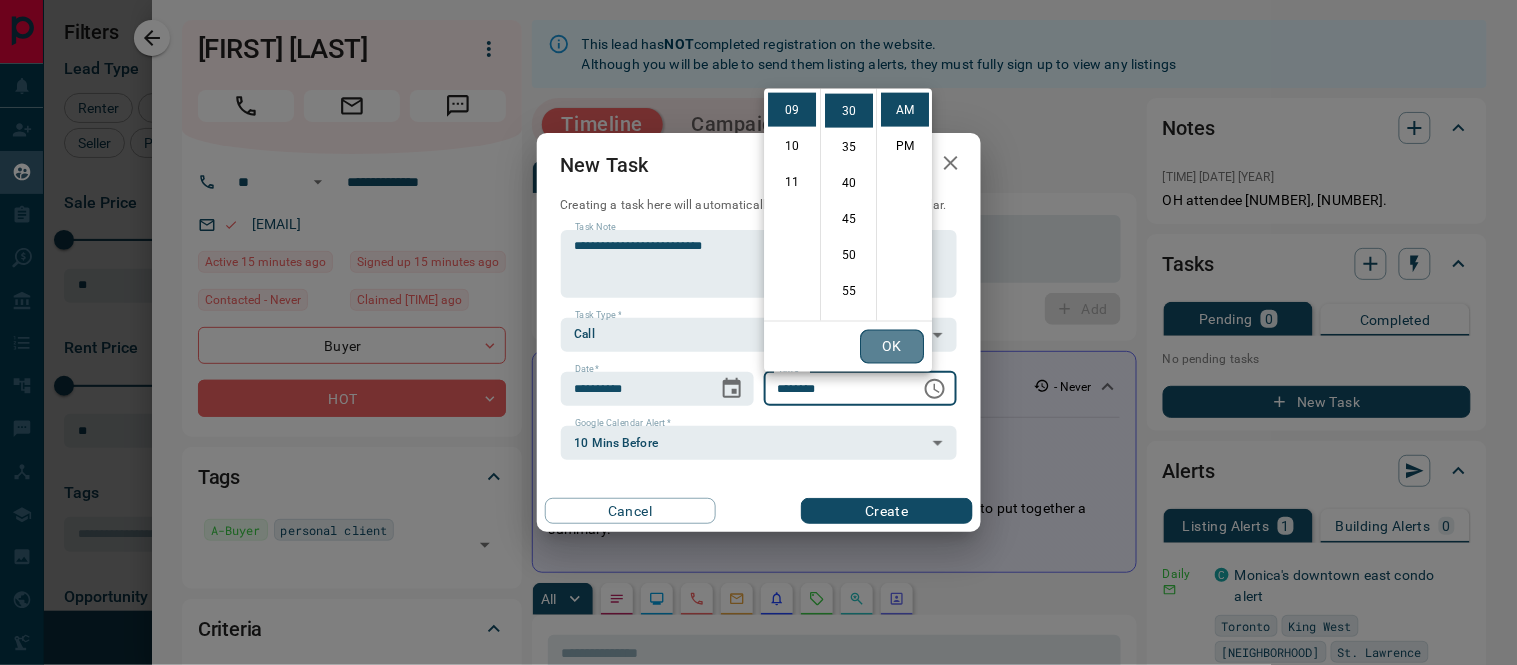 click on "OK" at bounding box center (892, 347) 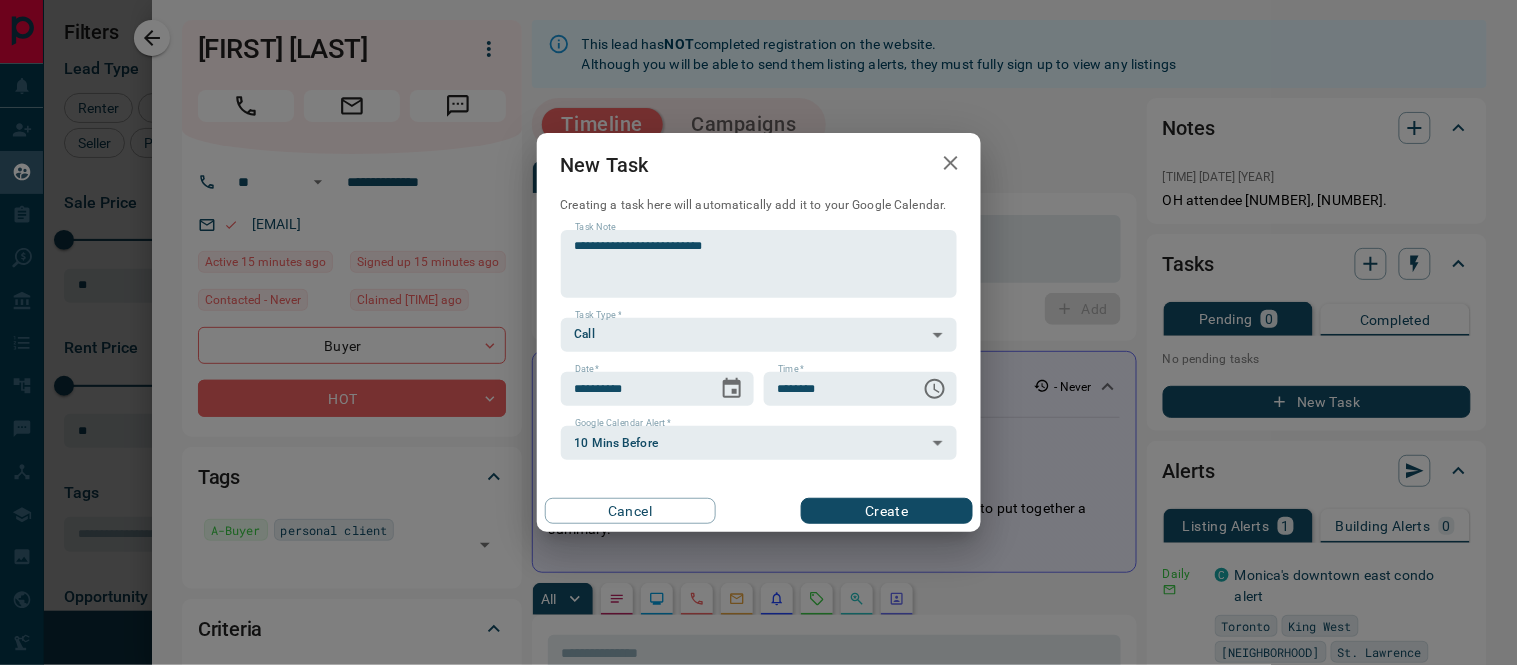 click on "Create" at bounding box center (886, 511) 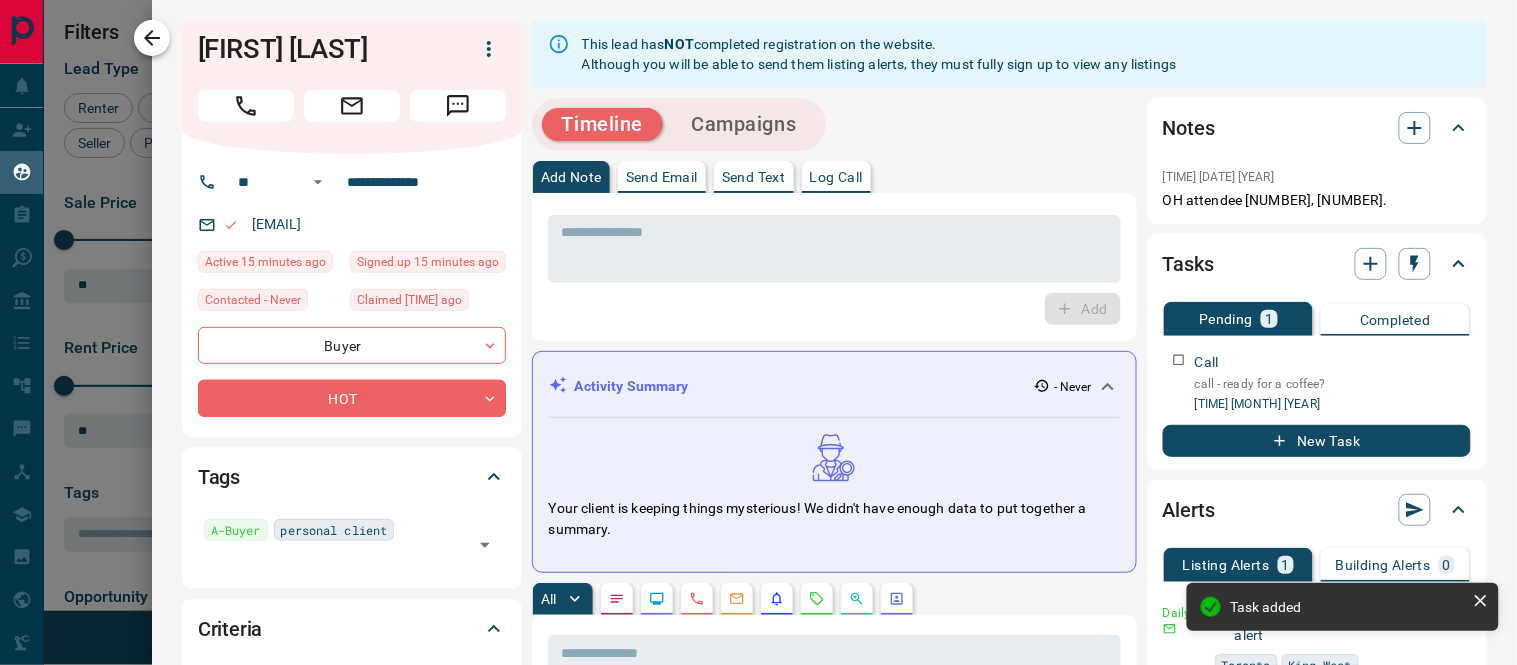 click 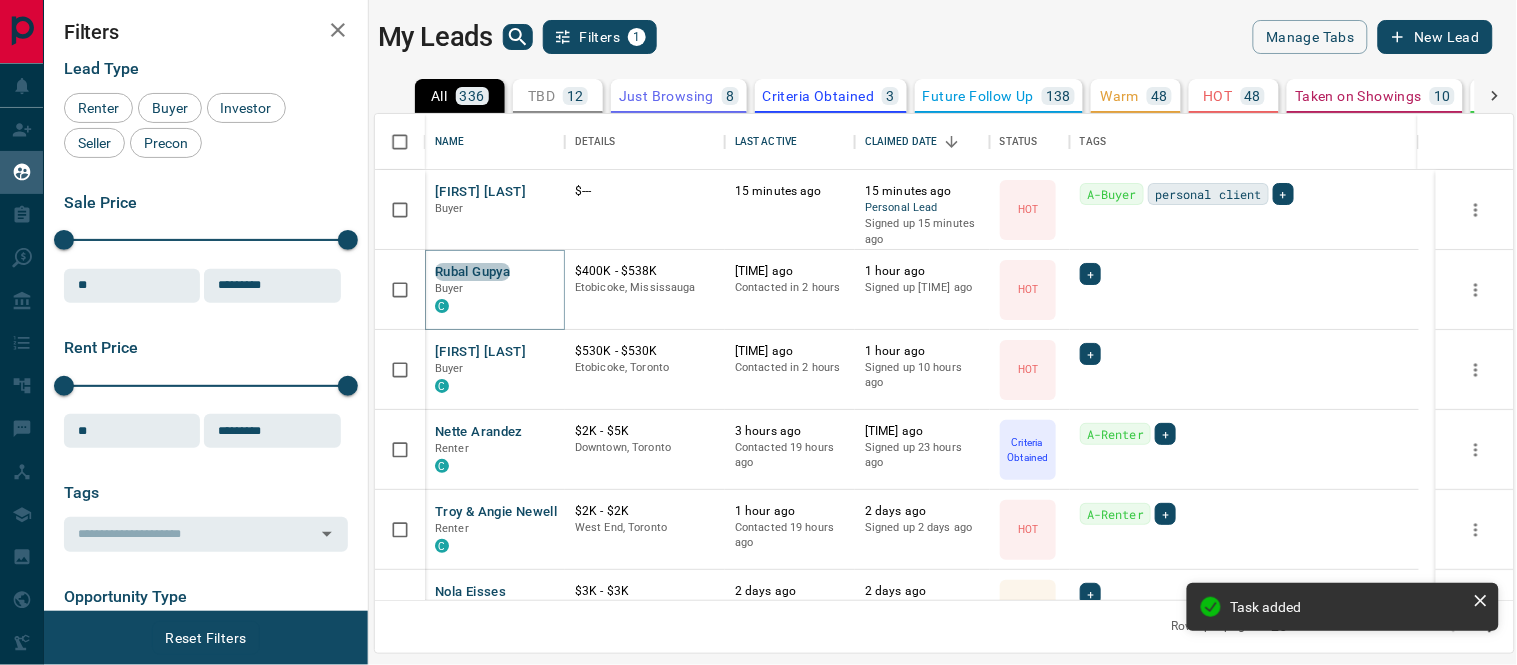 click on "Rubal Gupya" at bounding box center [472, 272] 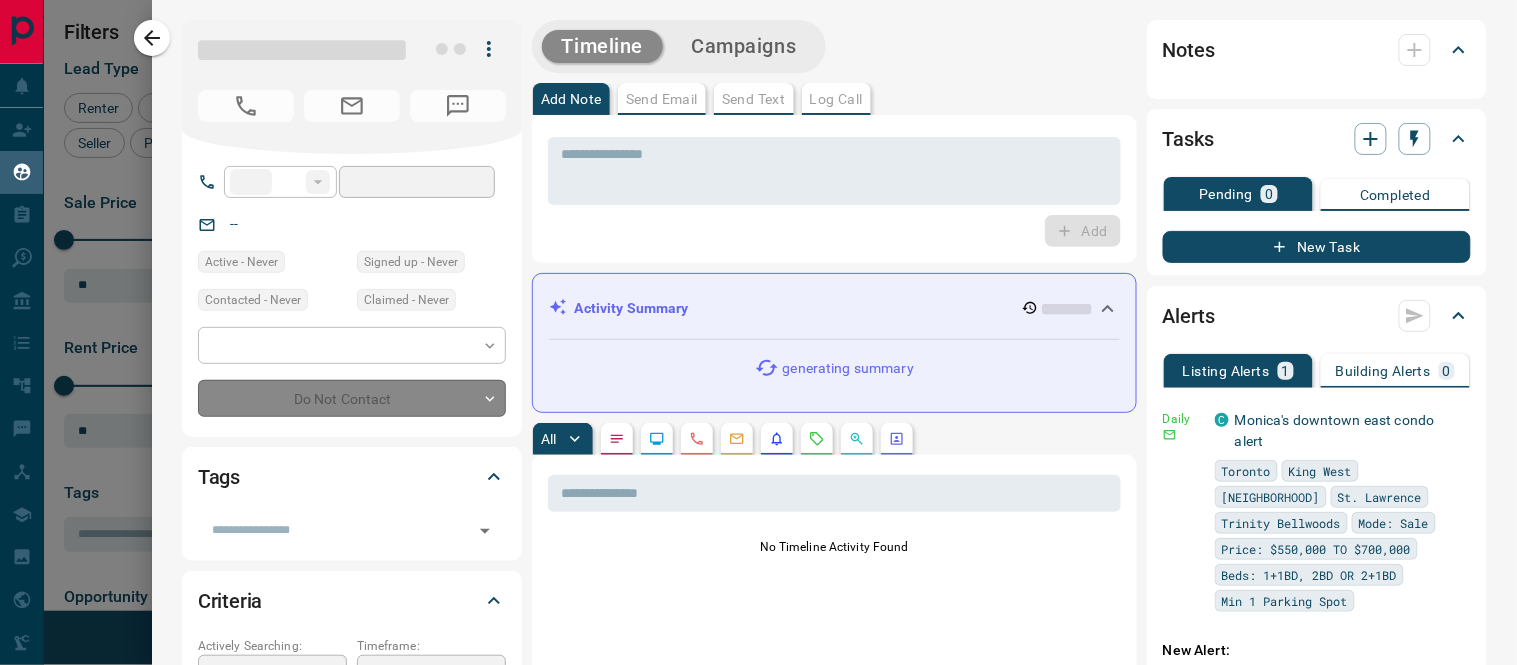 type on "**" 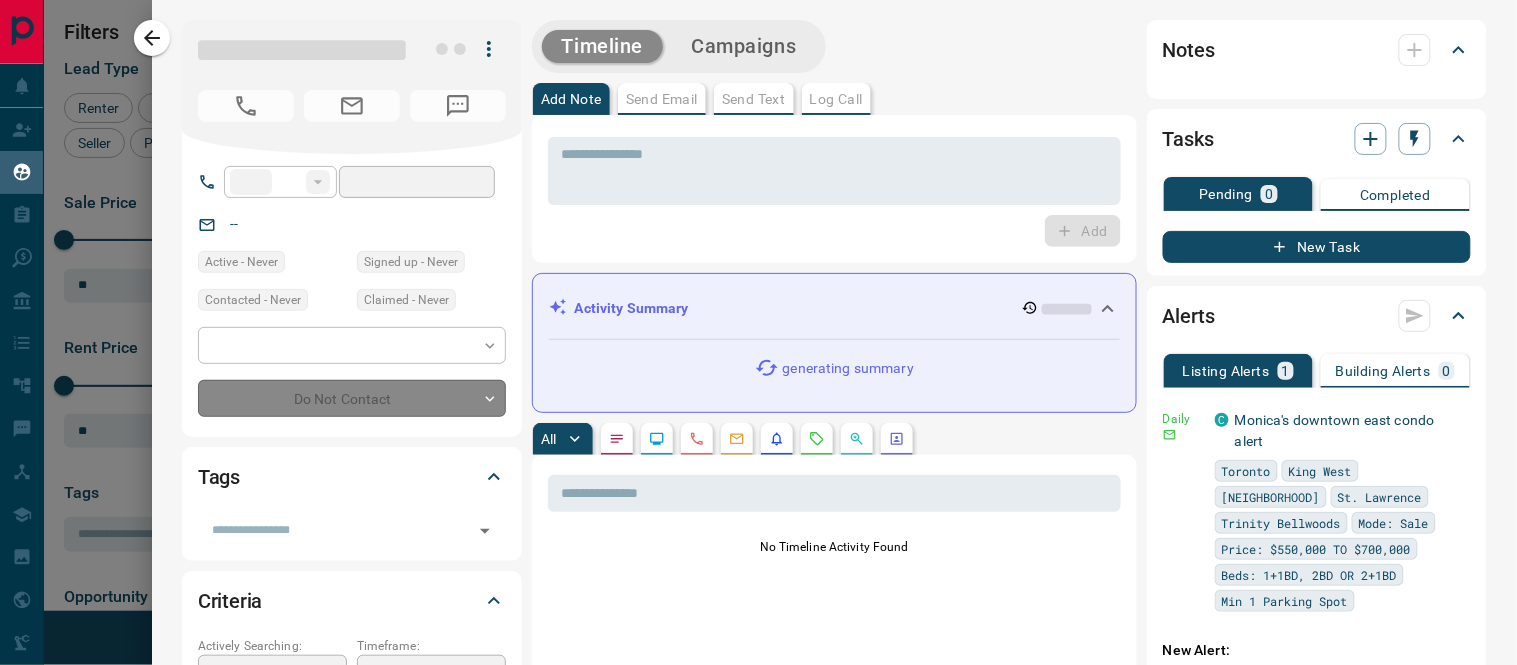 type on "**********" 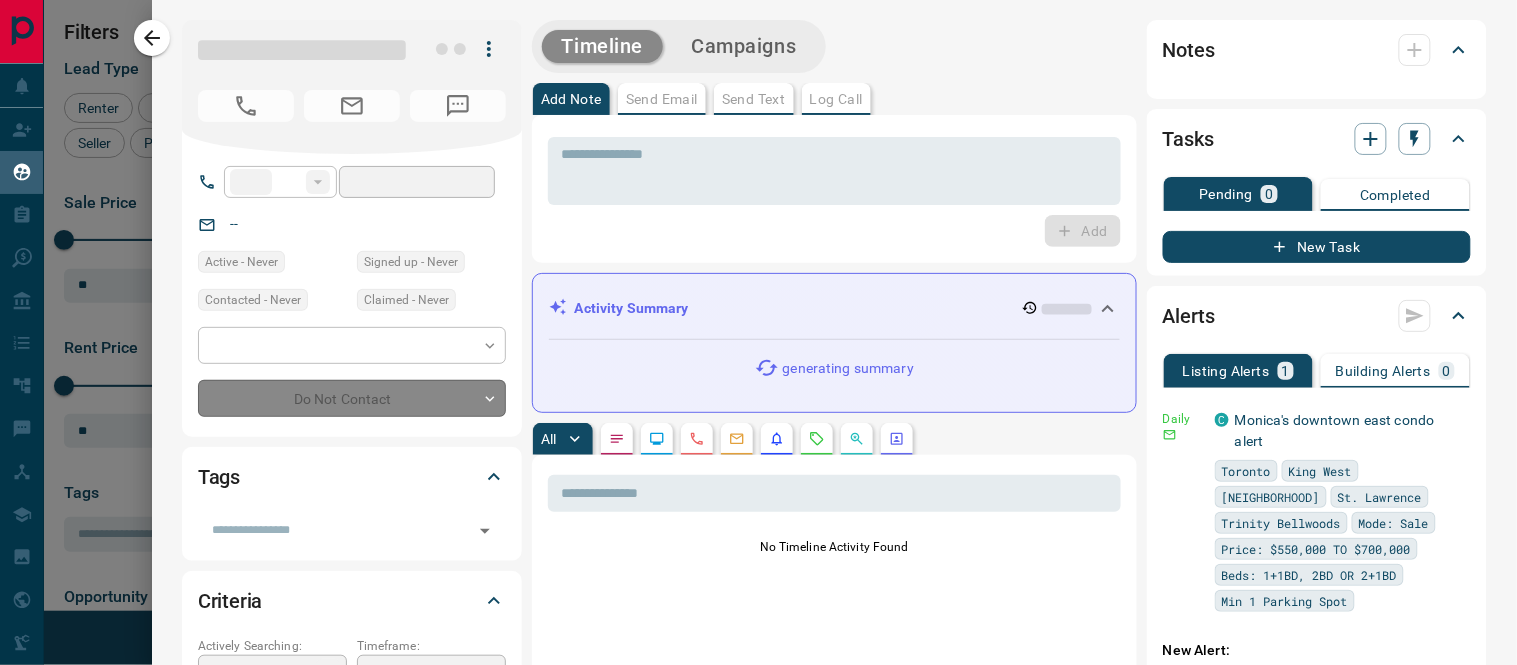 type on "**********" 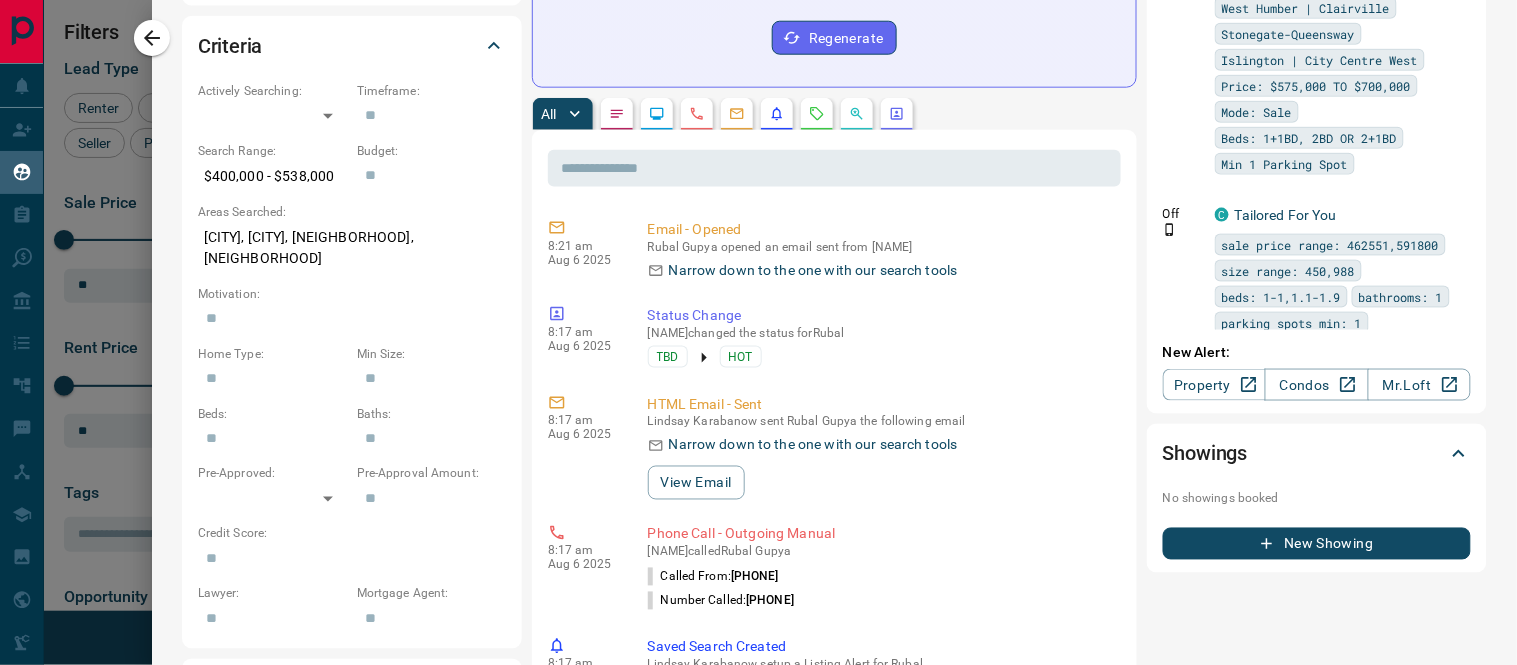 scroll, scrollTop: 777, scrollLeft: 0, axis: vertical 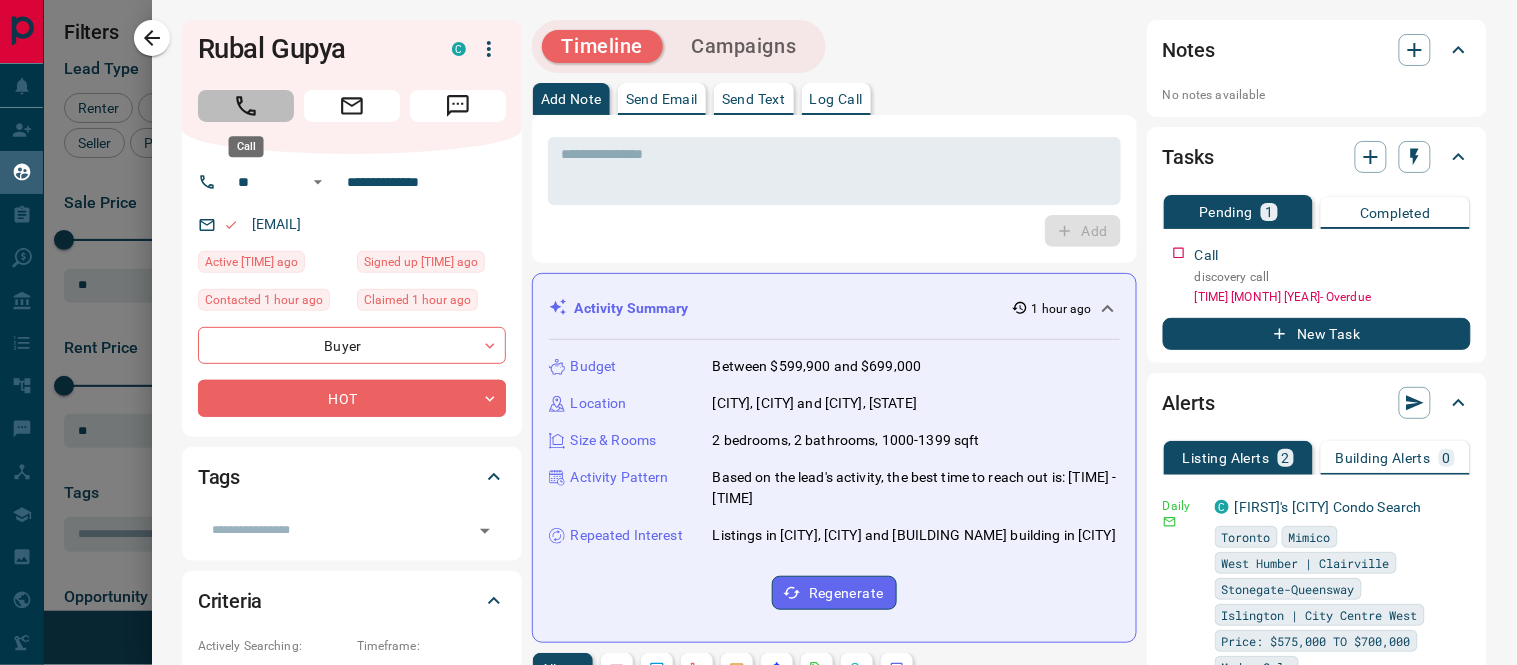 click 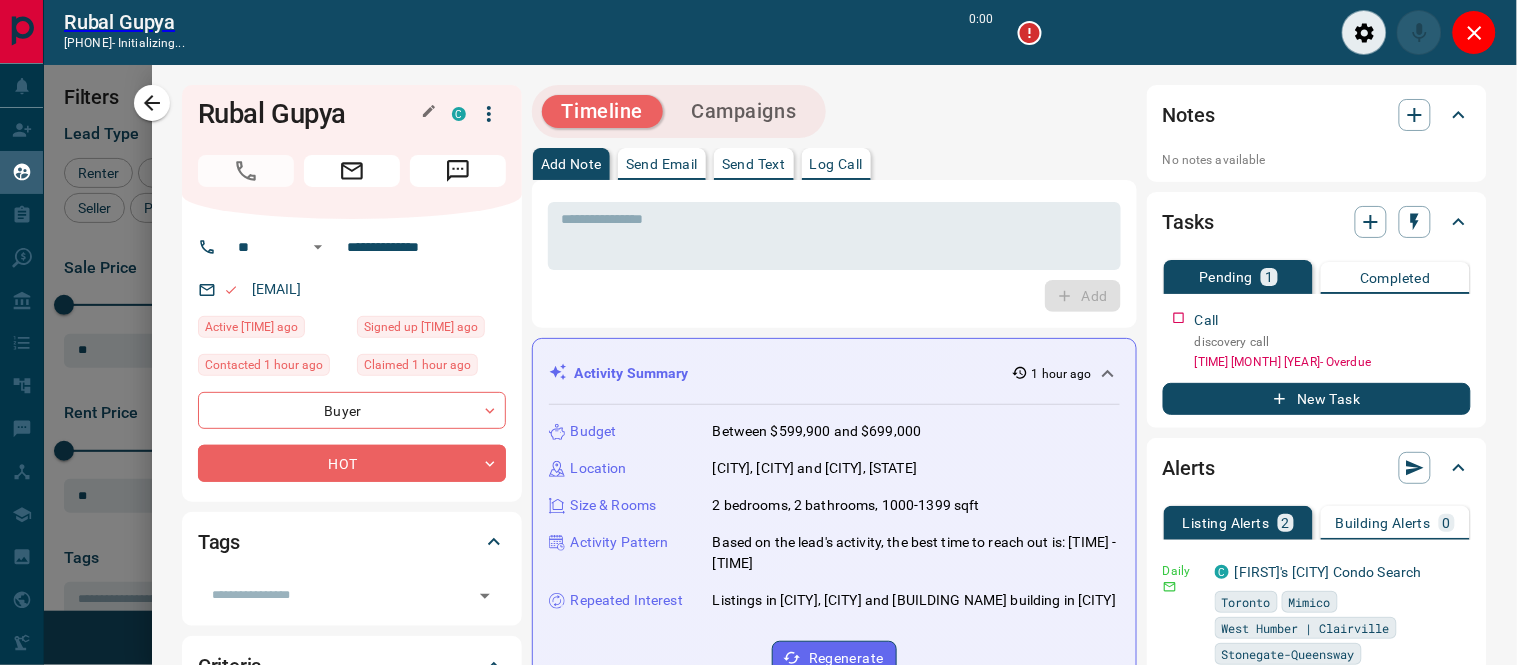 scroll, scrollTop: 407, scrollLeft: 1122, axis: both 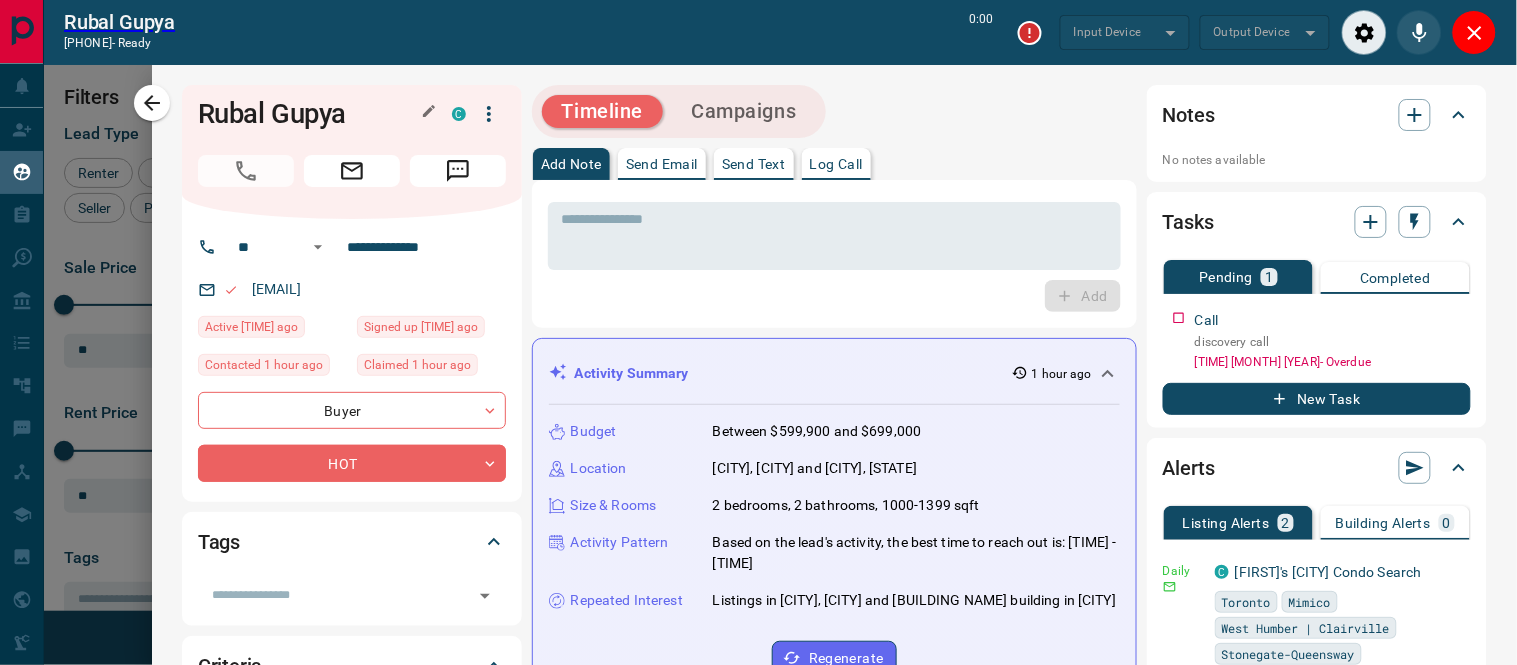 type on "*******" 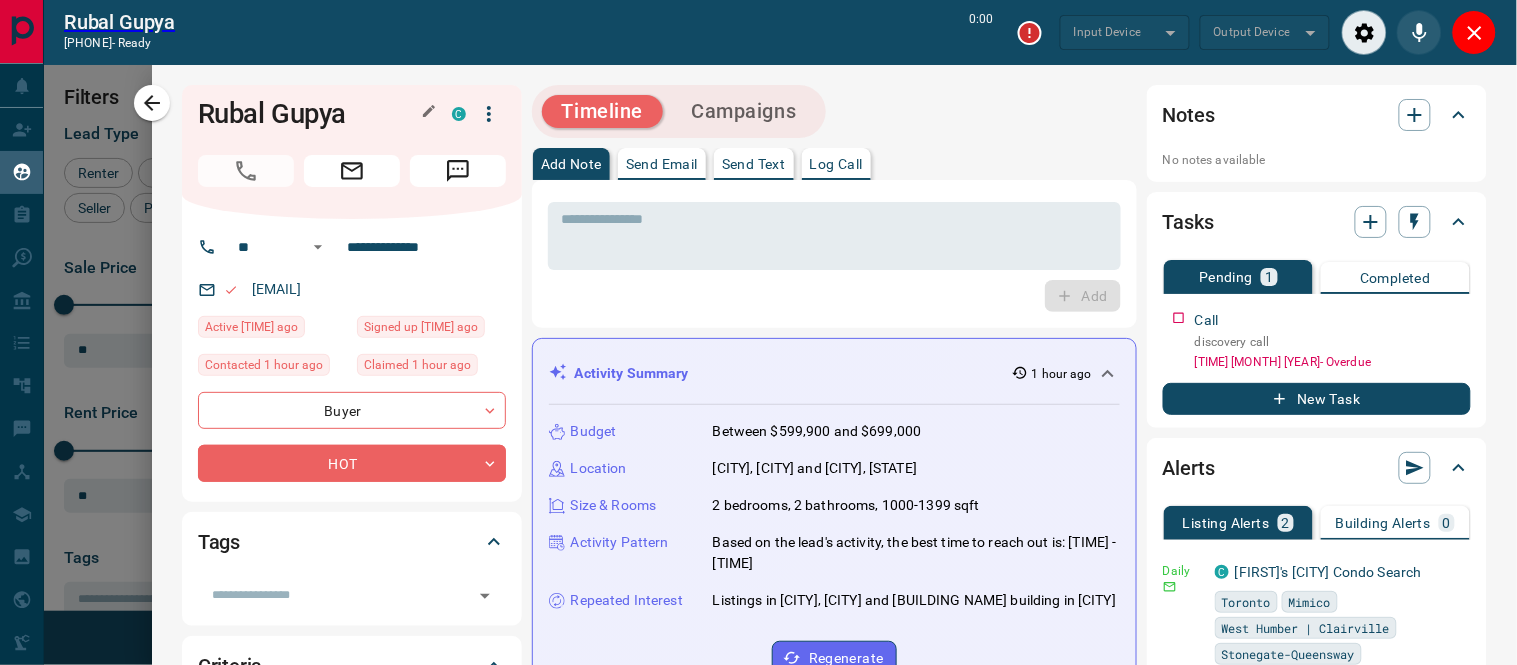 type on "*******" 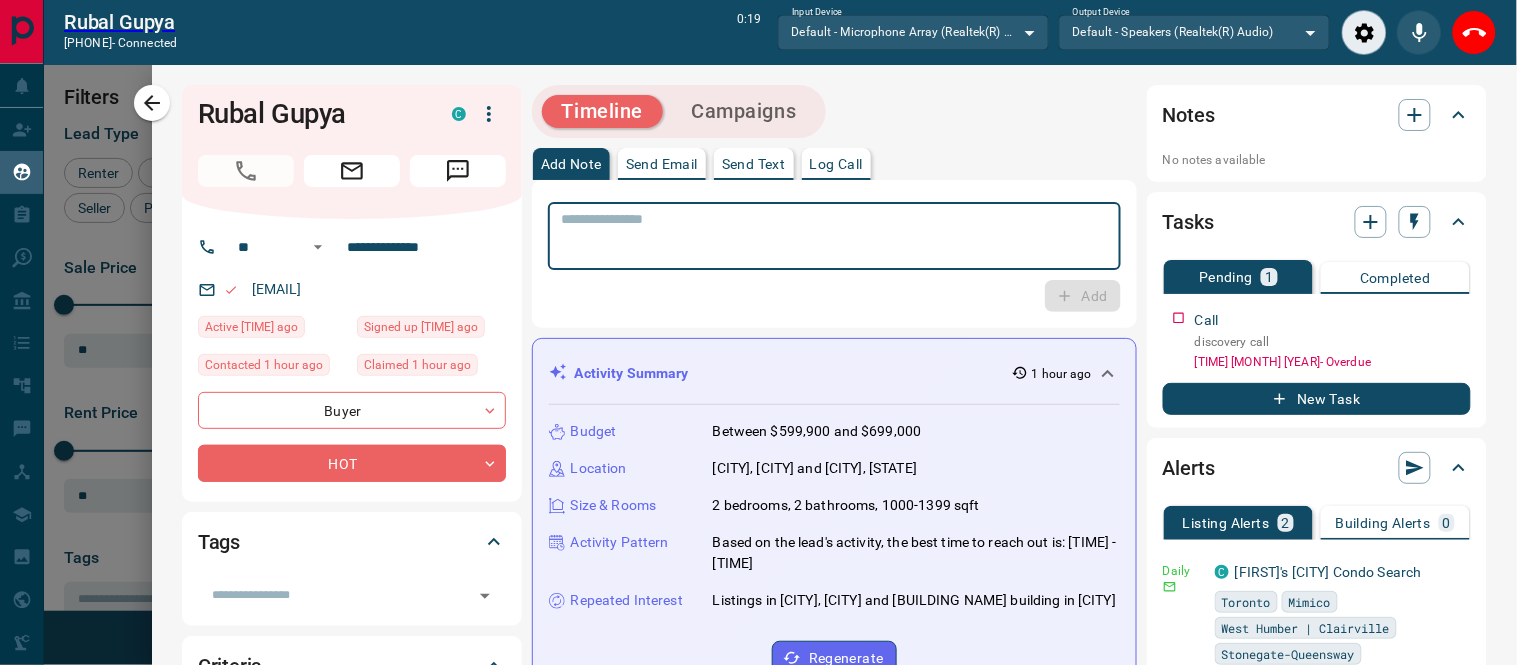 click at bounding box center (834, 236) 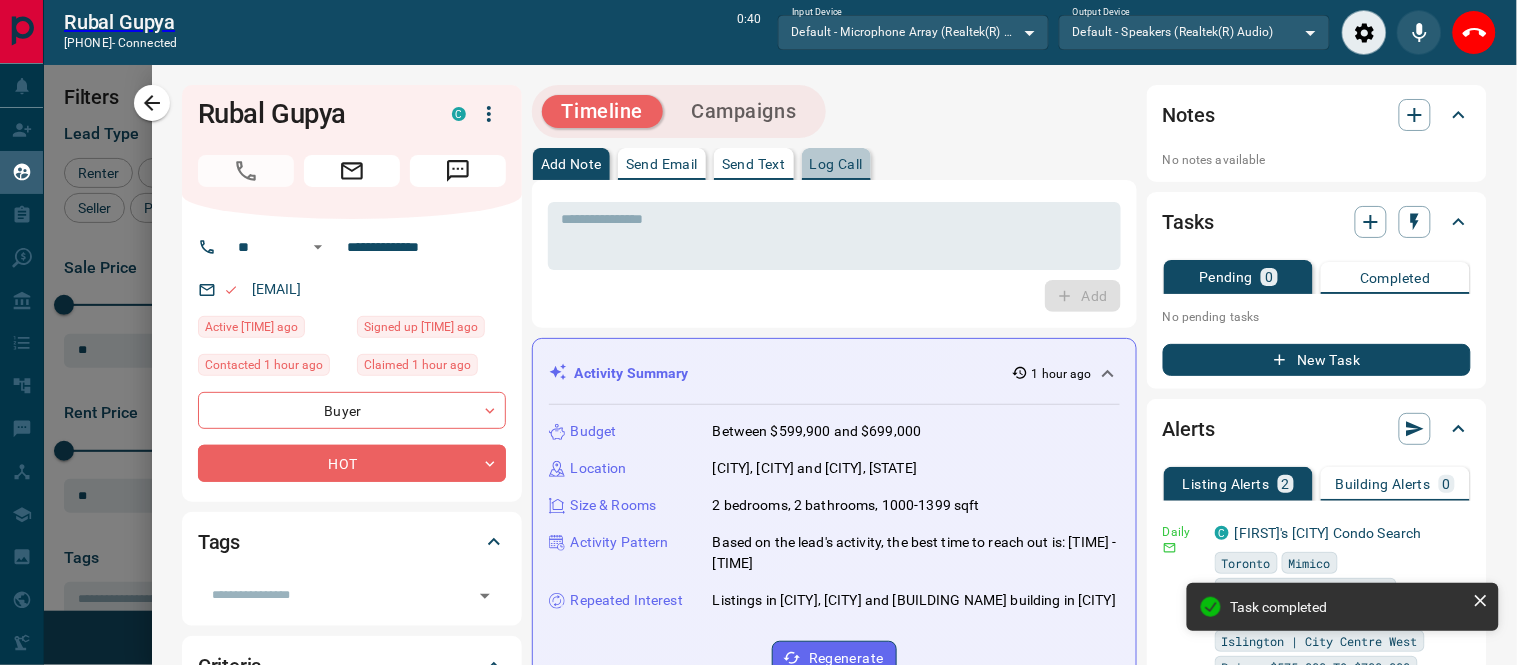click on "Log Call" at bounding box center [836, 164] 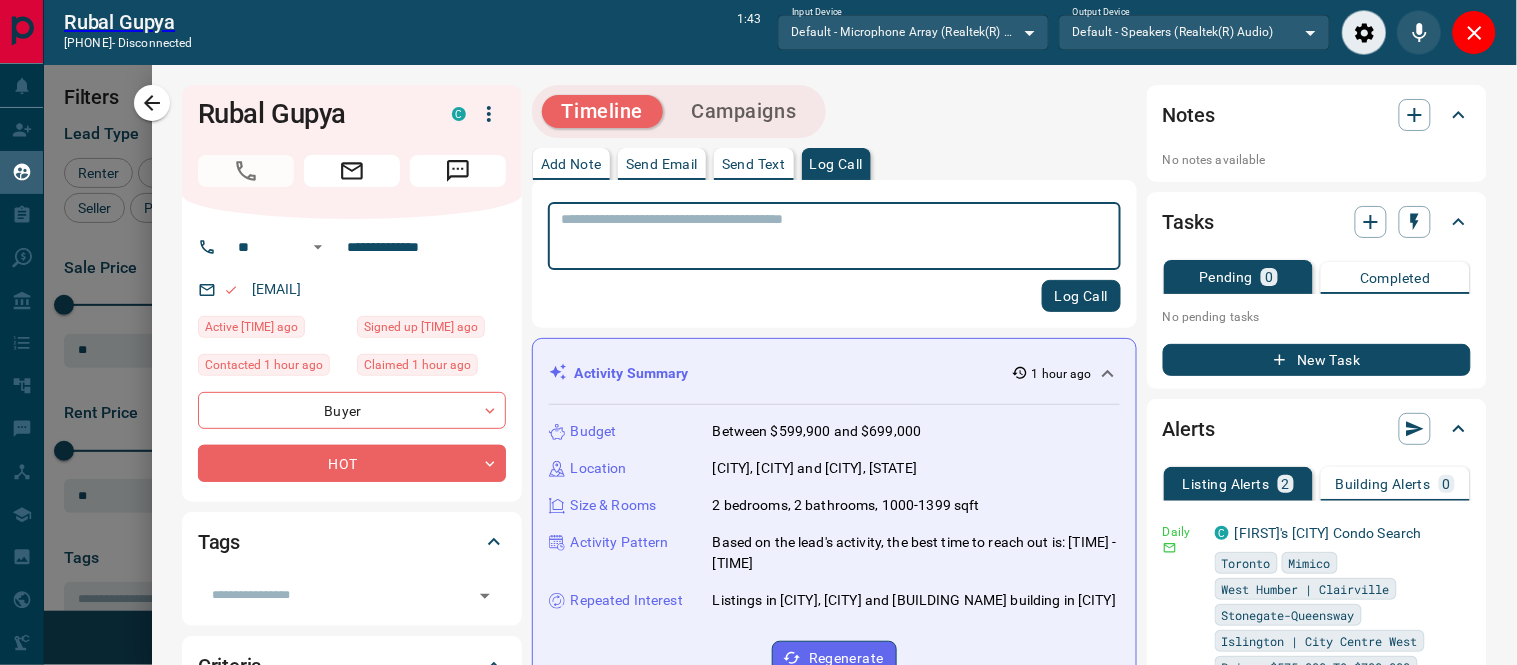 click on "Send Email" at bounding box center (662, 164) 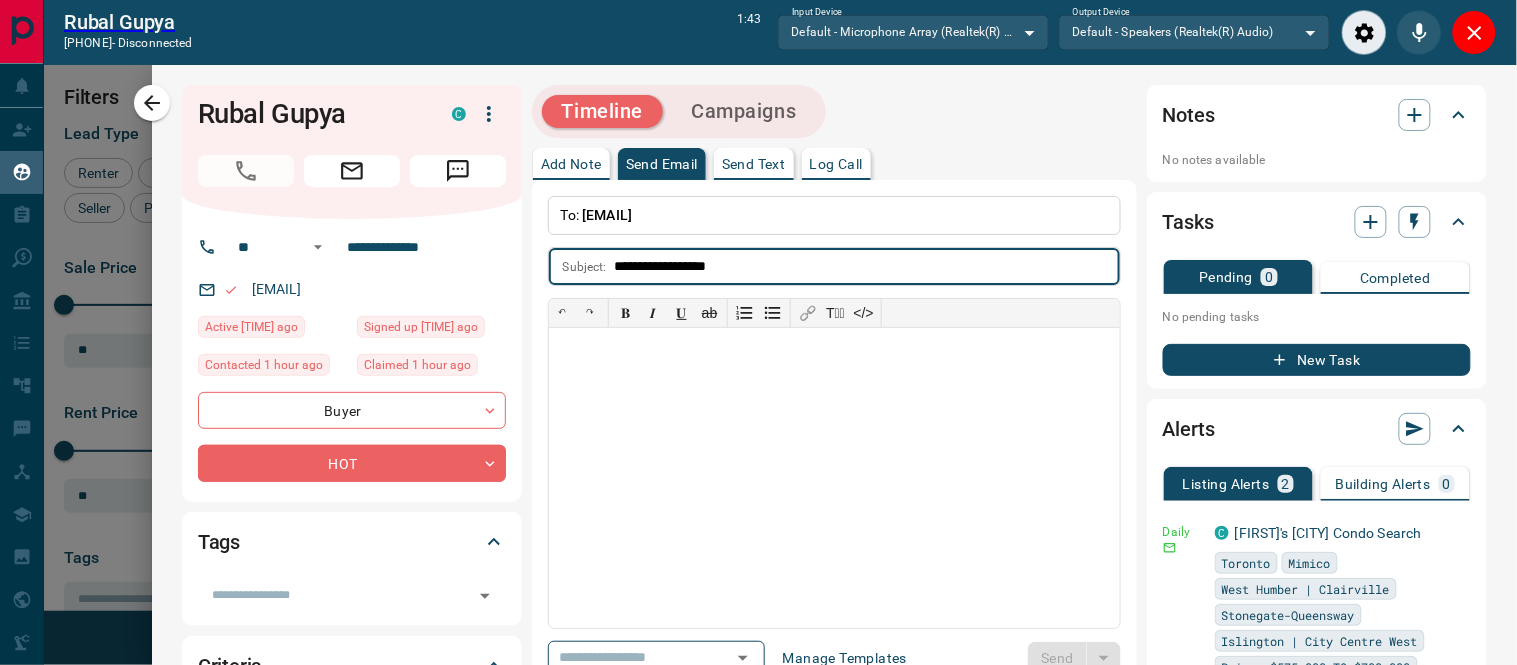 type on "**********" 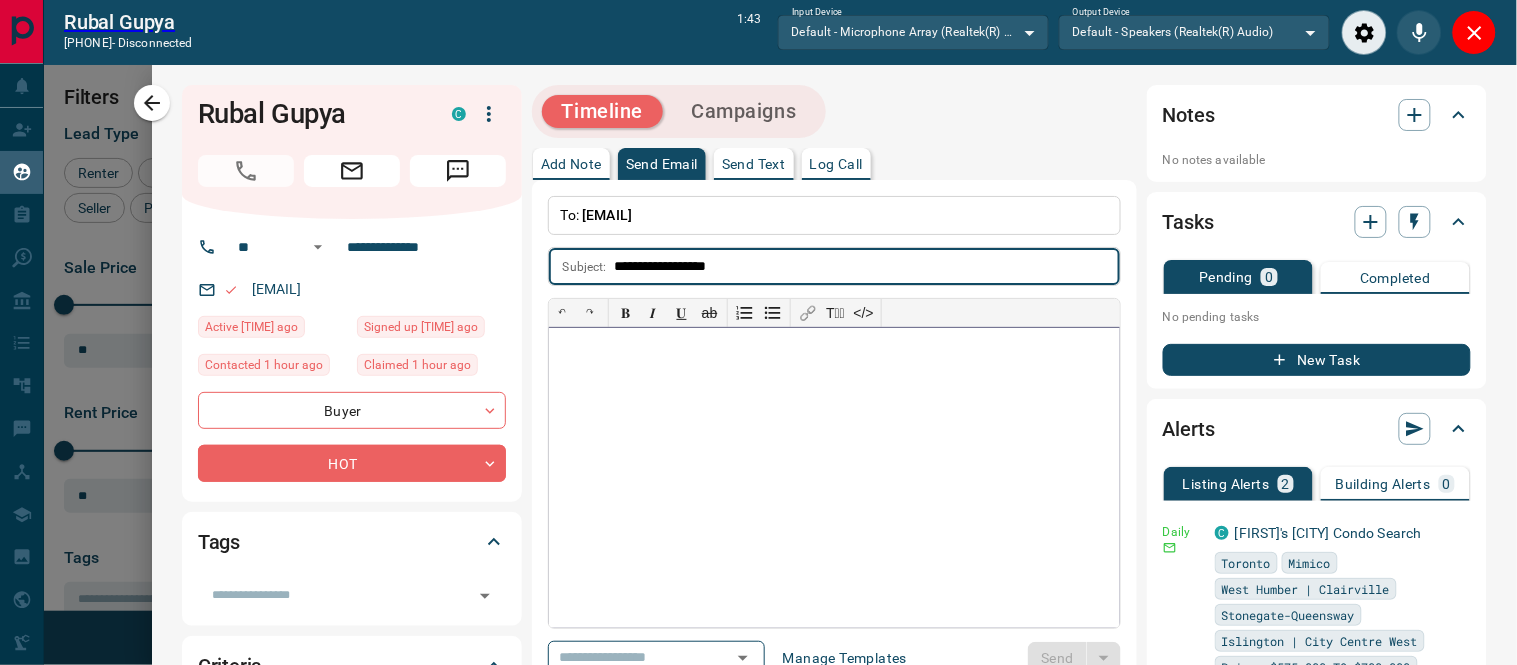 click at bounding box center (834, 478) 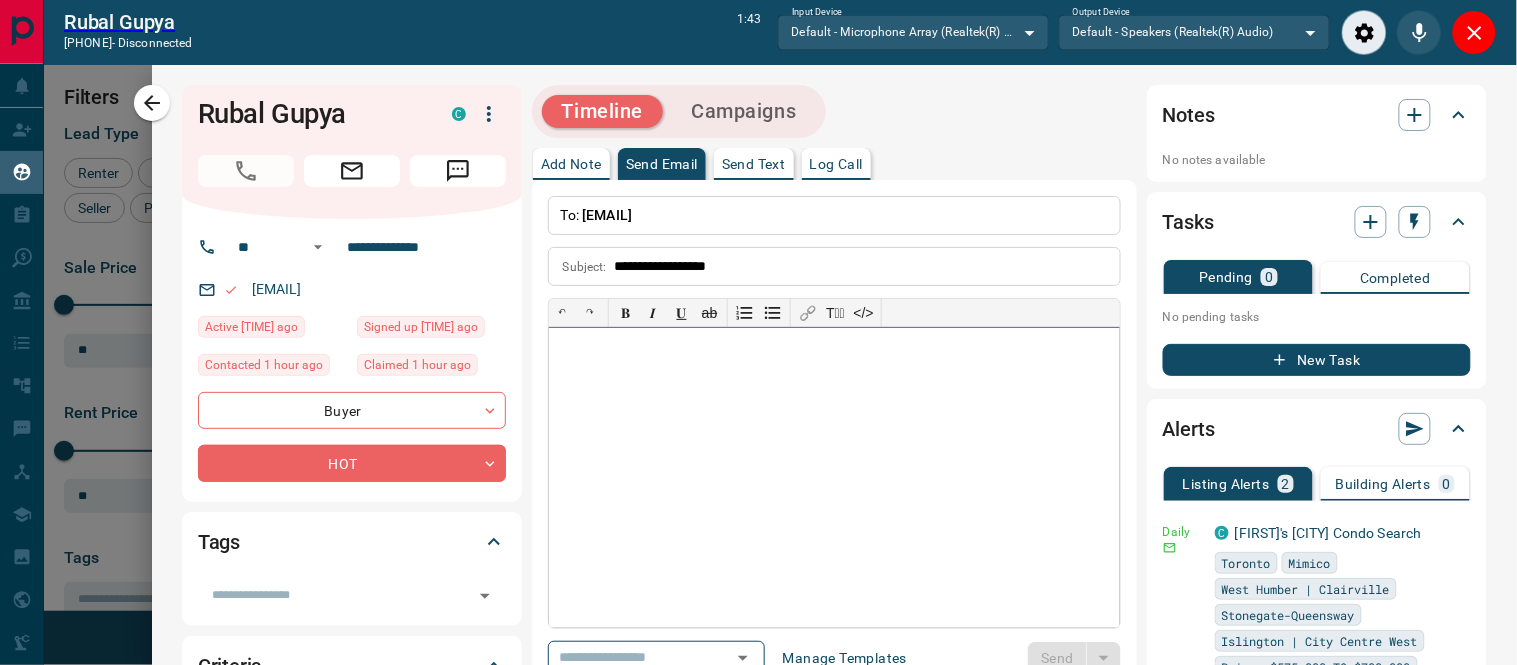 type 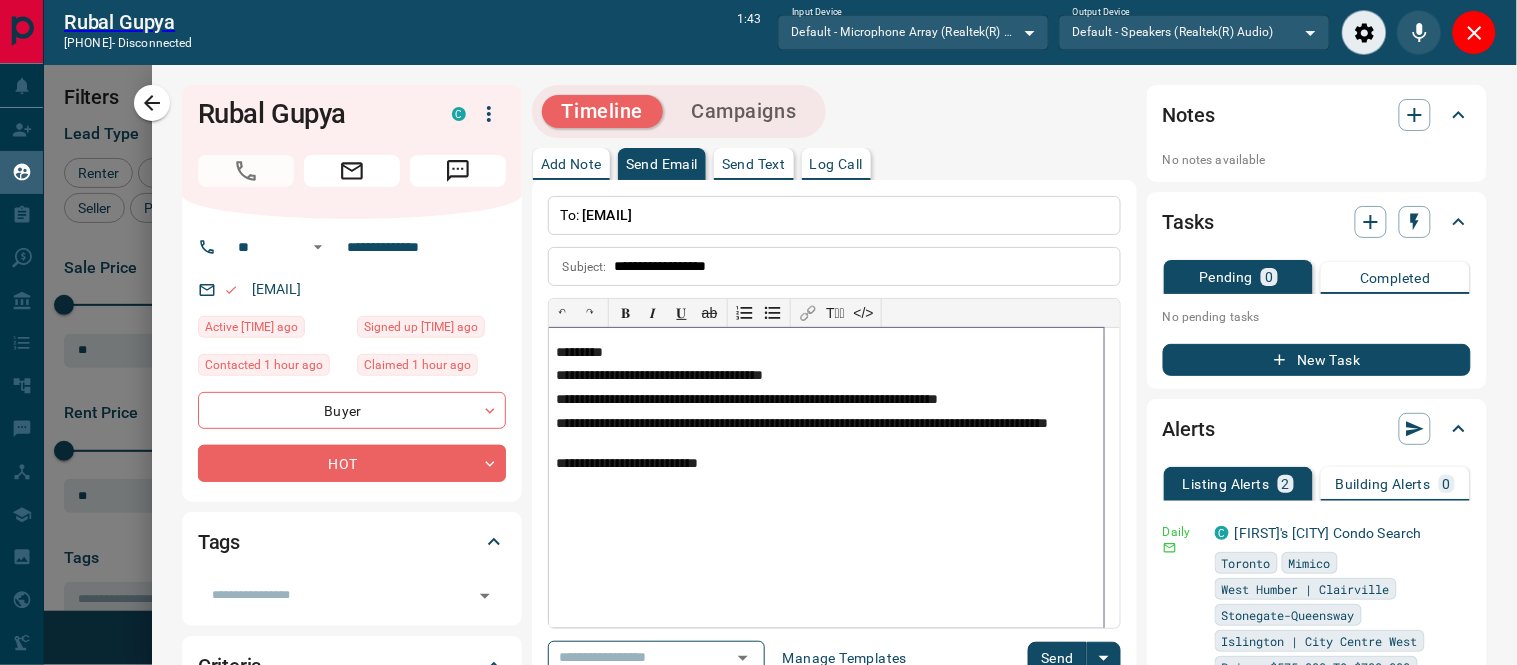click on "**********" at bounding box center (826, 431) 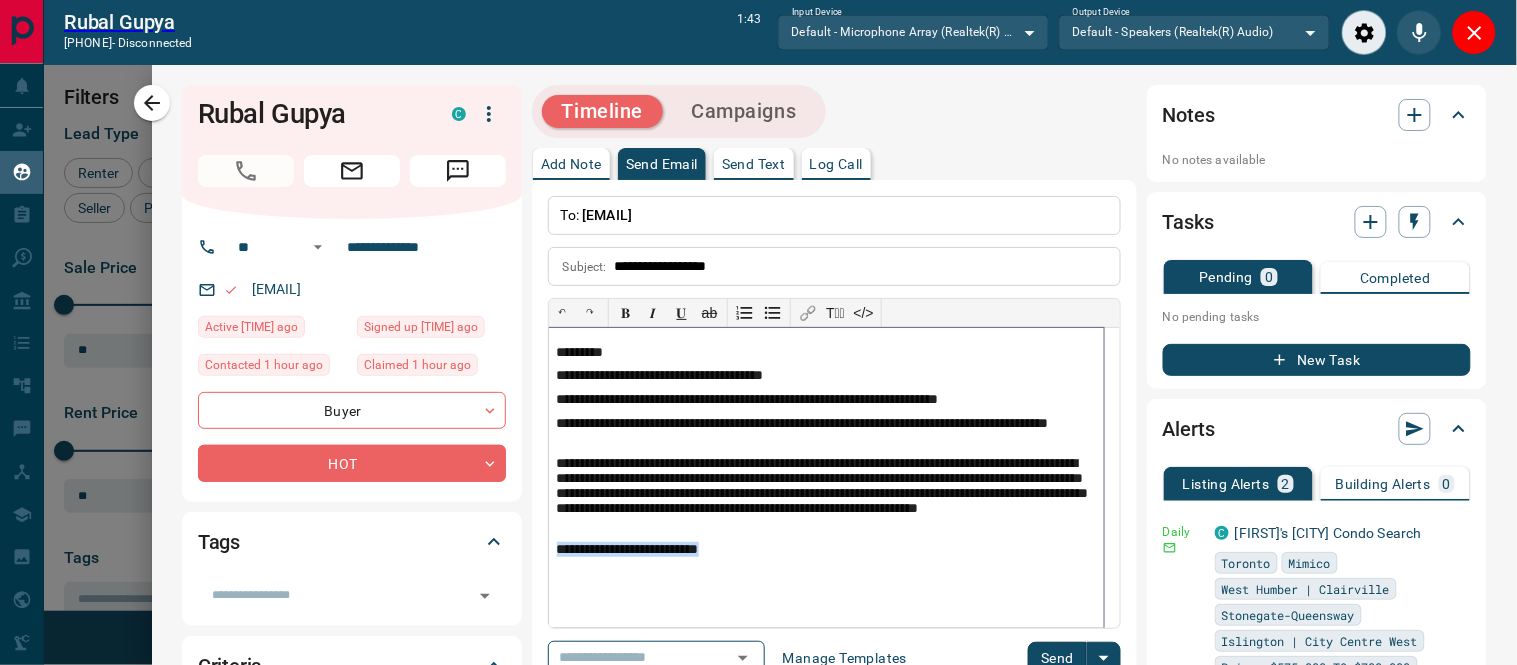 drag, startPoint x: 797, startPoint y: 553, endPoint x: 558, endPoint y: 545, distance: 239.13385 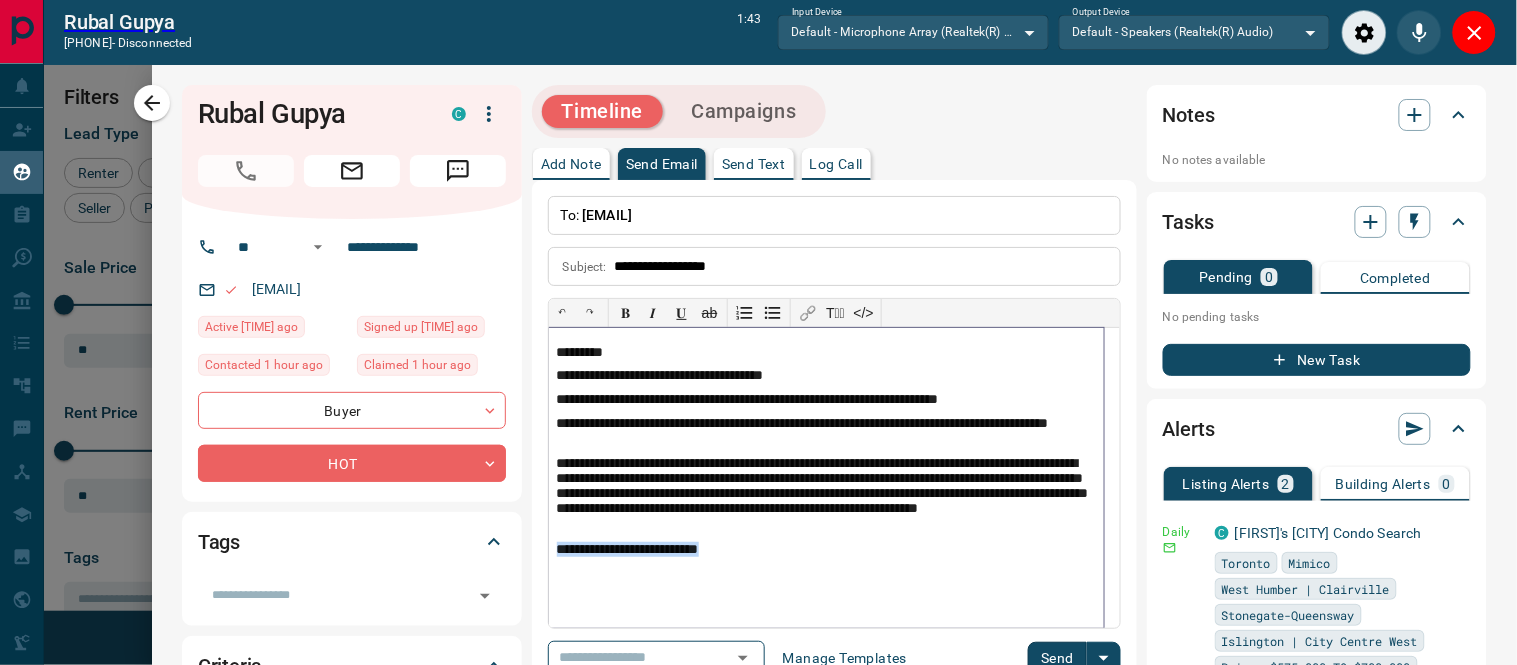 click on "**********" at bounding box center (826, 550) 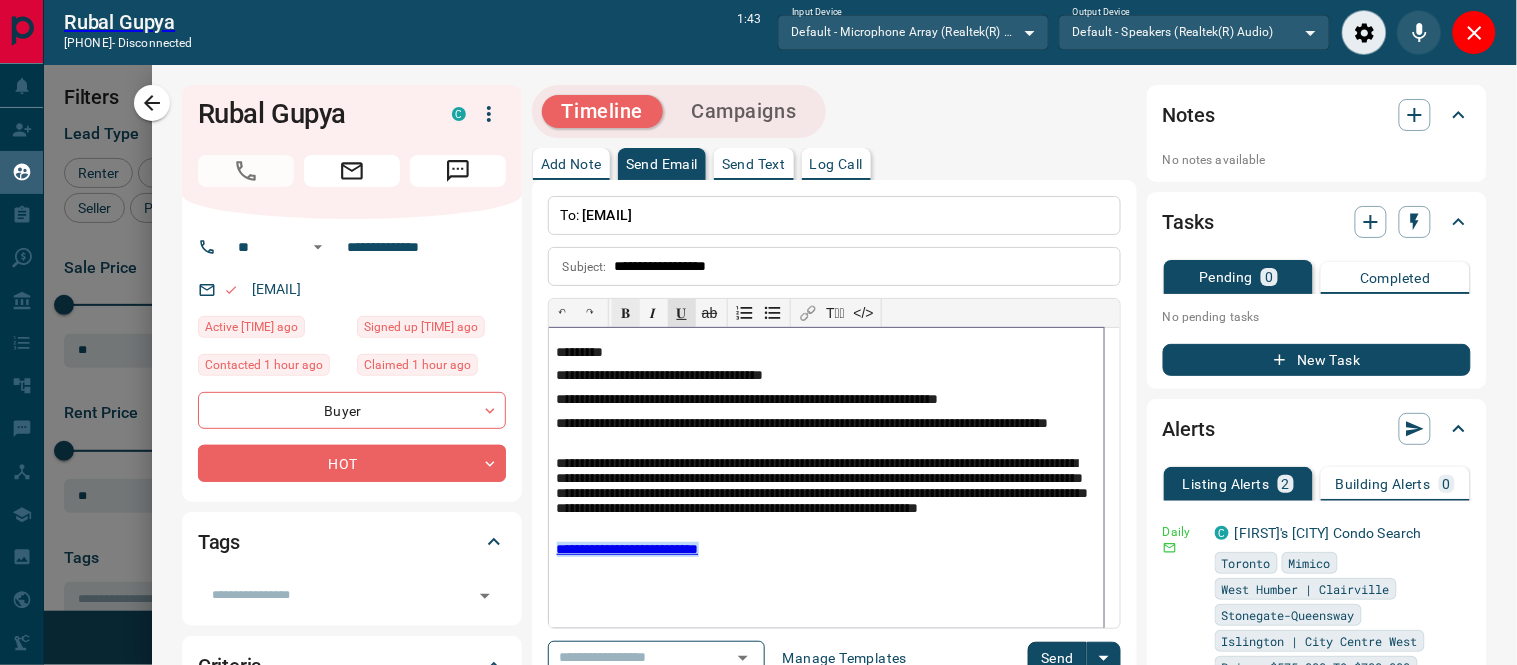click on "𝐁" at bounding box center (626, 313) 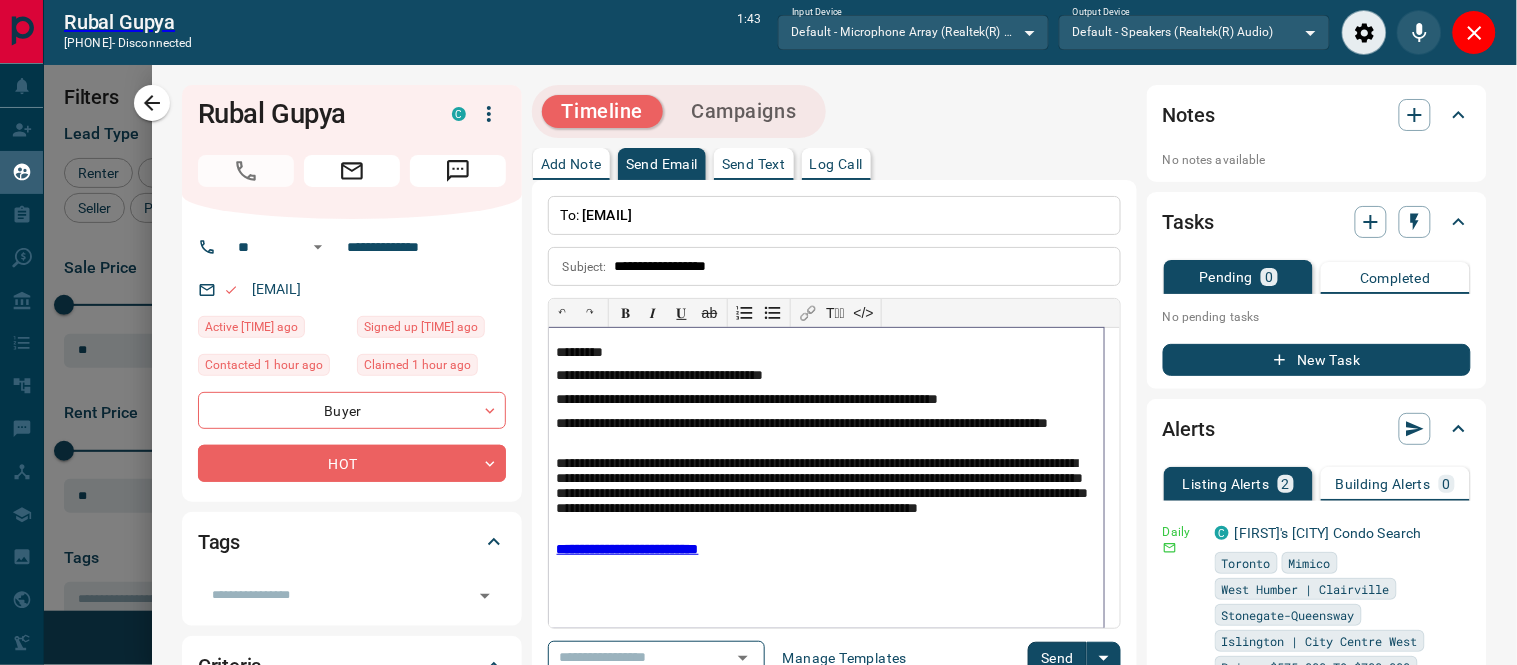 click on "**********" at bounding box center [826, 431] 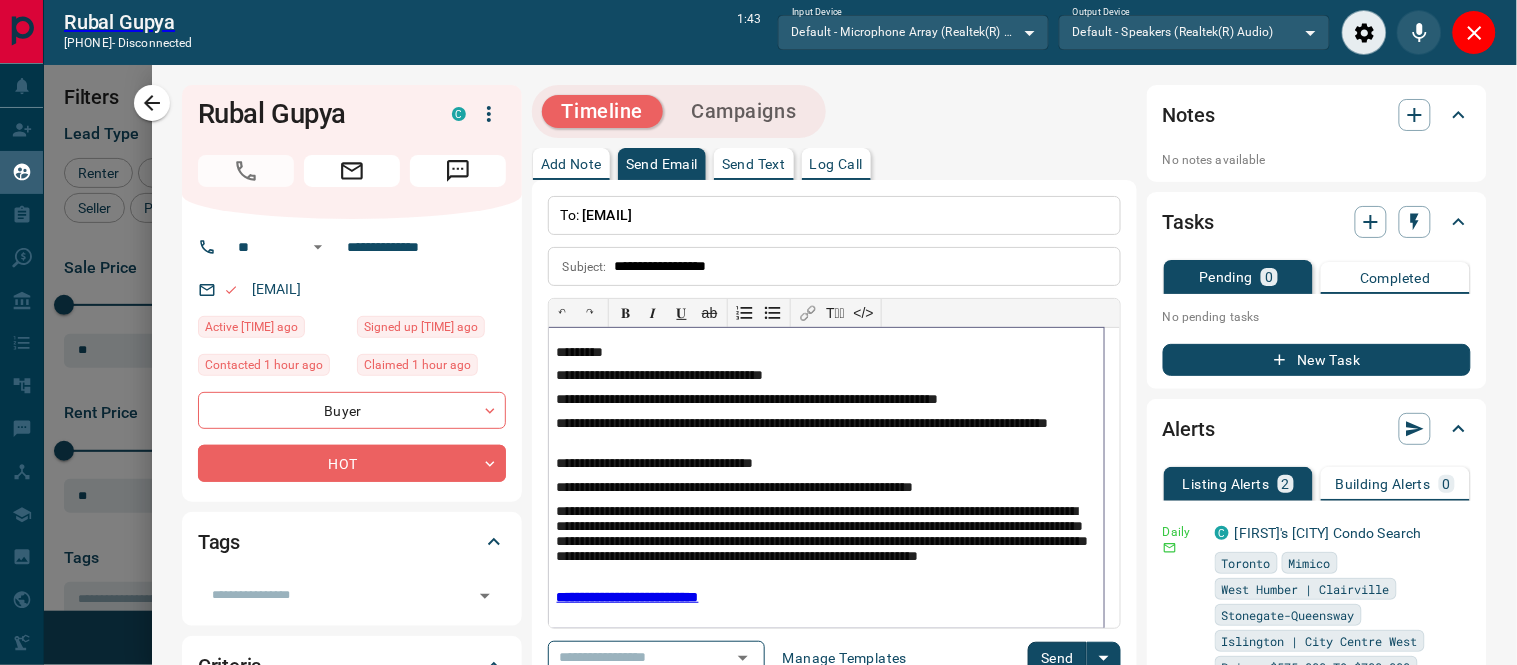 drag, startPoint x: 795, startPoint y: 485, endPoint x: 775, endPoint y: 483, distance: 20.09975 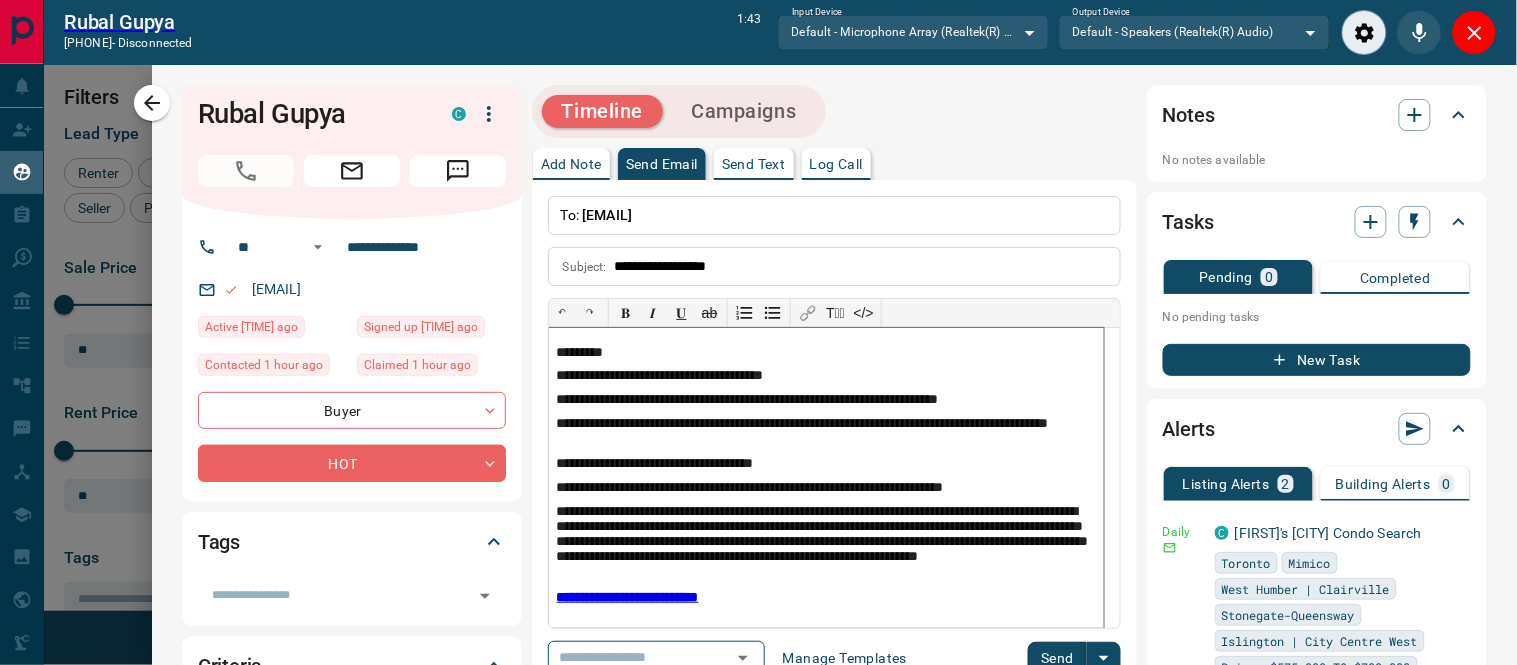 click on "**********" at bounding box center (826, 488) 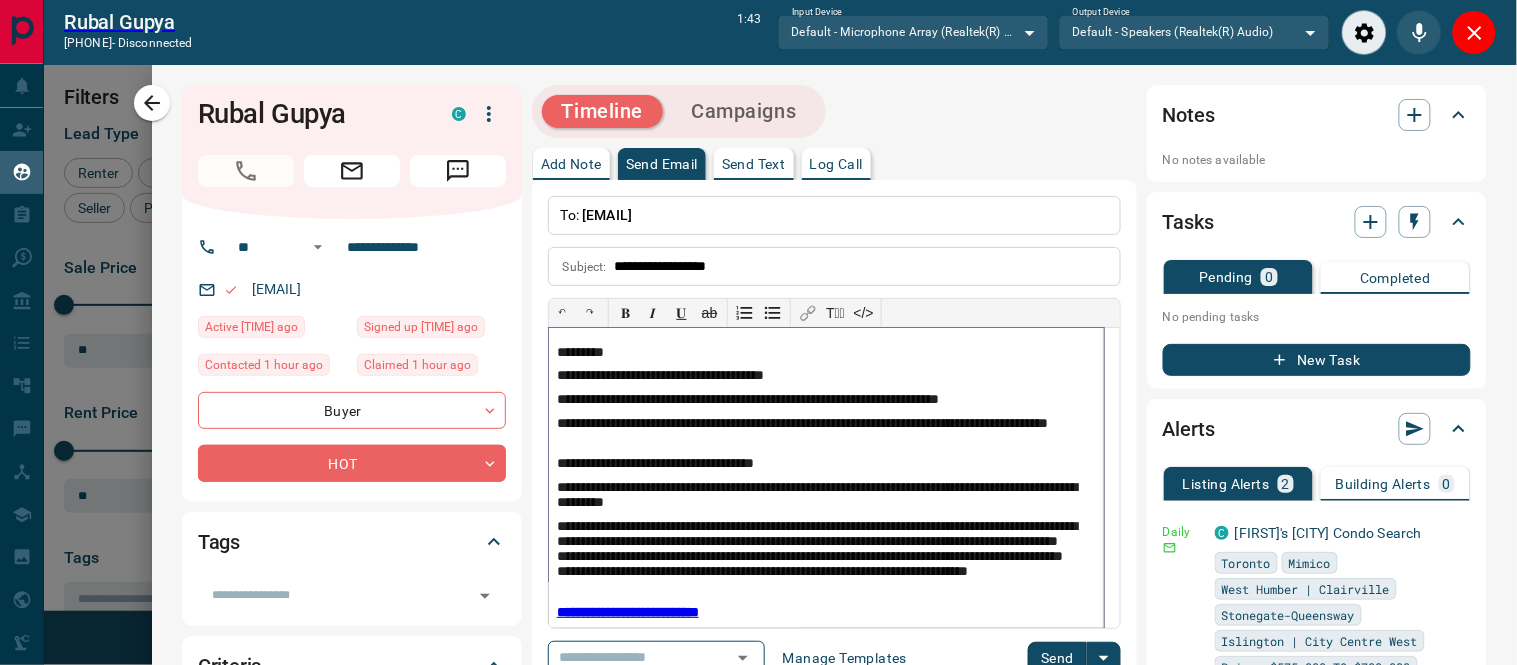 click on "**********" at bounding box center [818, 558] 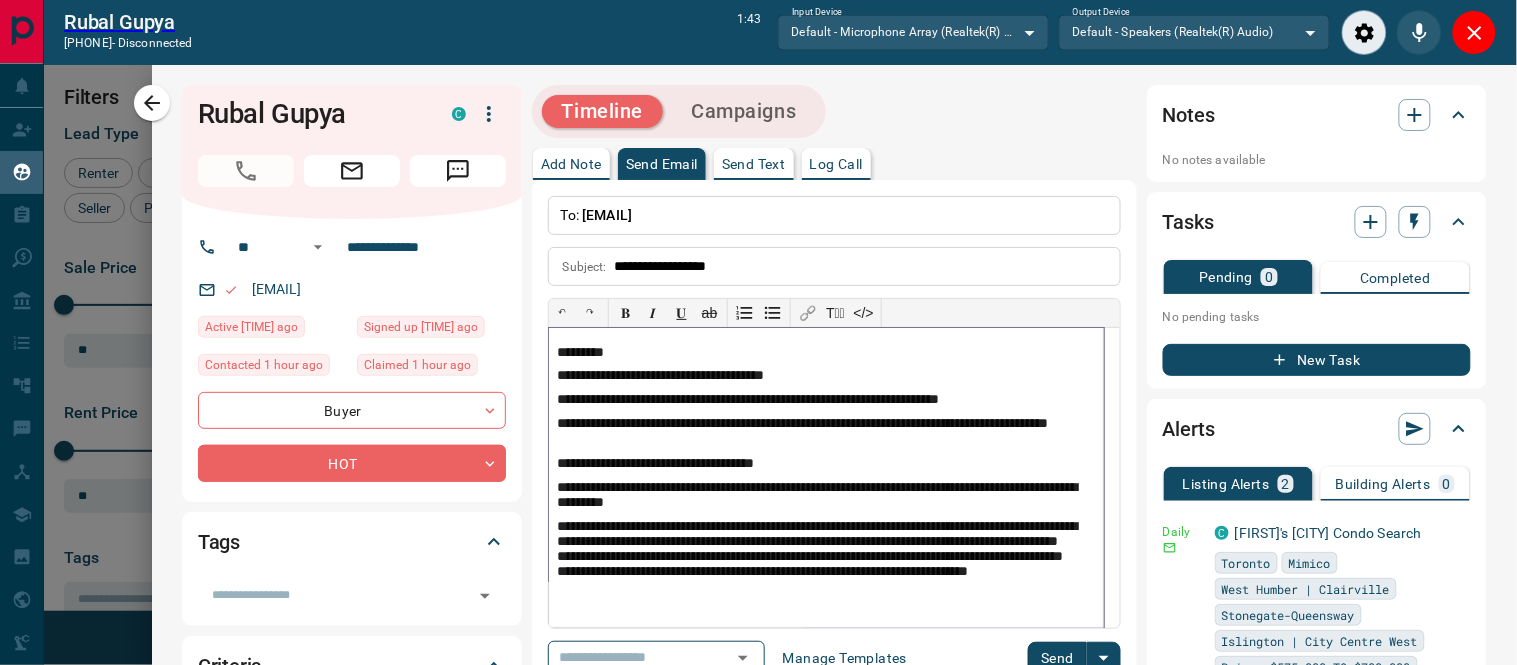 scroll, scrollTop: 33, scrollLeft: 0, axis: vertical 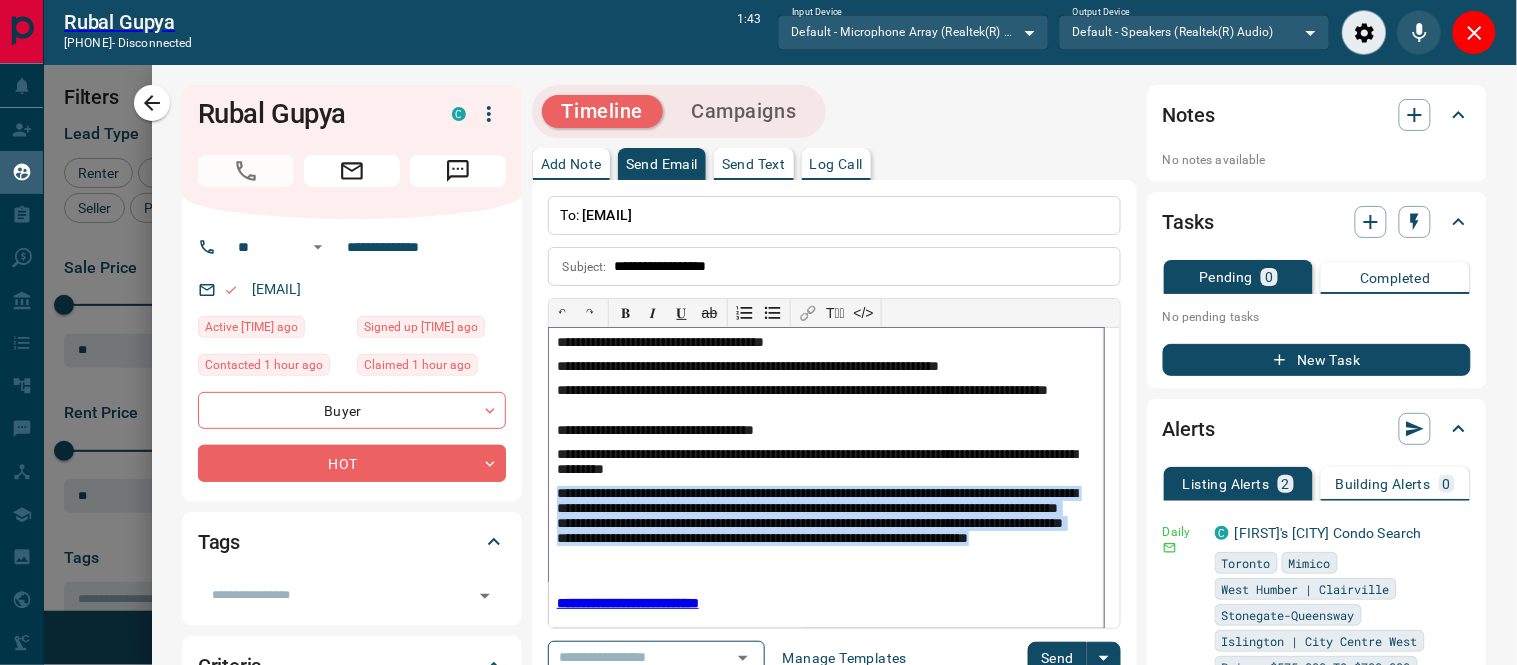 drag, startPoint x: 632, startPoint y: 505, endPoint x: 1007, endPoint y: 561, distance: 379.15826 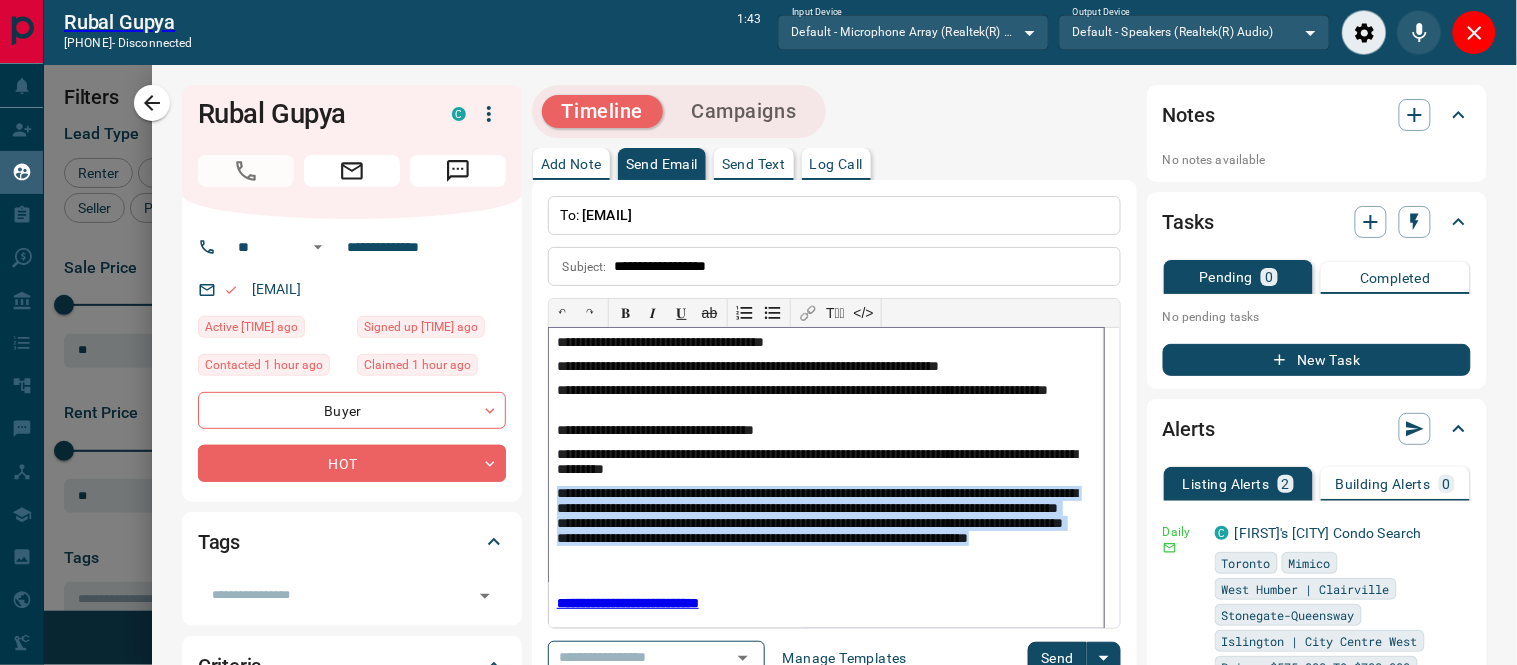 click on "**********" at bounding box center (826, 478) 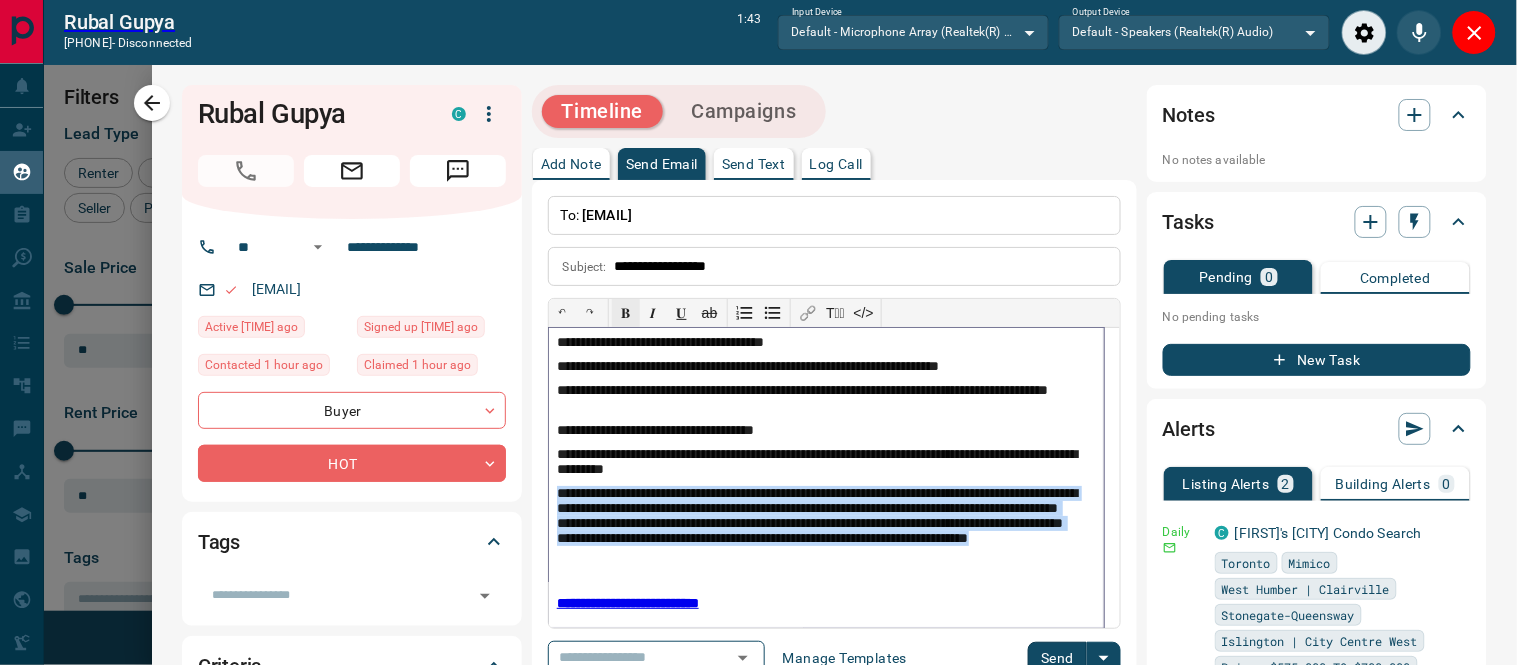 click on "𝐁" at bounding box center [626, 313] 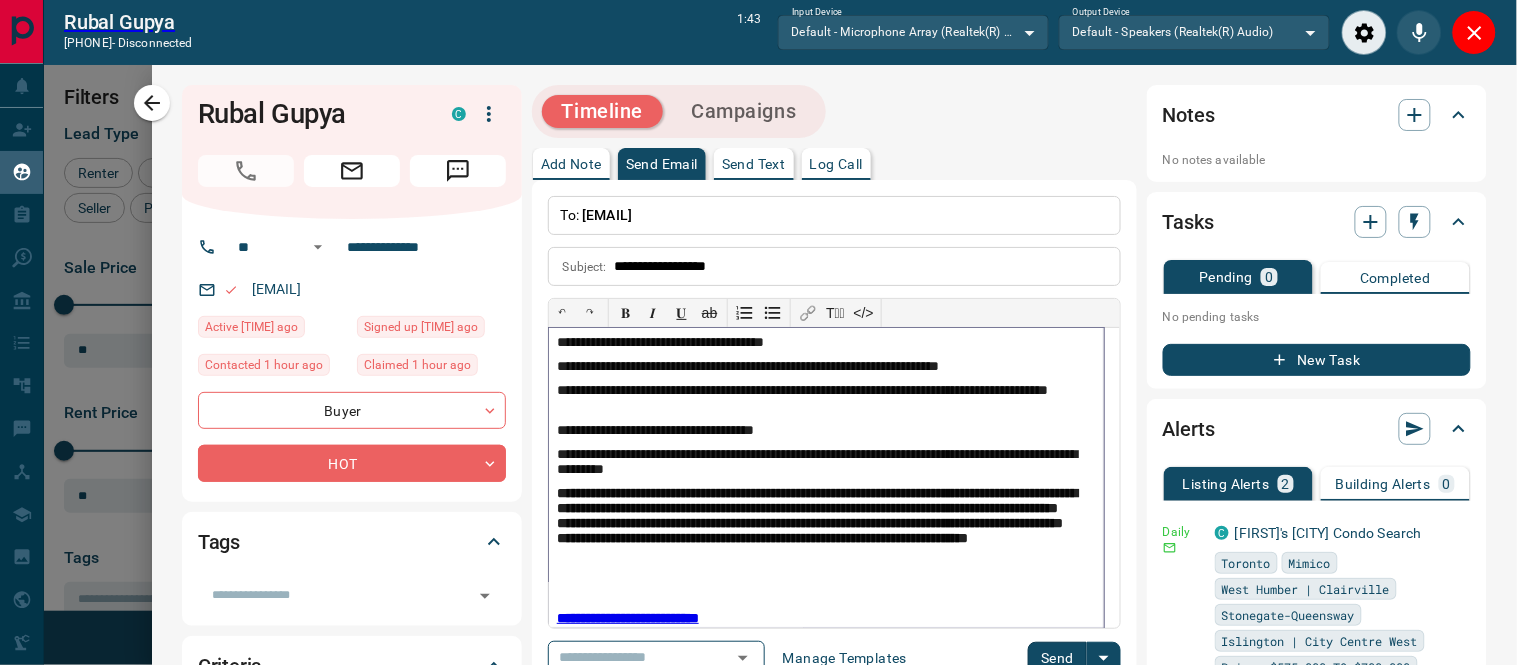 click on "**********" at bounding box center (818, 462) 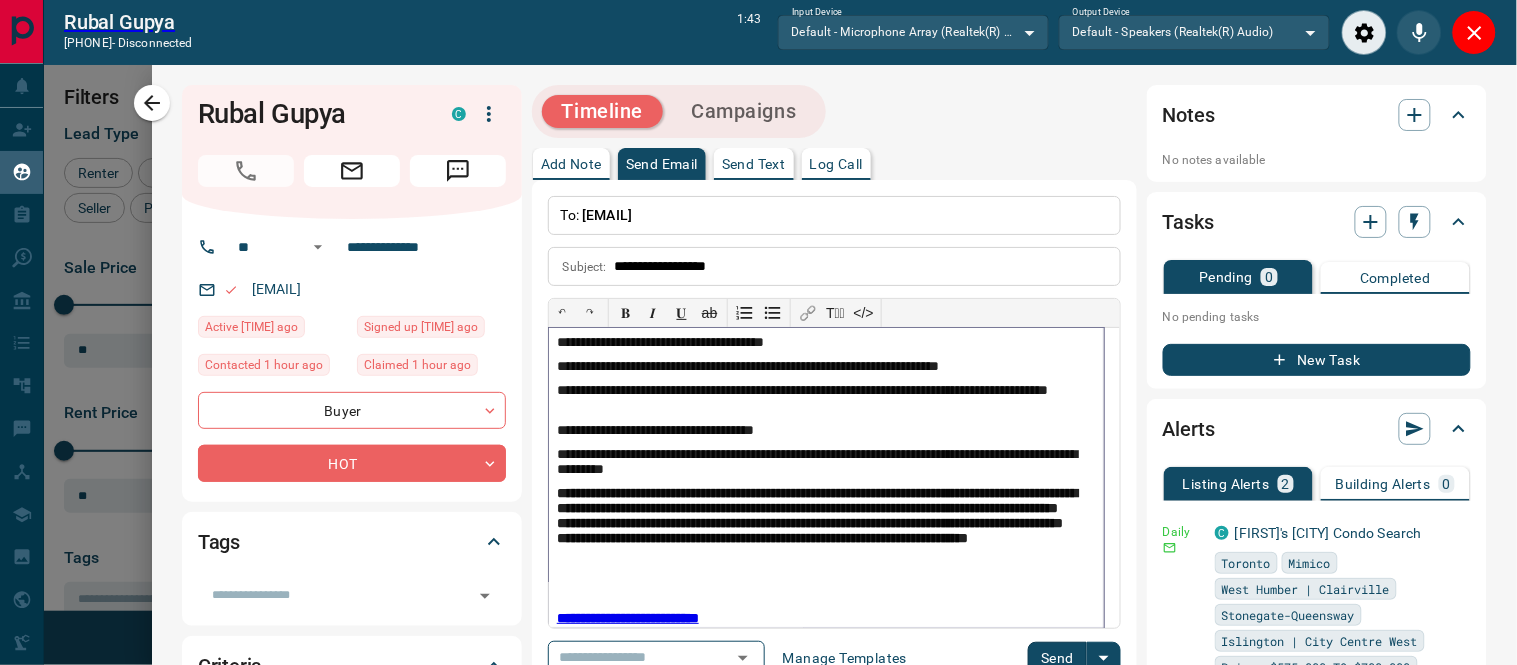 scroll, scrollTop: 48, scrollLeft: 0, axis: vertical 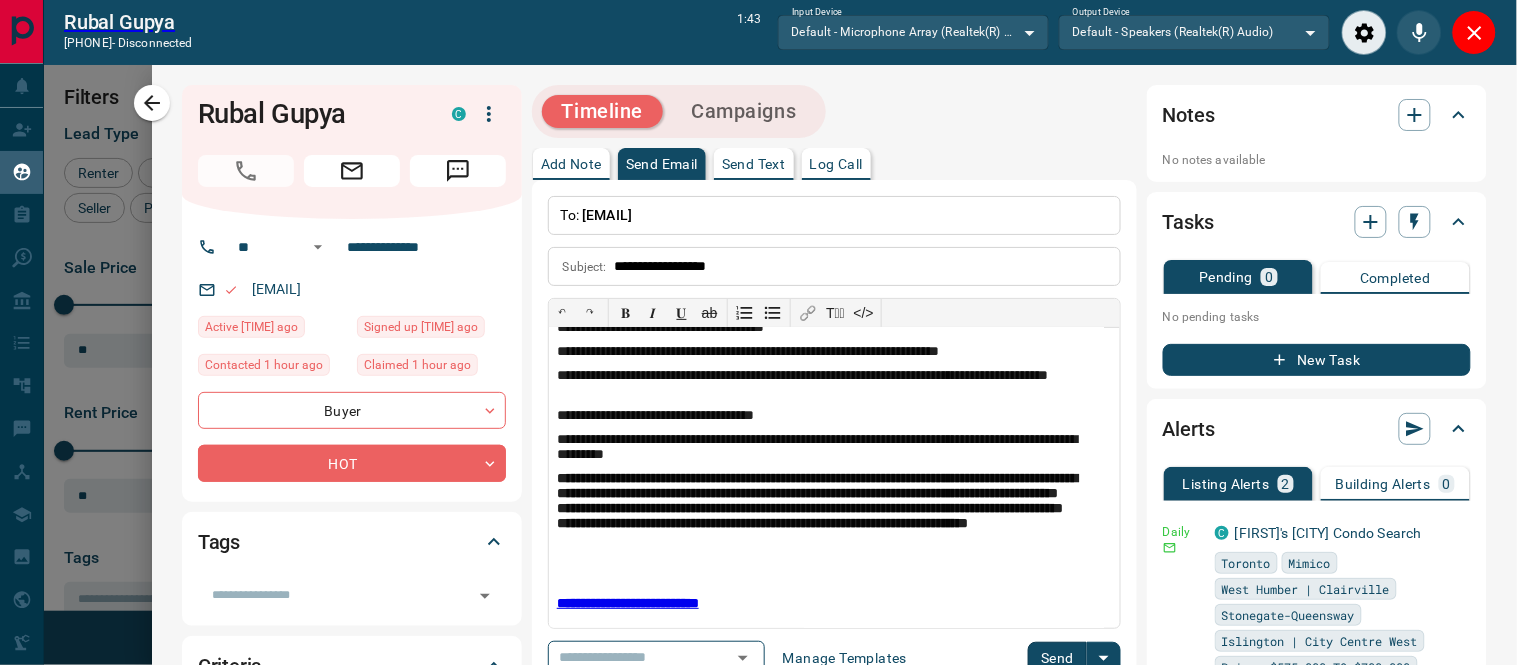 click on "Send" at bounding box center [1057, 658] 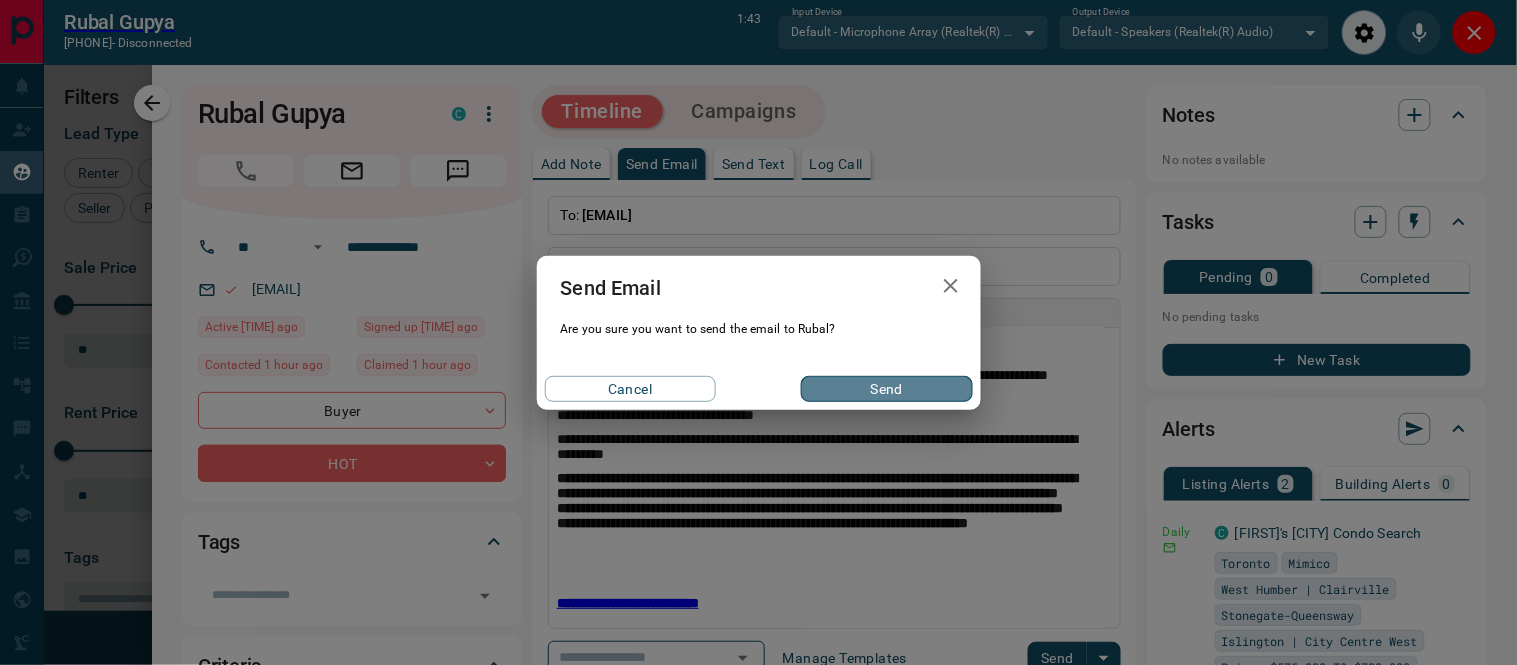 click on "Send" at bounding box center (886, 389) 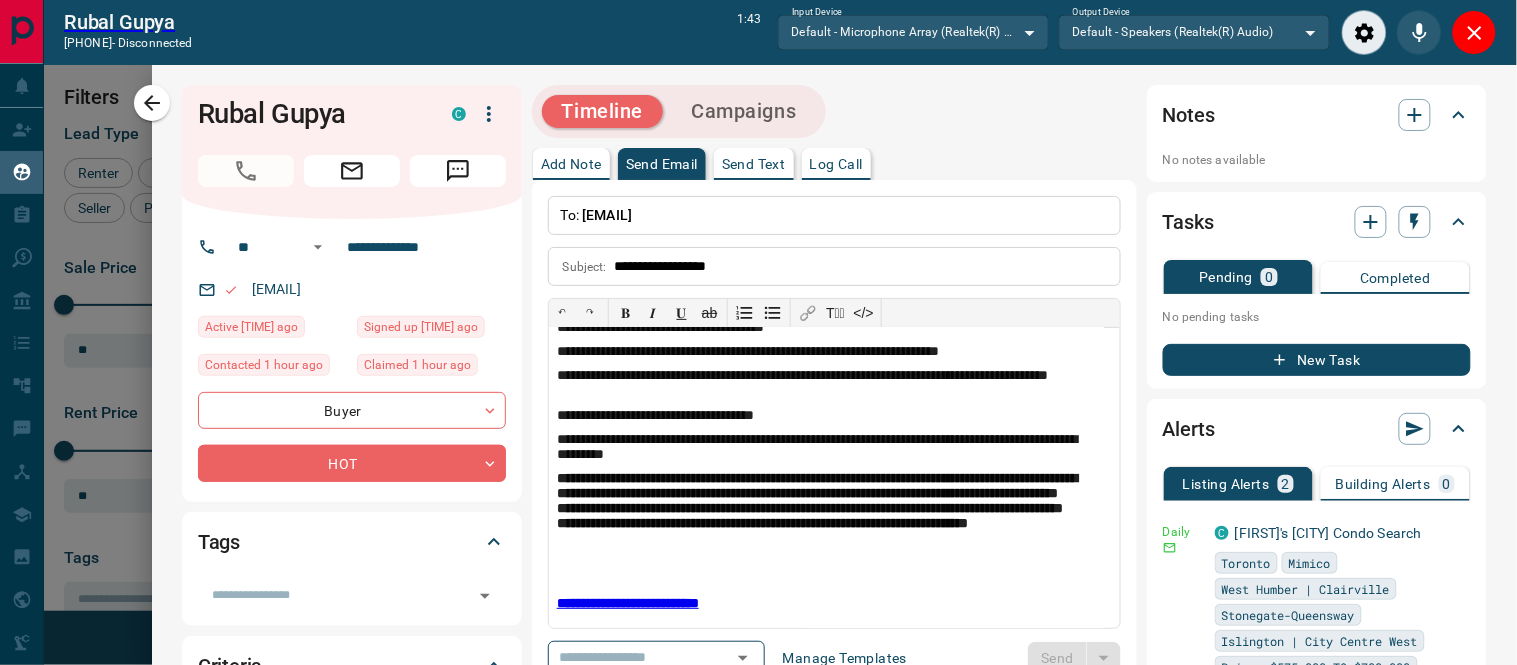 scroll, scrollTop: 8, scrollLeft: 0, axis: vertical 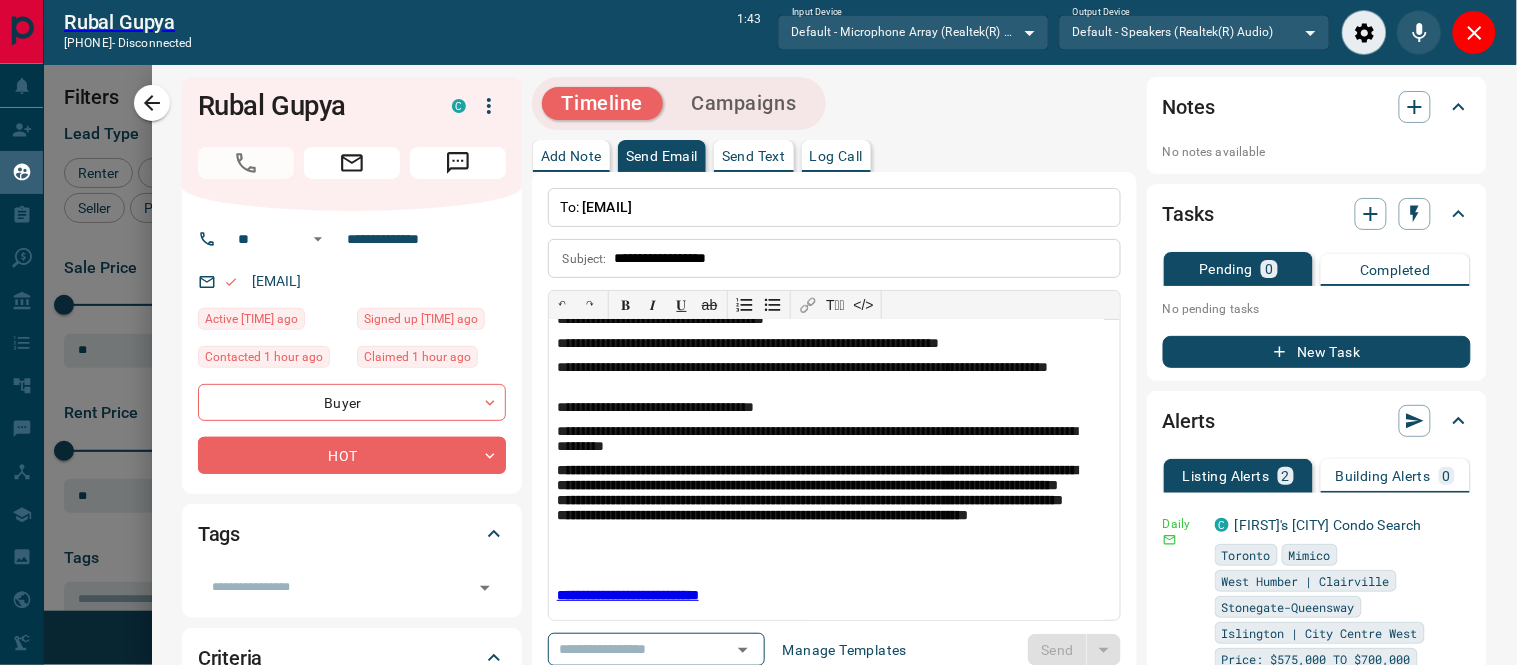 type 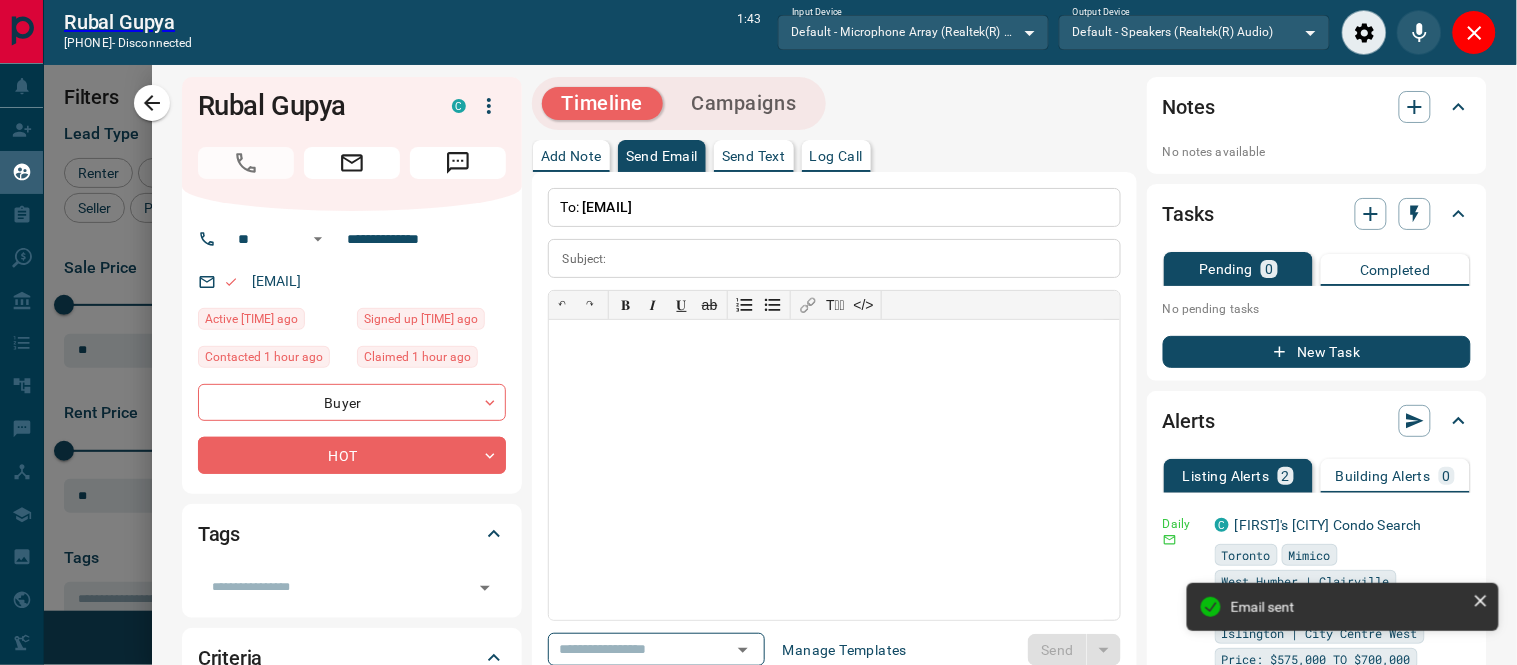 scroll, scrollTop: 0, scrollLeft: 0, axis: both 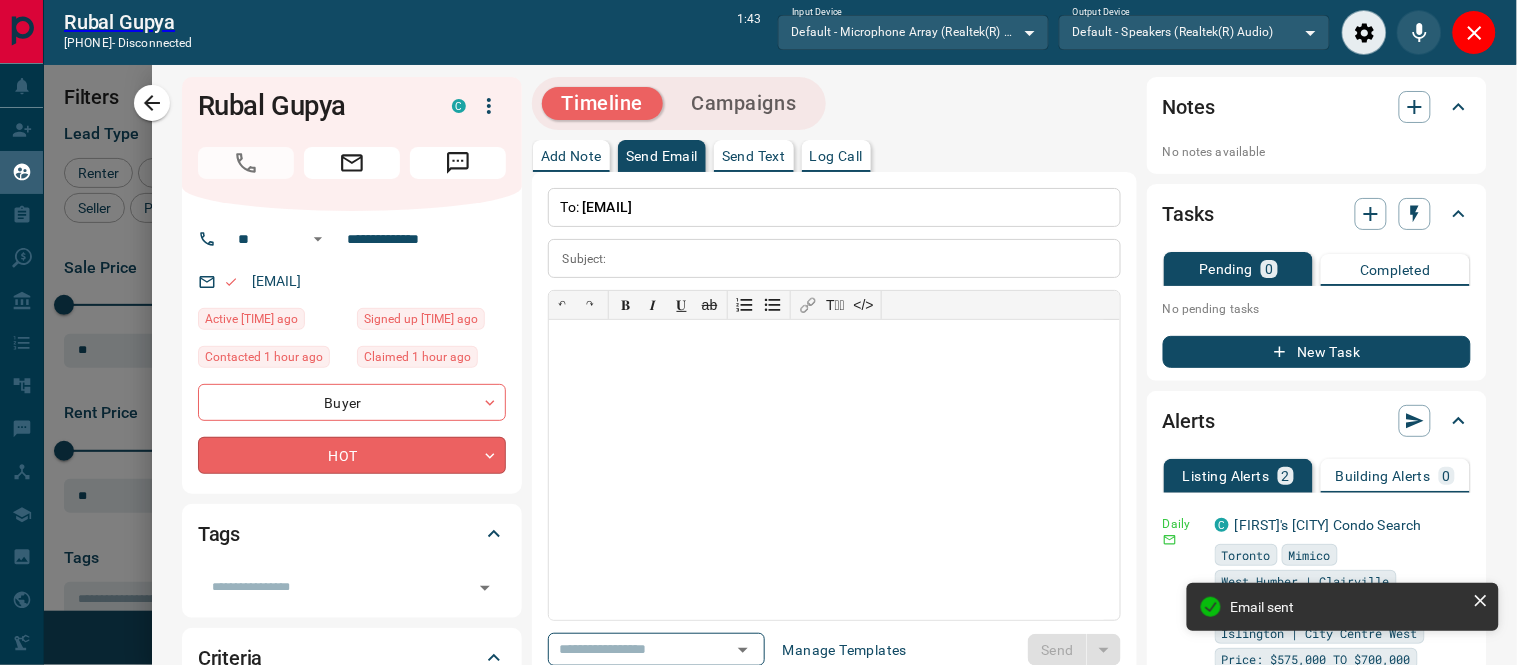 click on "Lead Transfers Claim Leads My Leads Tasks Opportunities Deals Campaigns Automations Messages Broker Bay Training Media Services Agent Resources Precon Worksheet Mobile Apps Disclosure Logout Rubal Gupya [PHONE]  -   disconnected 1:43 Input Device Default - Microphone Array (Realtek(R) Audio) ******* ​ Output Device Default - Speakers (Realtek(R) Audio) ******* ​ My Leads Filters 1 Manage Tabs New Lead All 336 TBD 12 Do Not Contact - Not Responsive 8 Bogus 54 Just Browsing 8 Criteria Obtained 3 Future Follow Up 138 Warm 48 HOT 48 Taken on Showings 10 Submitted Offer 1 Client 6 Name Details Last Active Claimed Date Status Tags Monica Brennan Buyer $--- 21 minutes ago 21 minutes ago Personal Lead Signed up 21 minutes ago HOT A-Buyer personal client + Rubal Gupya Buyer C $400K - $538K Etobicoke, Mississauga 6 hours ago Contacted in 3 hours 1 hour ago Signed up 6 hours ago HOT + Kiara Gosselin Buyer C $530K - $530K Etobicoke, Toronto 10 hours ago Contacted in 2 hours 1 hour ago Signed up 10 hours ago HOT" at bounding box center (758, 321) 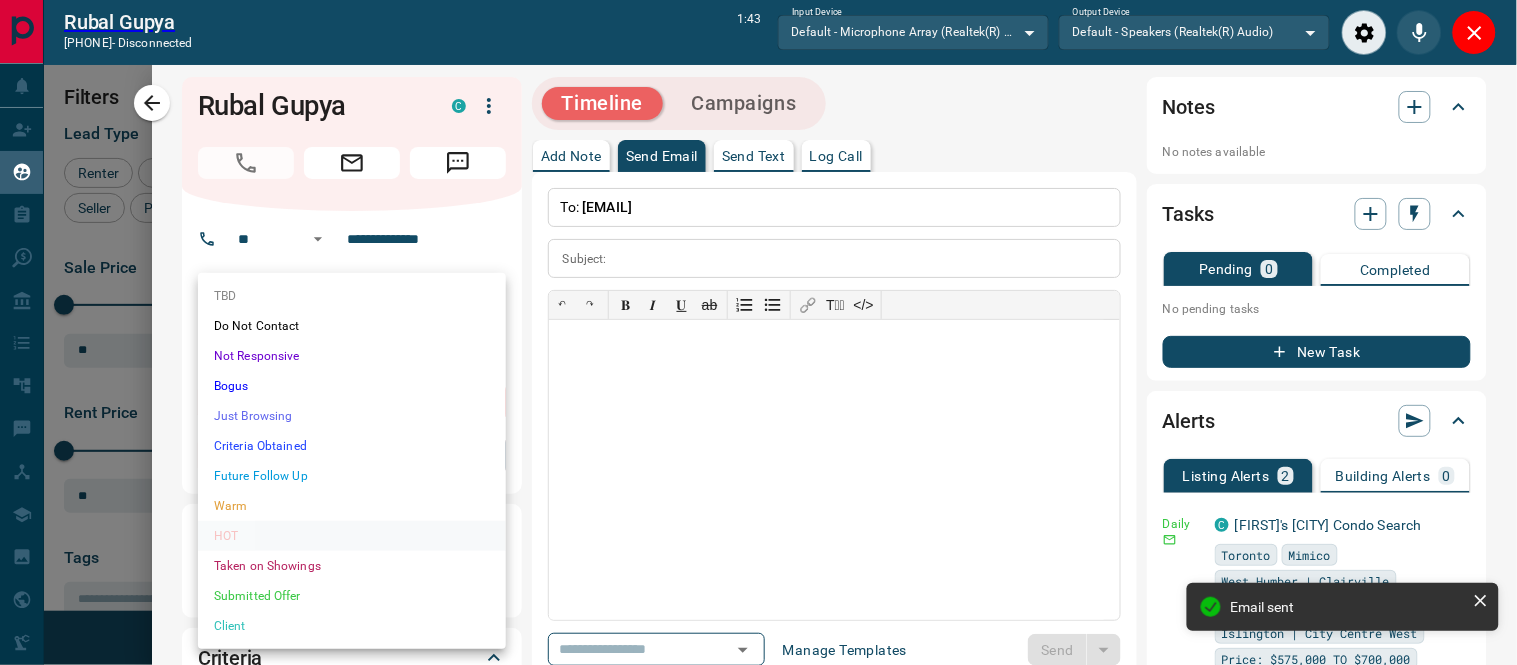 click on "Just Browsing" at bounding box center [352, 416] 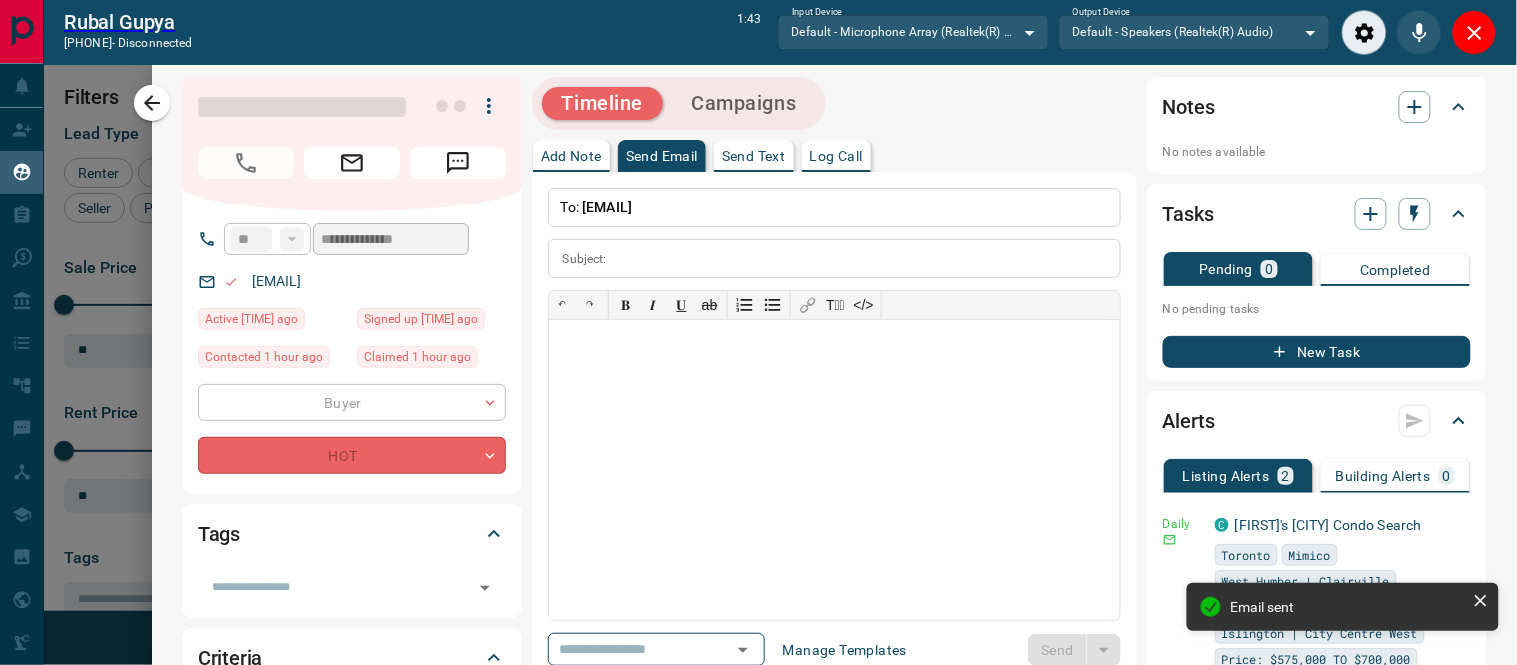 click on "TBD Do Not Contact Not Responsive Bogus Just Browsing Criteria Obtained Future Follow Up Warm HOT Taken on Showings Submitted Offer Client" at bounding box center (758, 332) 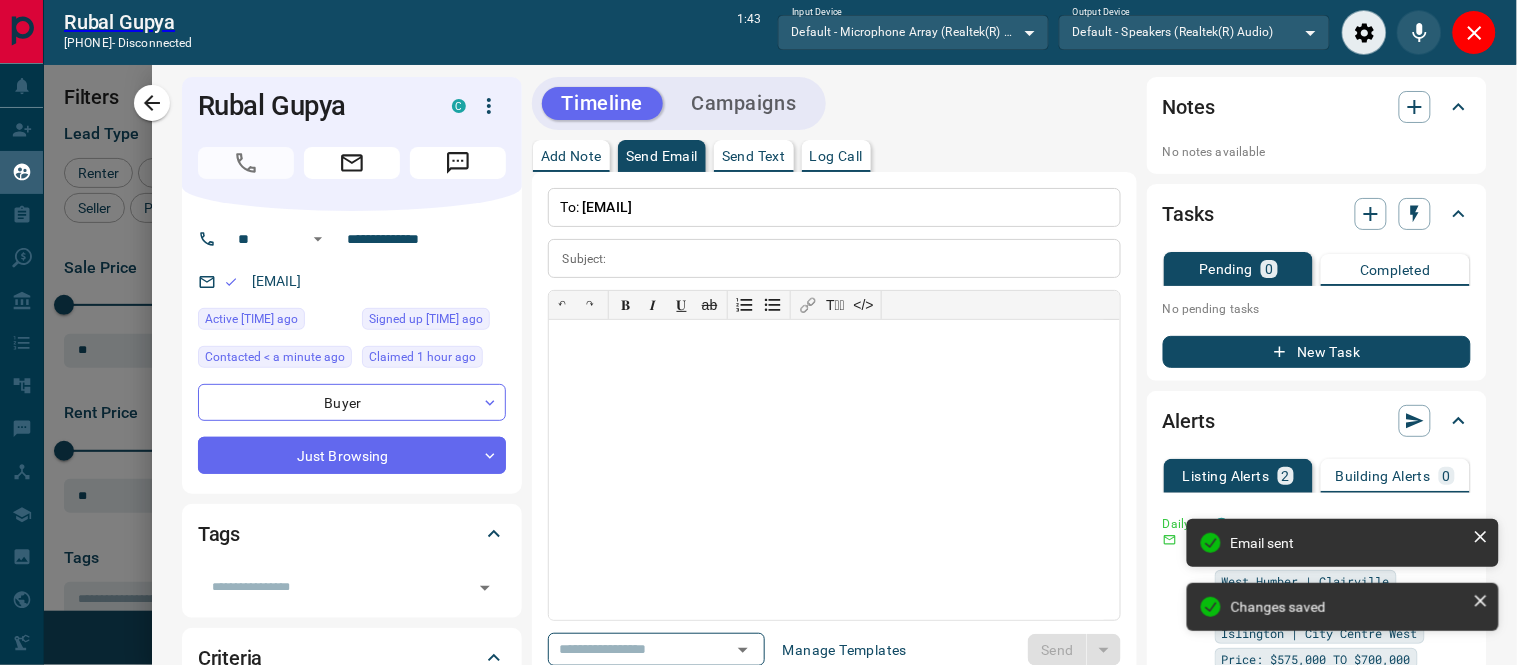 type on "*" 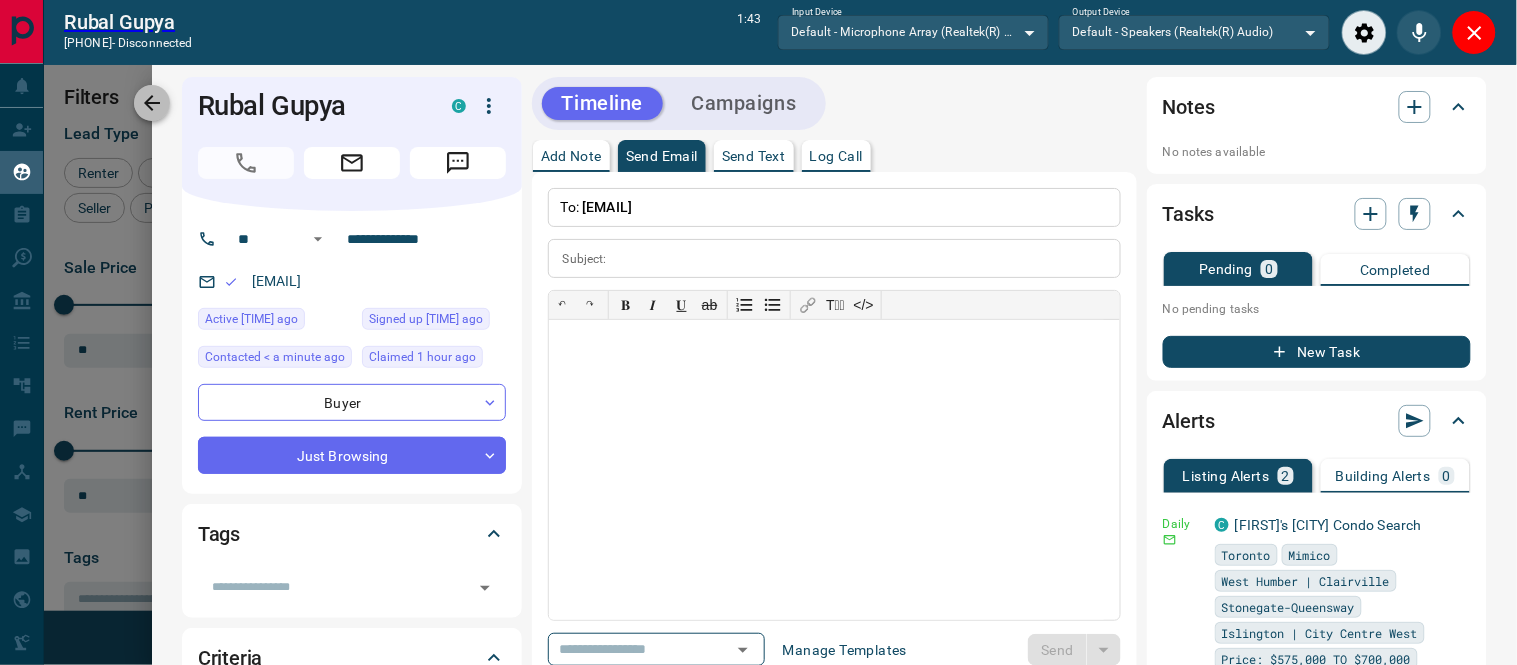 click 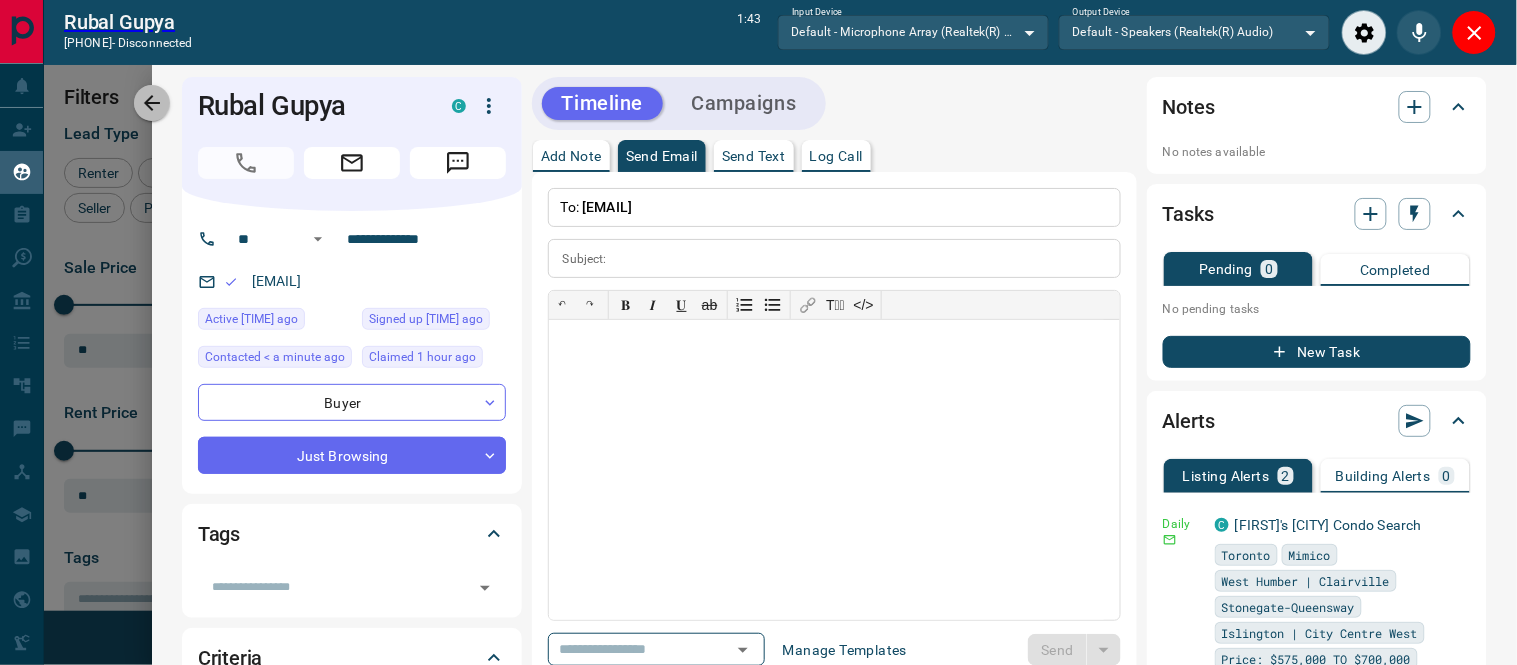 click at bounding box center [758, 332] 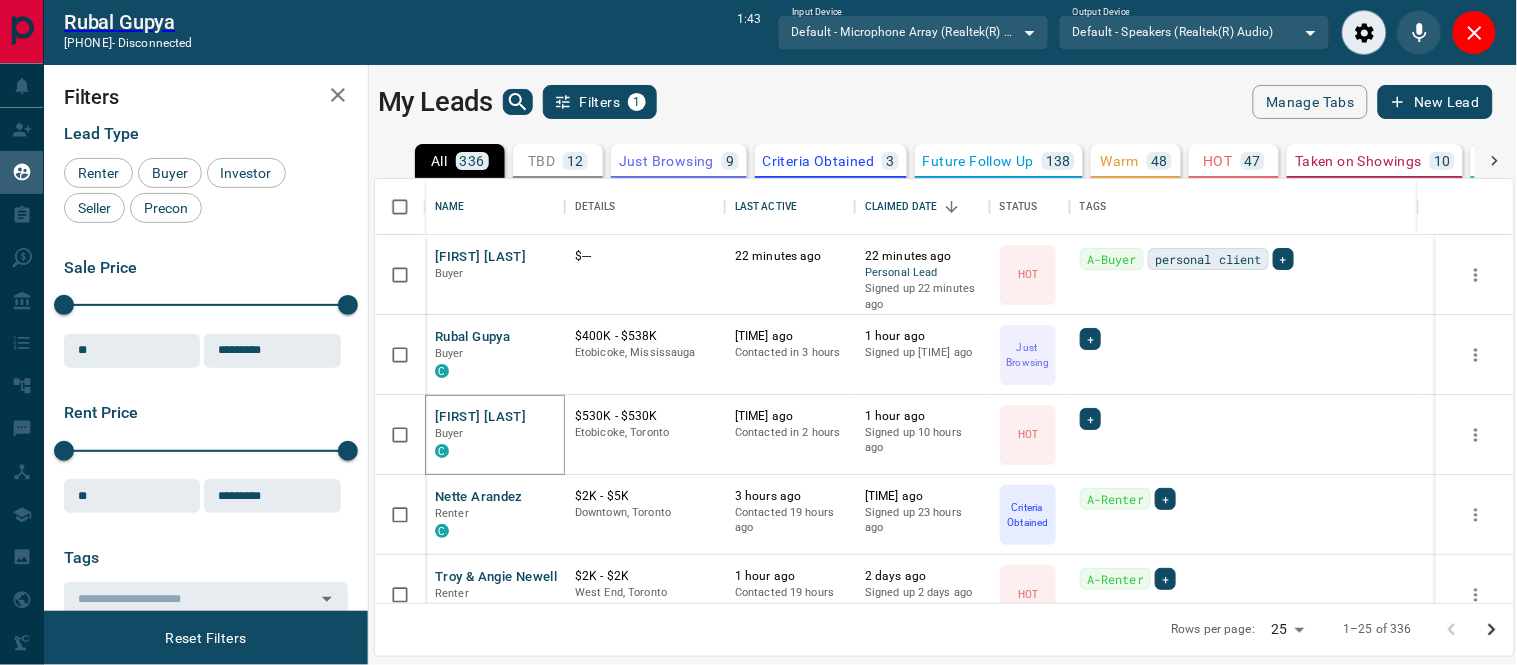 click on "[FIRST] [LAST]" at bounding box center [480, 417] 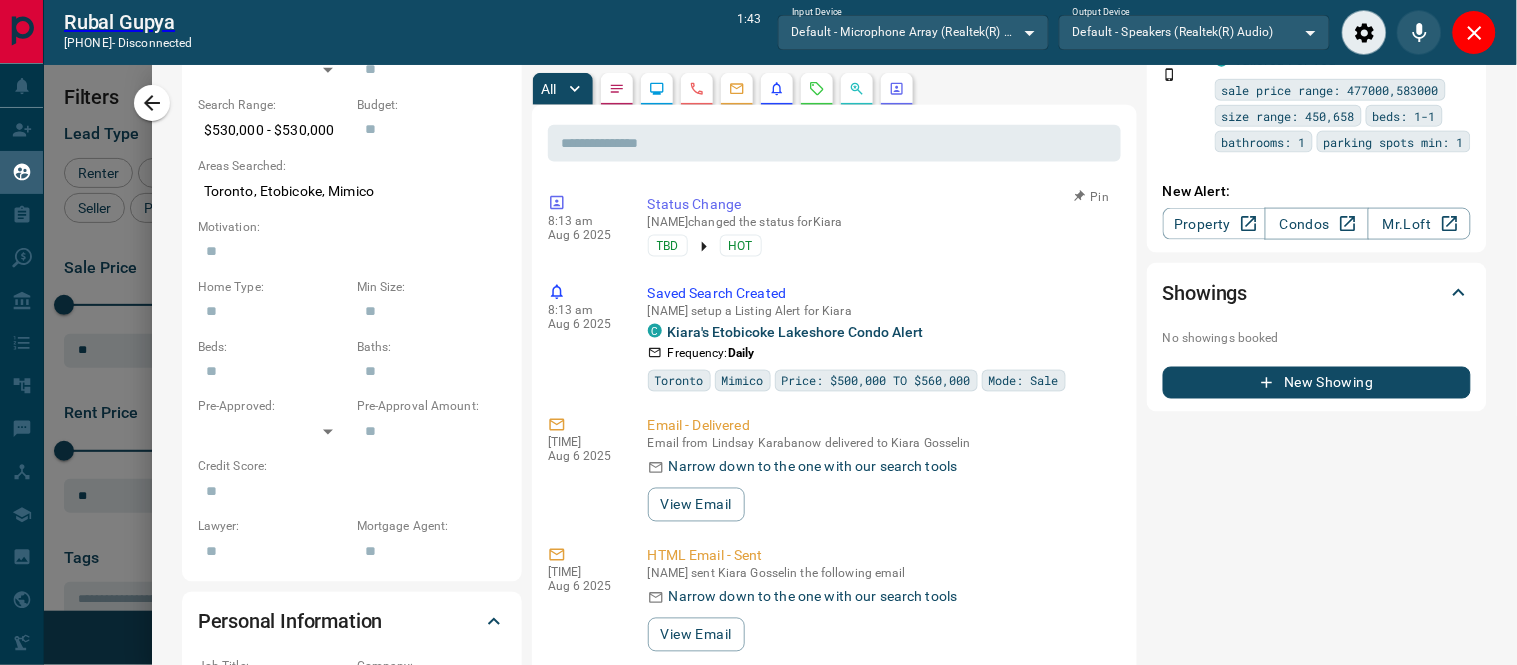 scroll, scrollTop: 222, scrollLeft: 0, axis: vertical 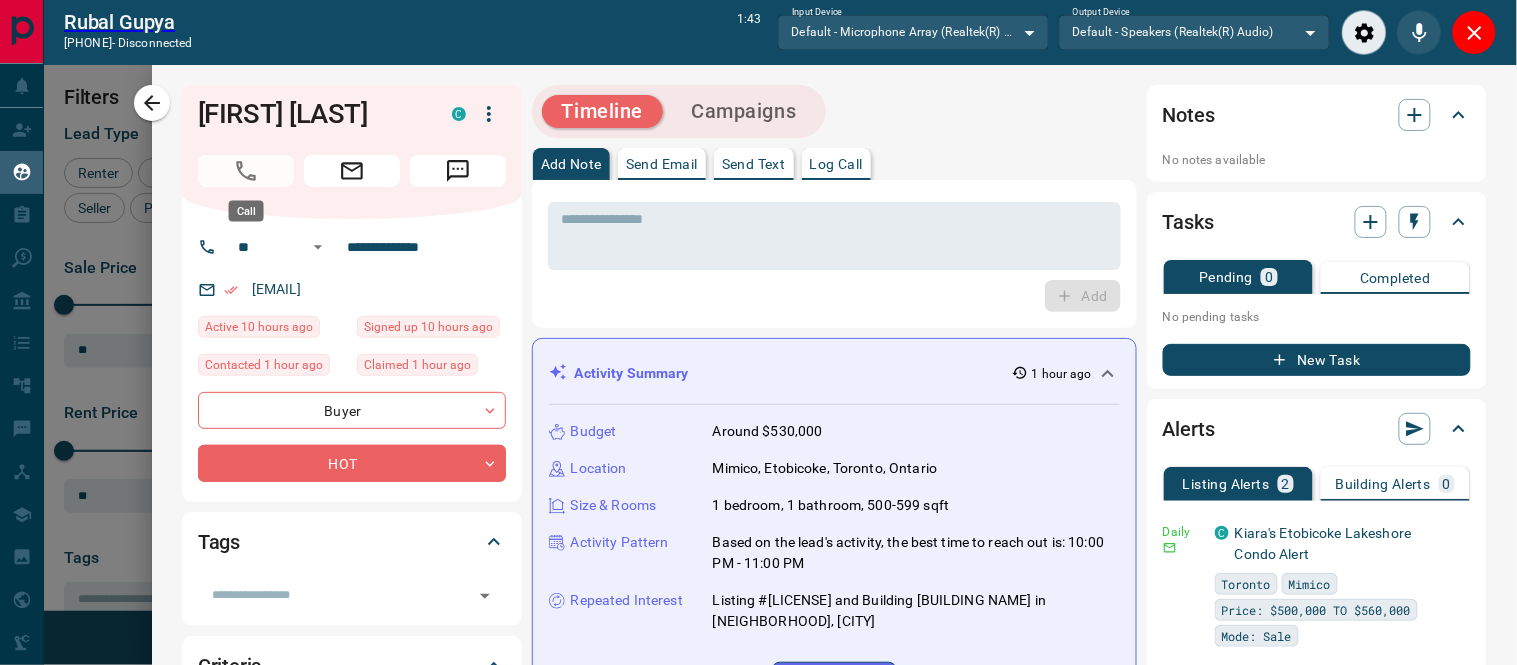 click at bounding box center (246, 171) 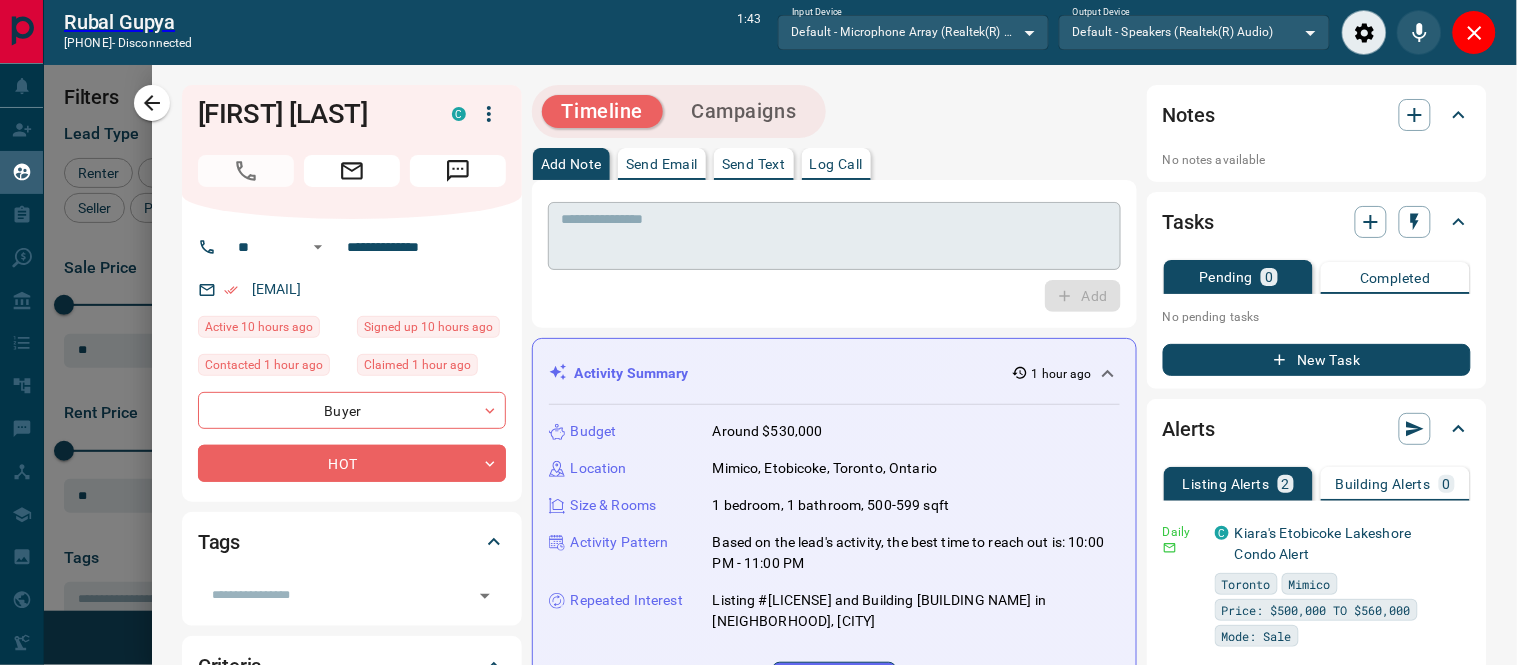 click at bounding box center (834, 236) 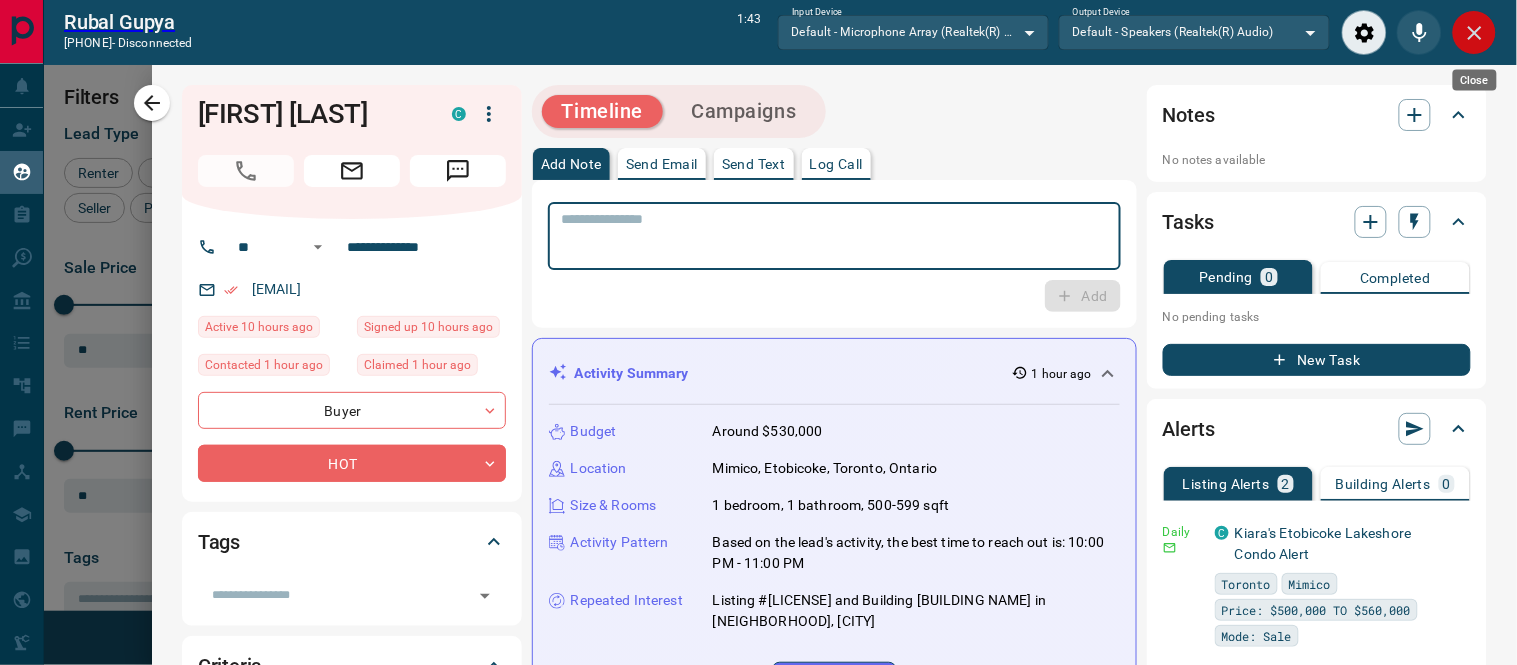 click 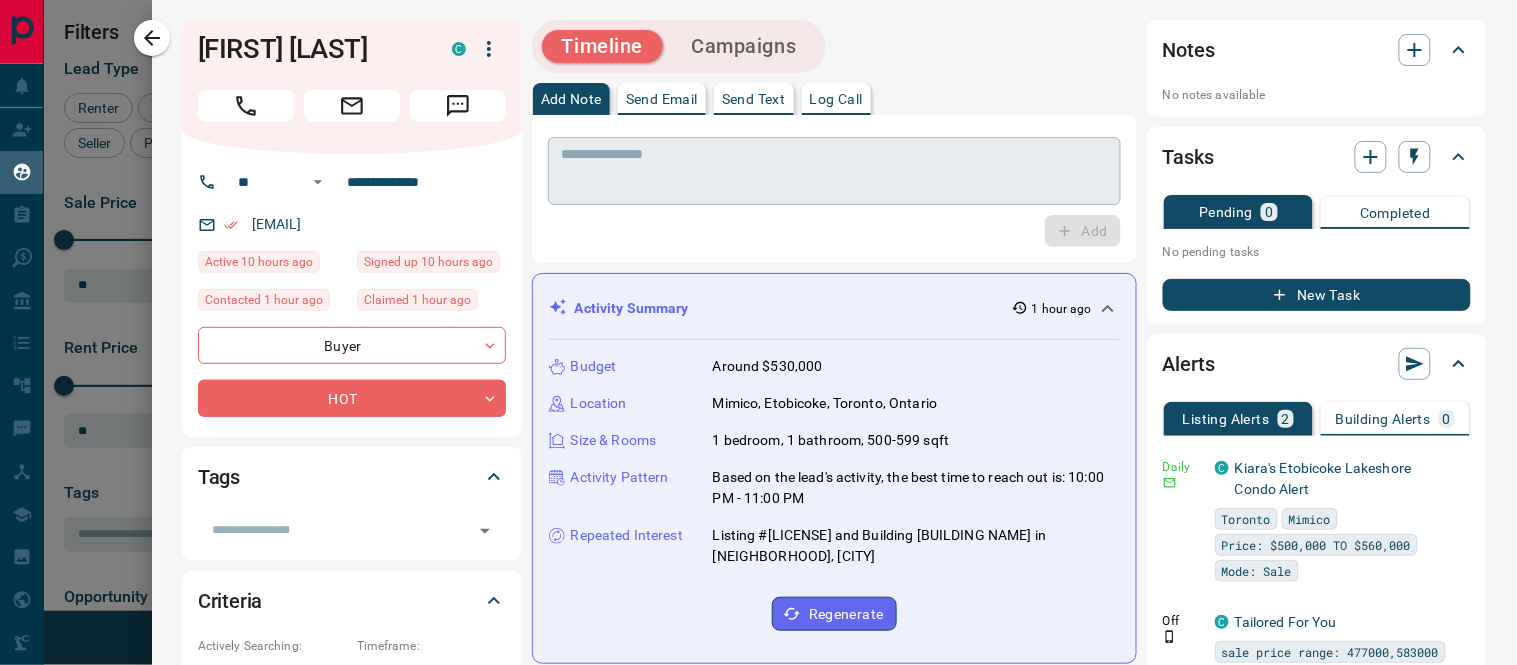 scroll, scrollTop: 16, scrollLeft: 17, axis: both 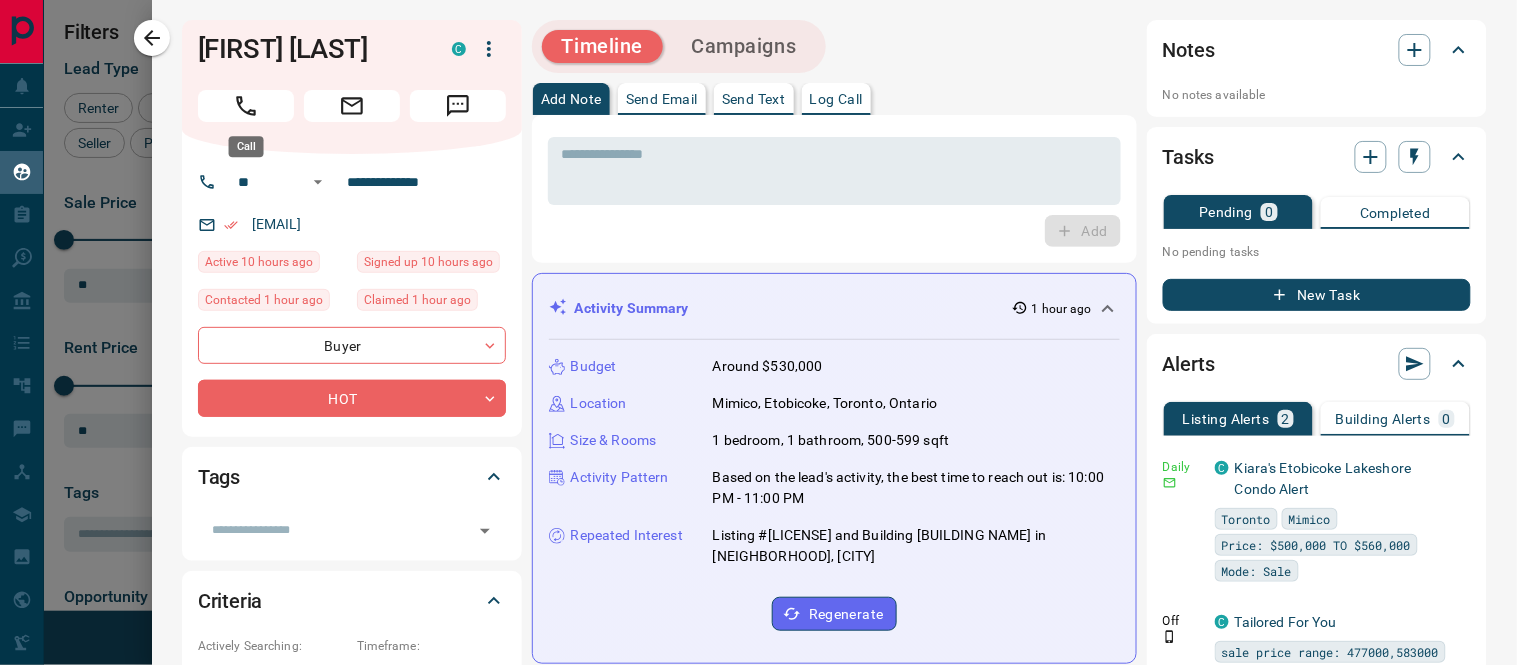 click 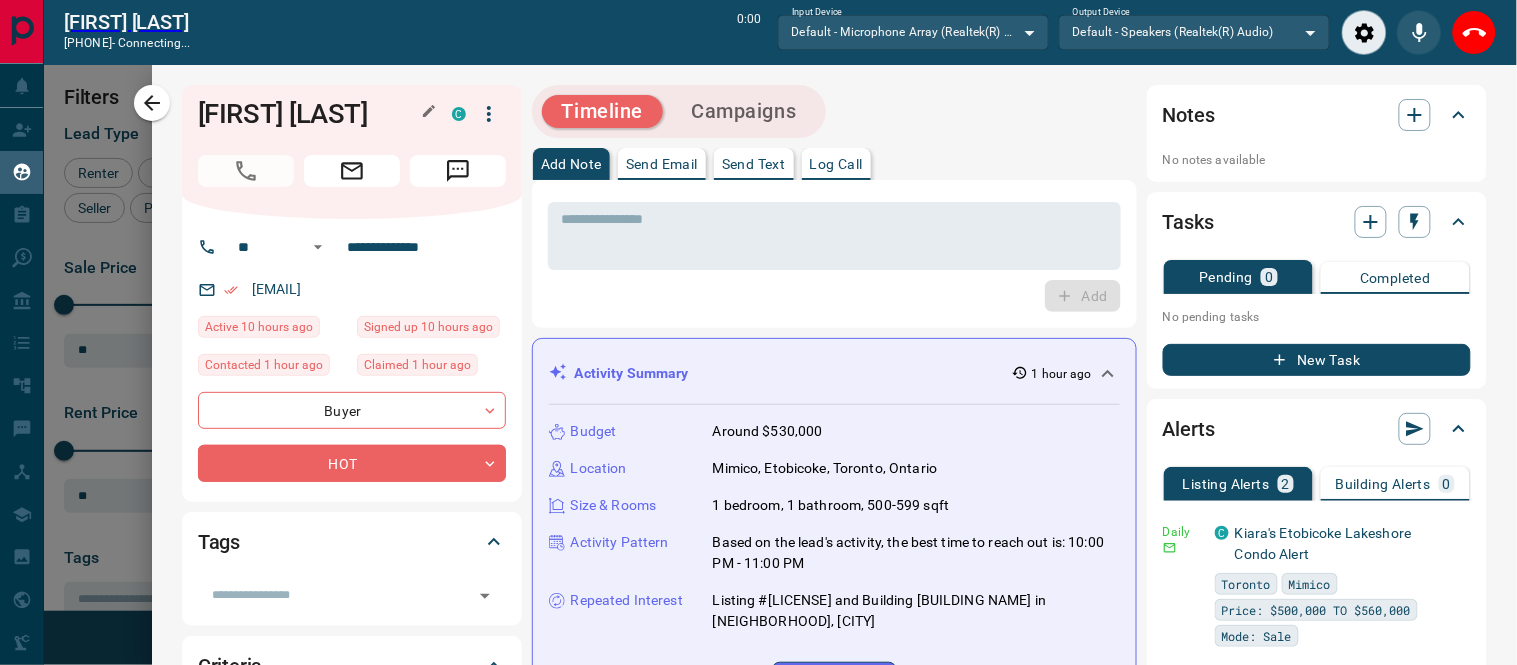scroll, scrollTop: 407, scrollLeft: 1122, axis: both 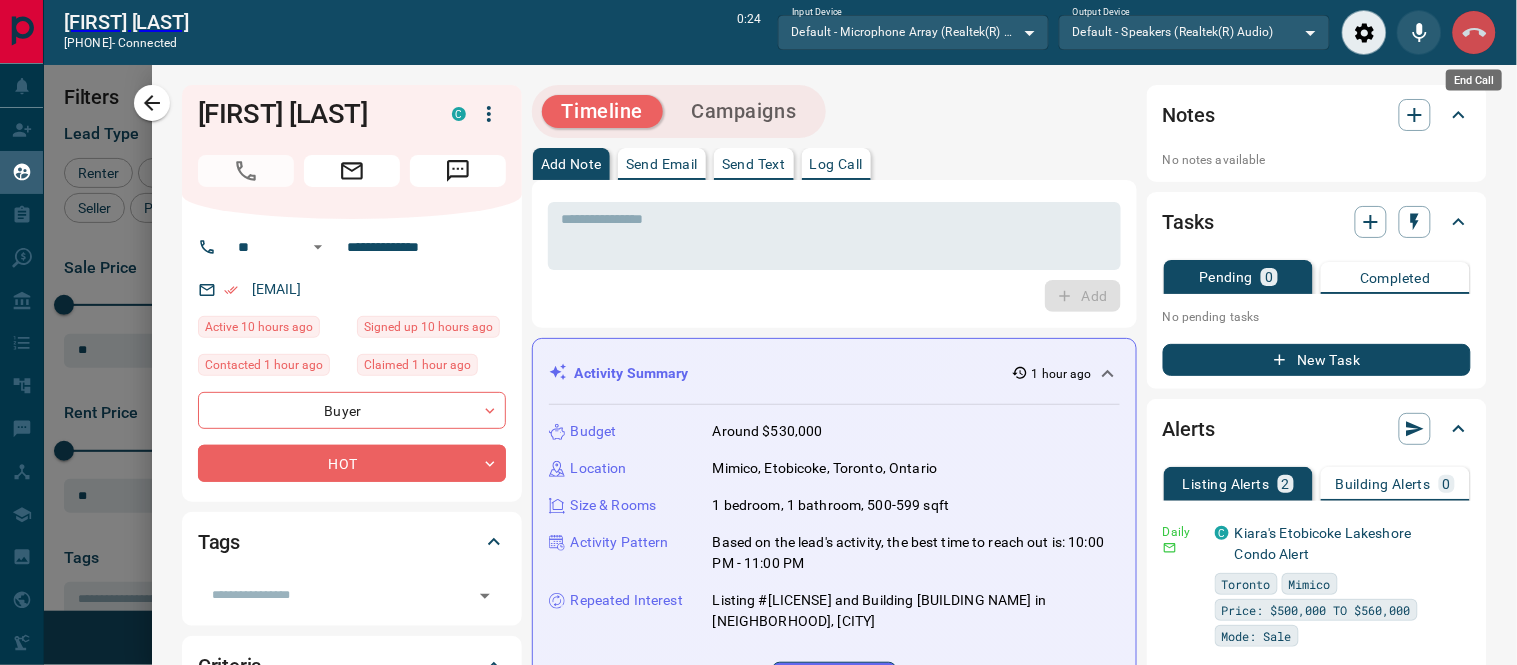 click 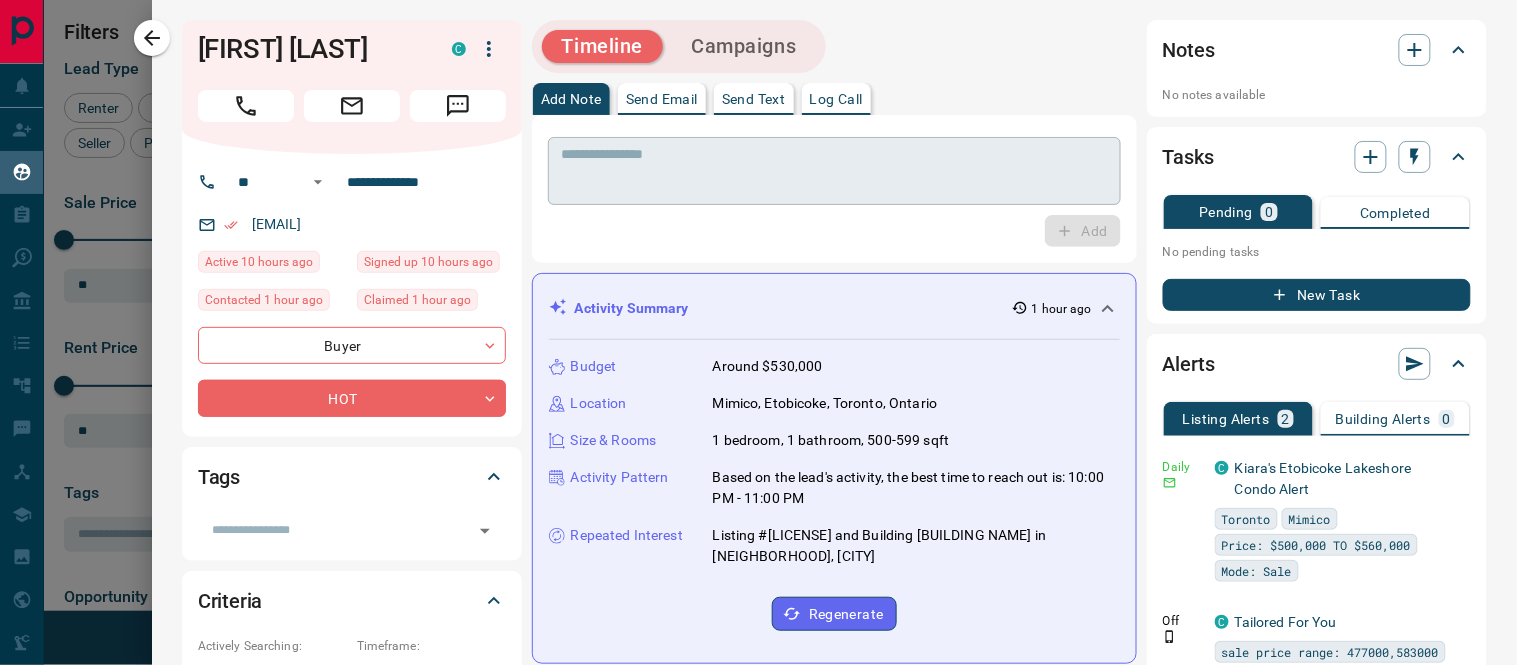 scroll, scrollTop: 16, scrollLeft: 17, axis: both 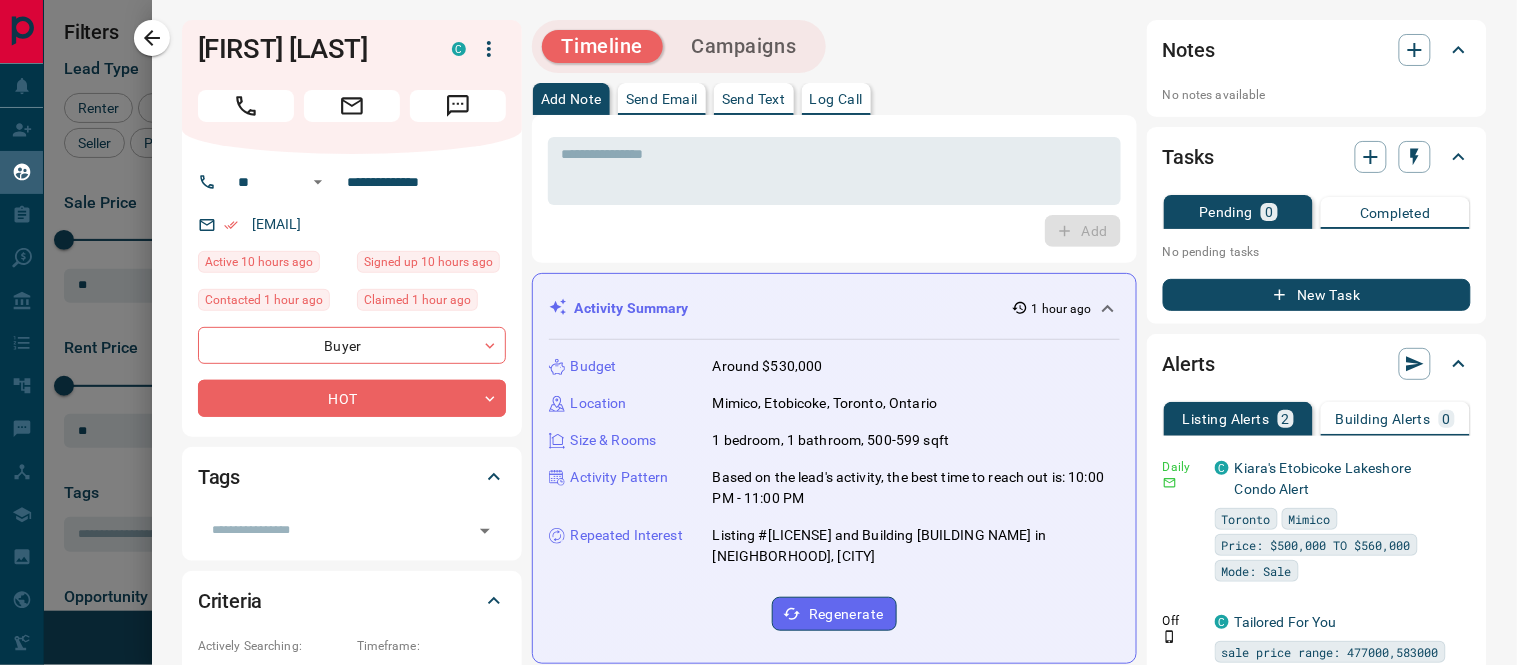 click on "Log Call" at bounding box center [836, 99] 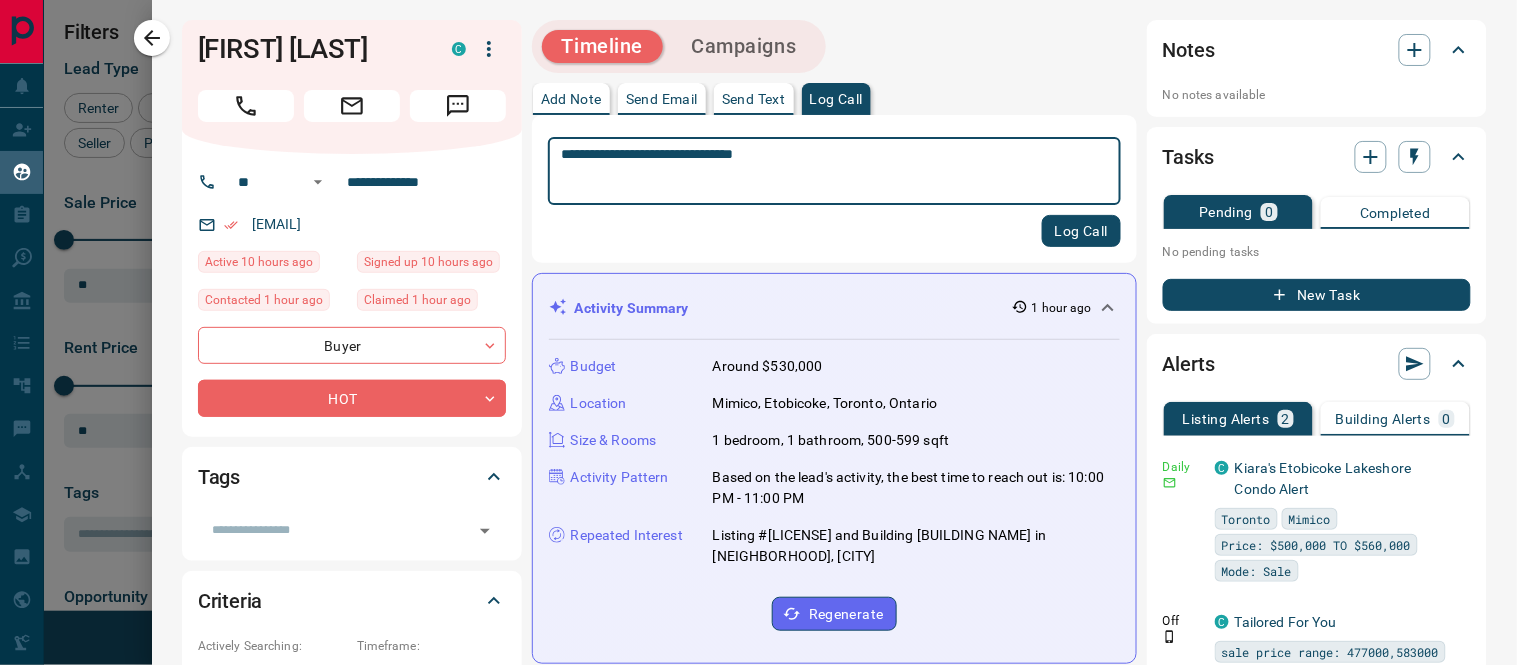type on "**********" 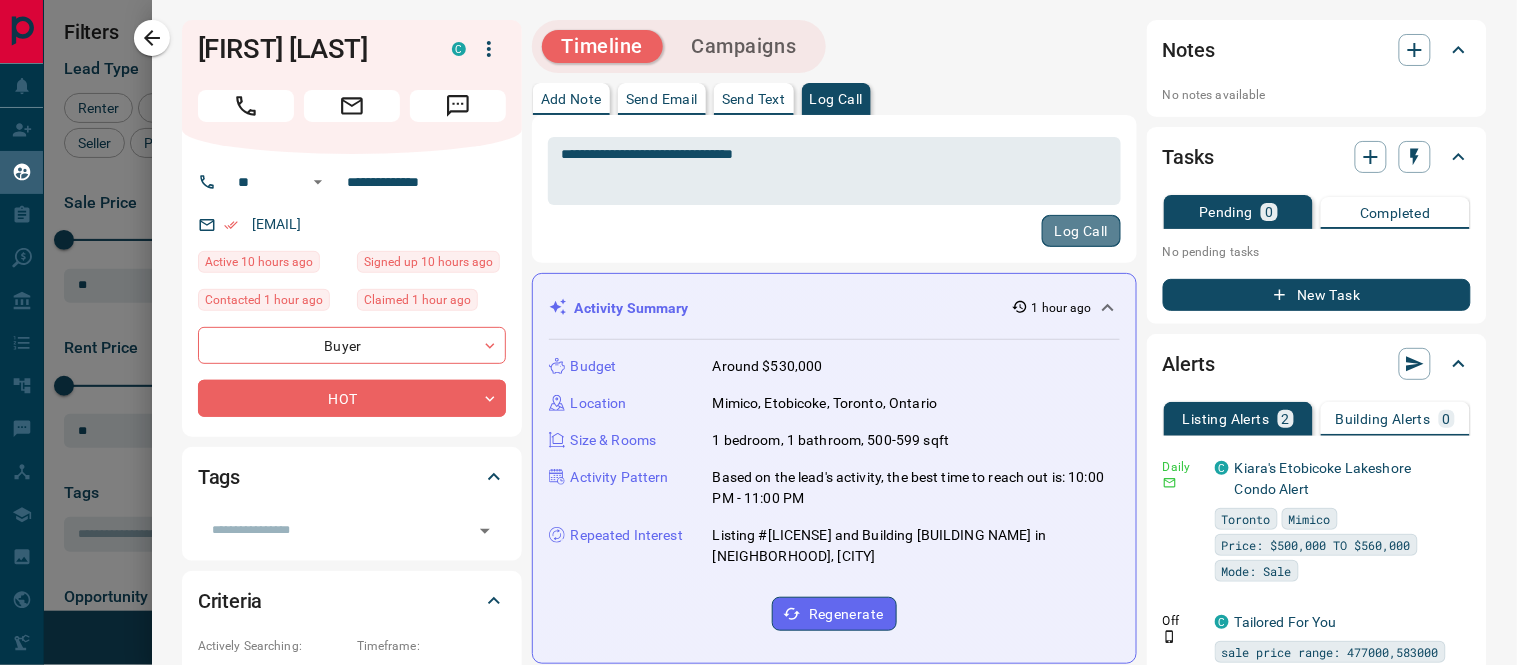 click on "Log Call" at bounding box center [1081, 231] 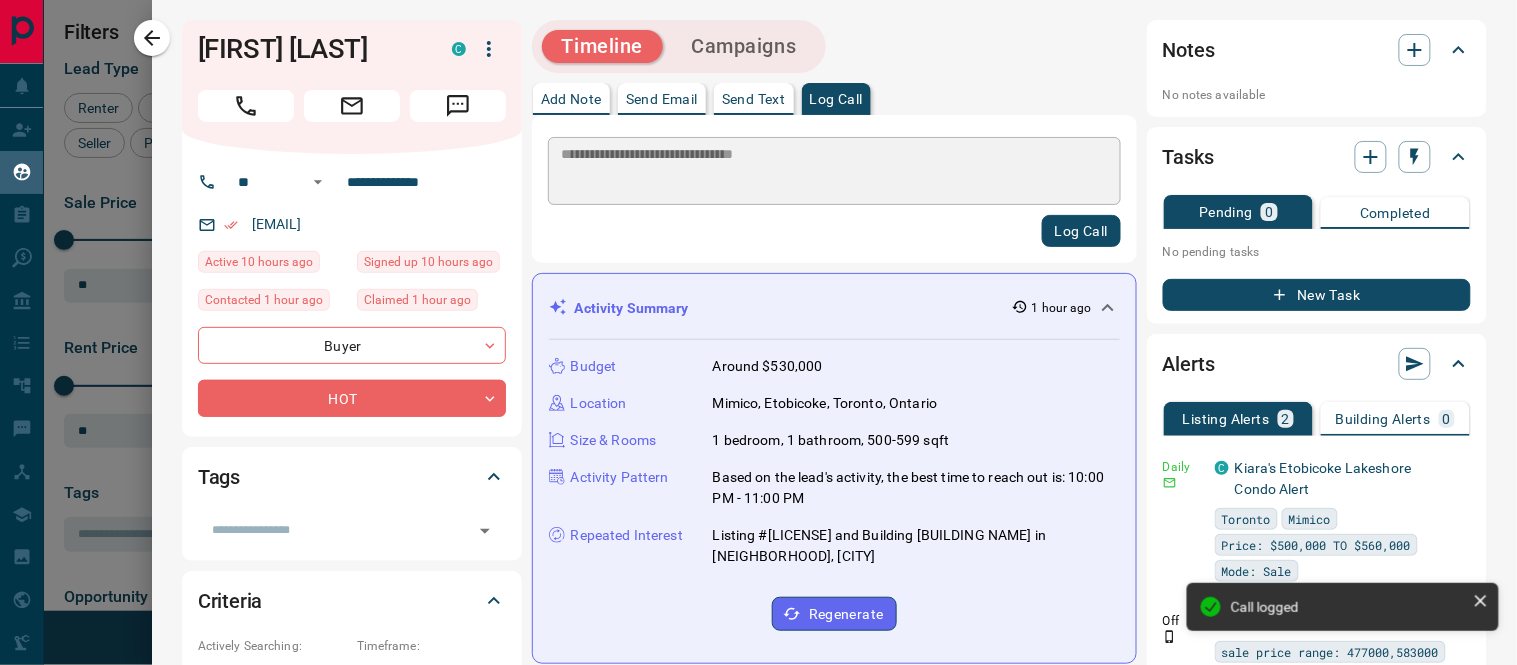 type 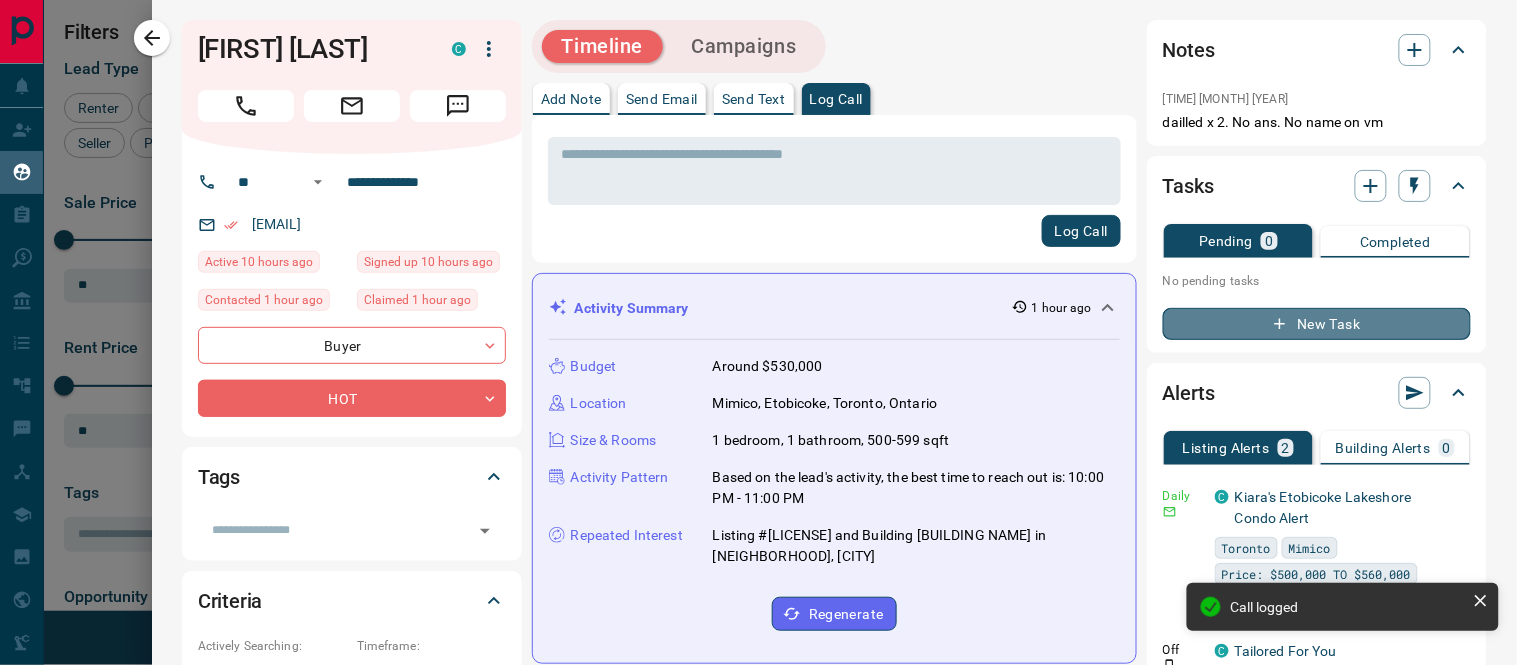 click on "New Task" at bounding box center [1317, 324] 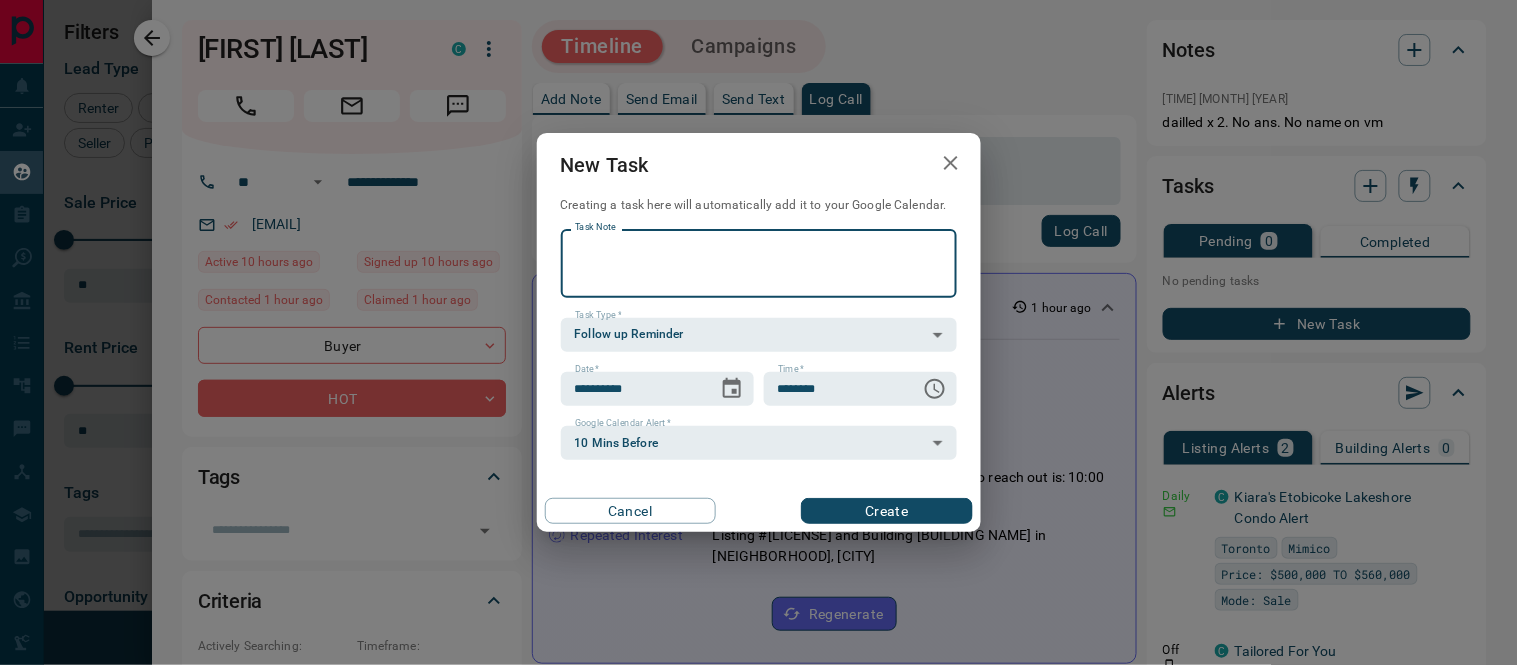 click on "Task Note" at bounding box center (759, 263) 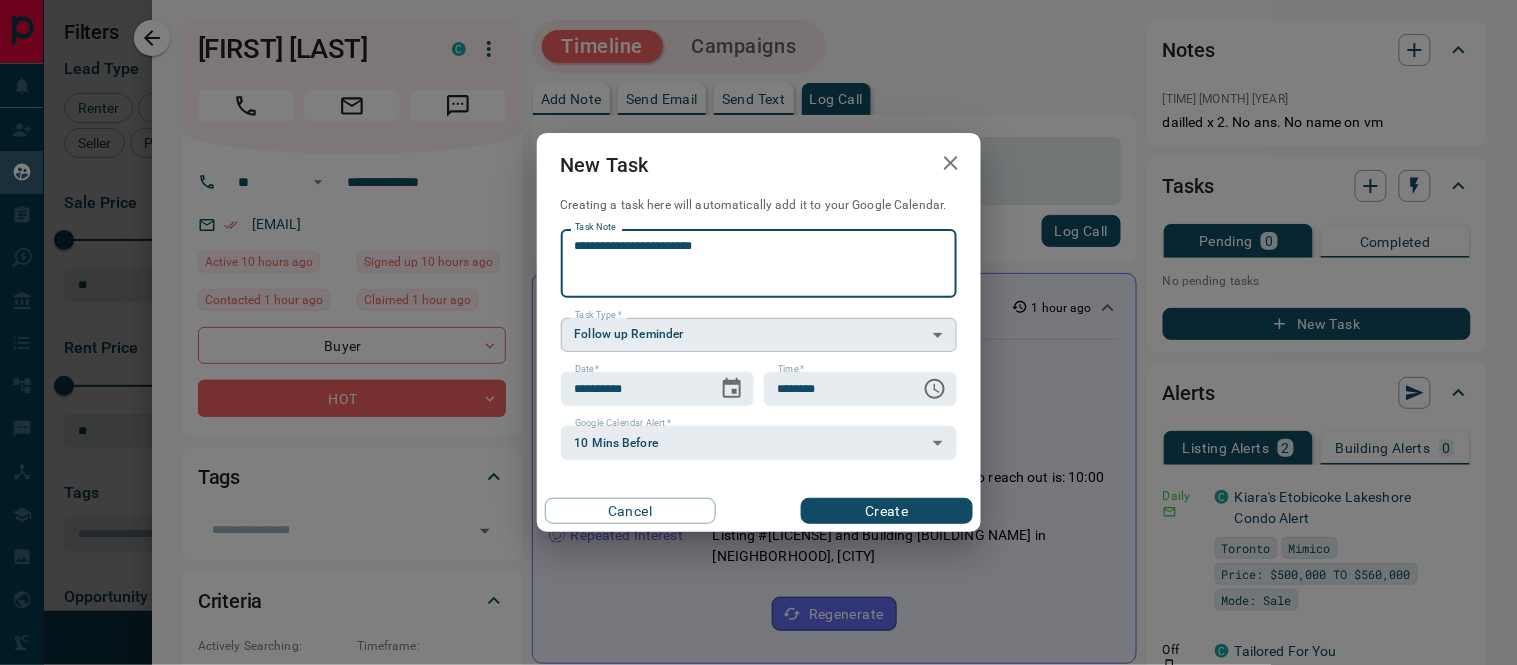 type on "**********" 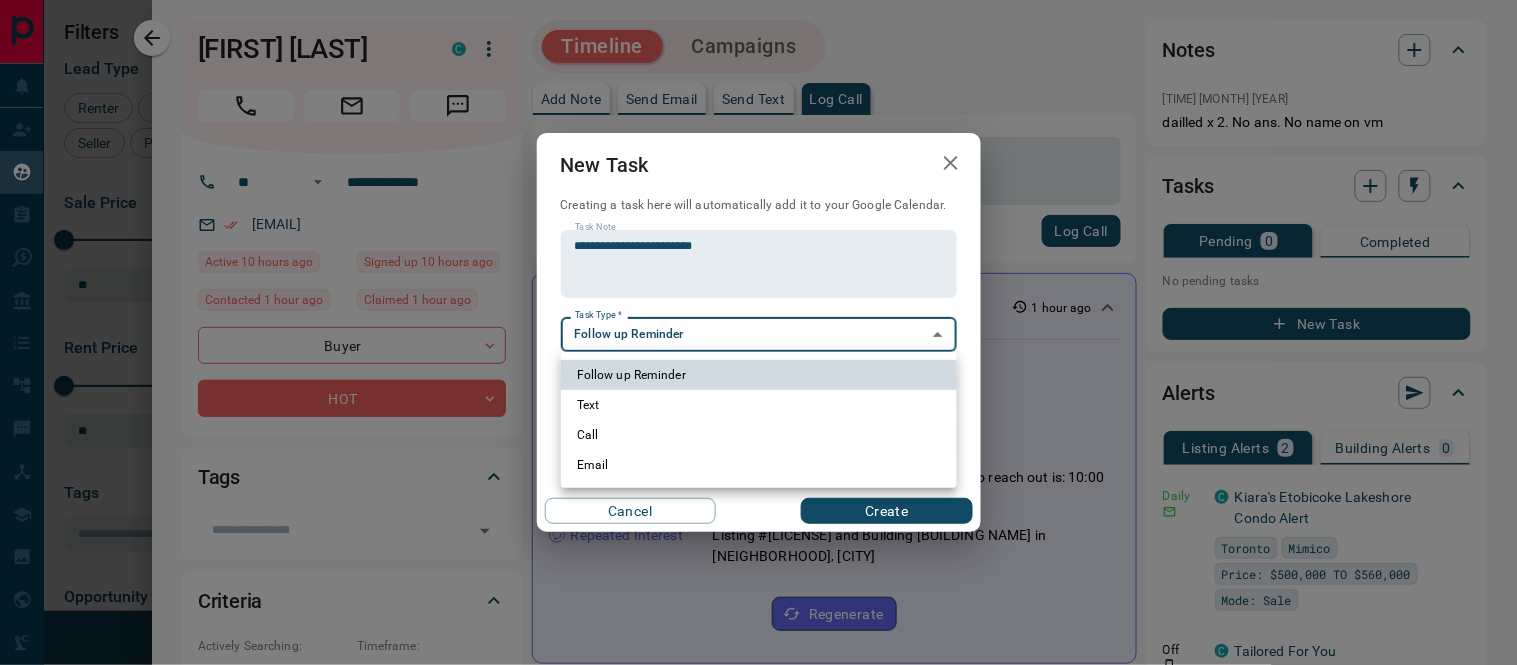 click on "Call" at bounding box center (759, 435) 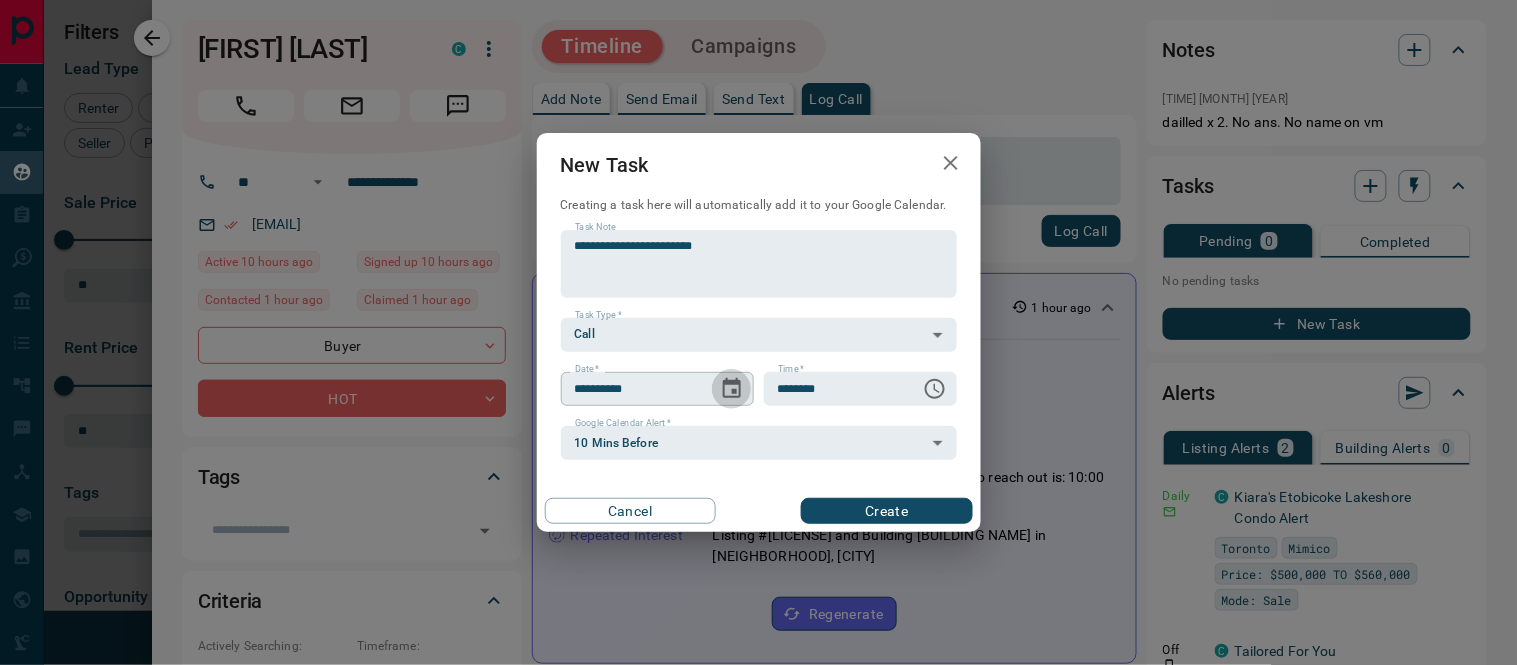 click 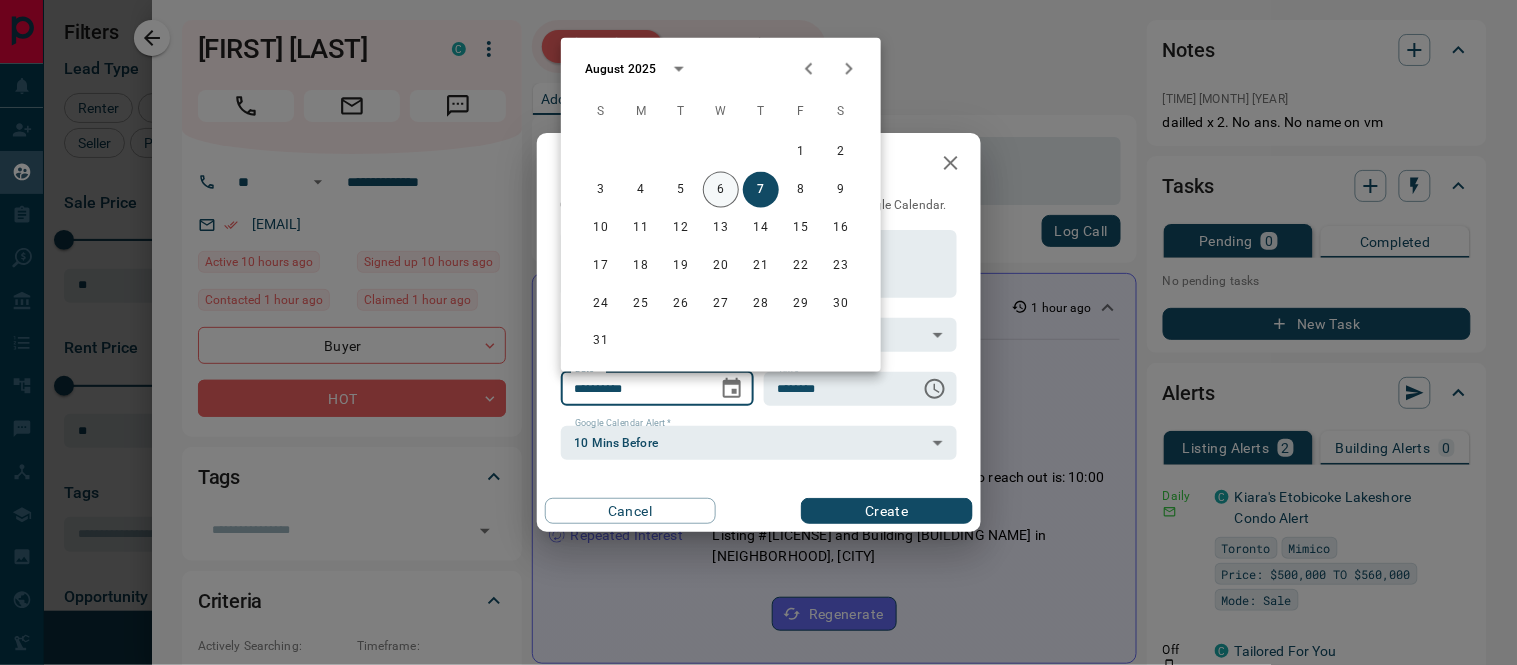 click on "6" at bounding box center (721, 190) 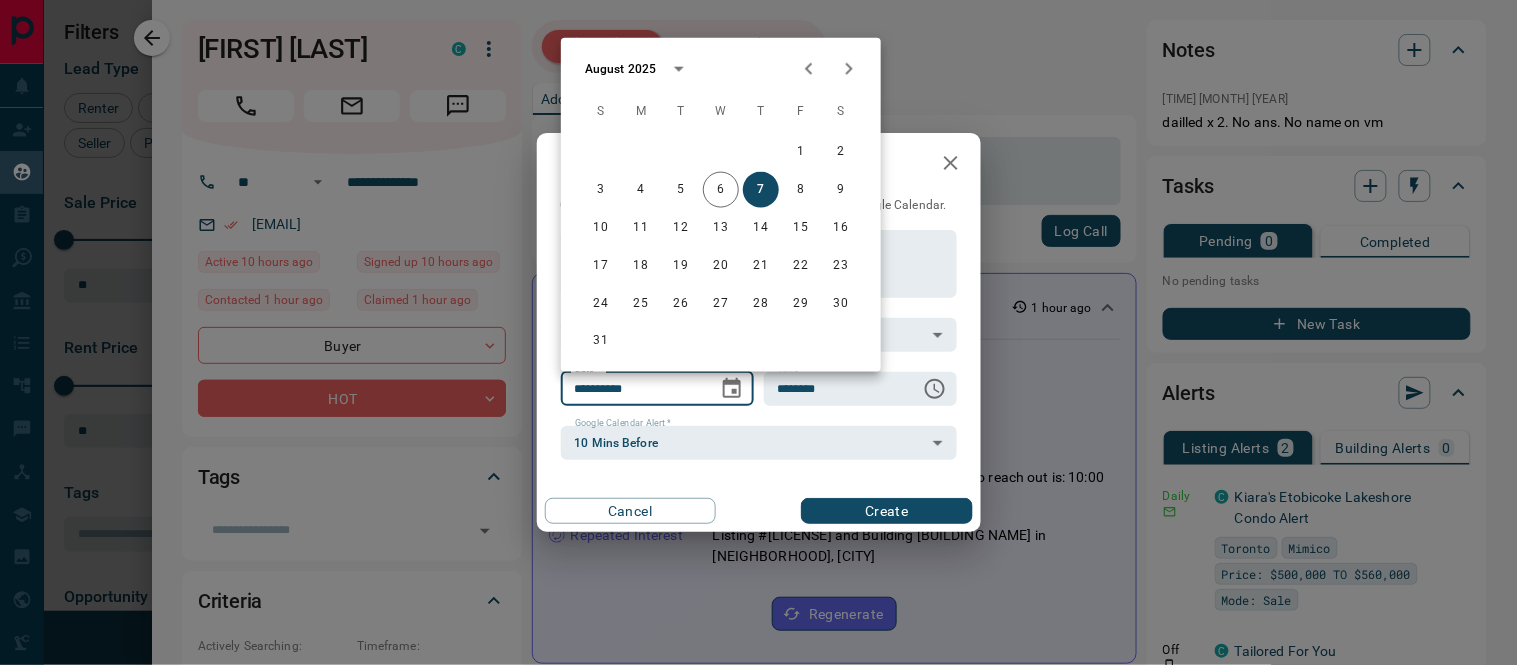 type on "**********" 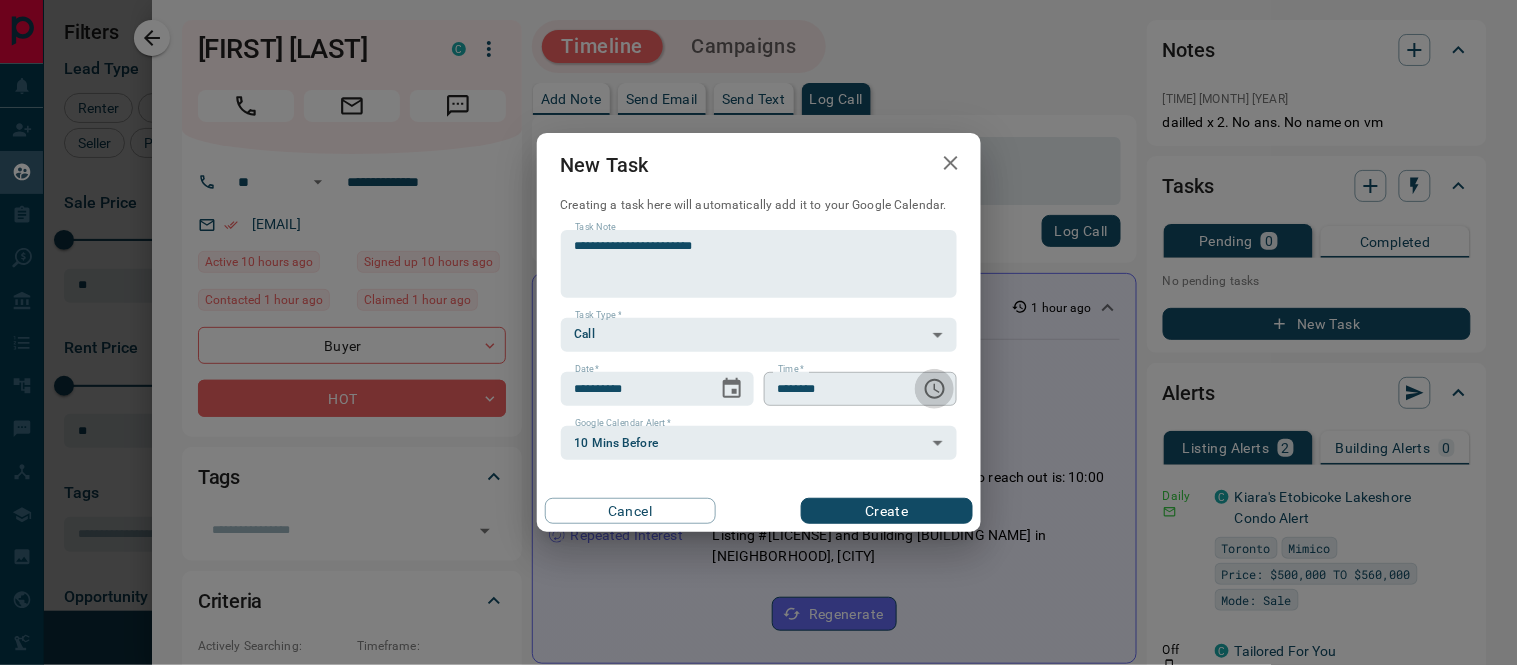 click 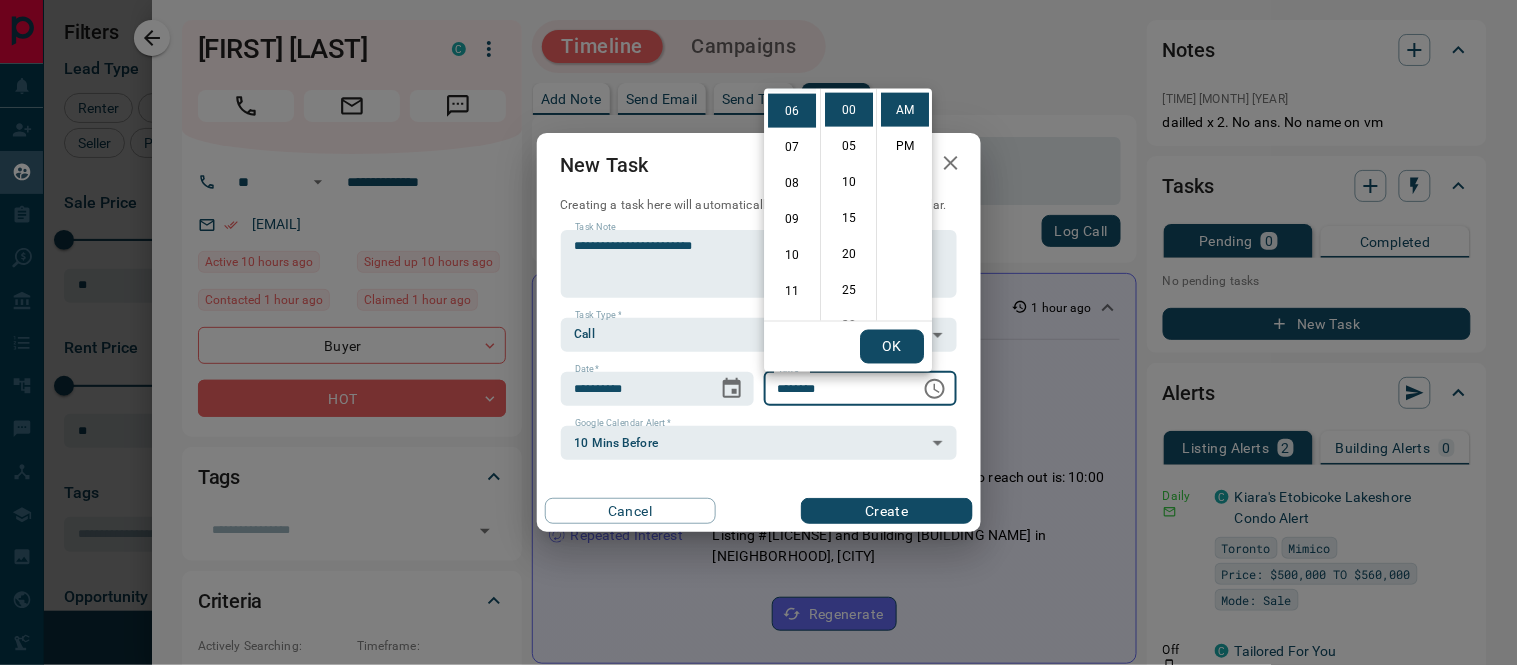 scroll, scrollTop: 0, scrollLeft: 0, axis: both 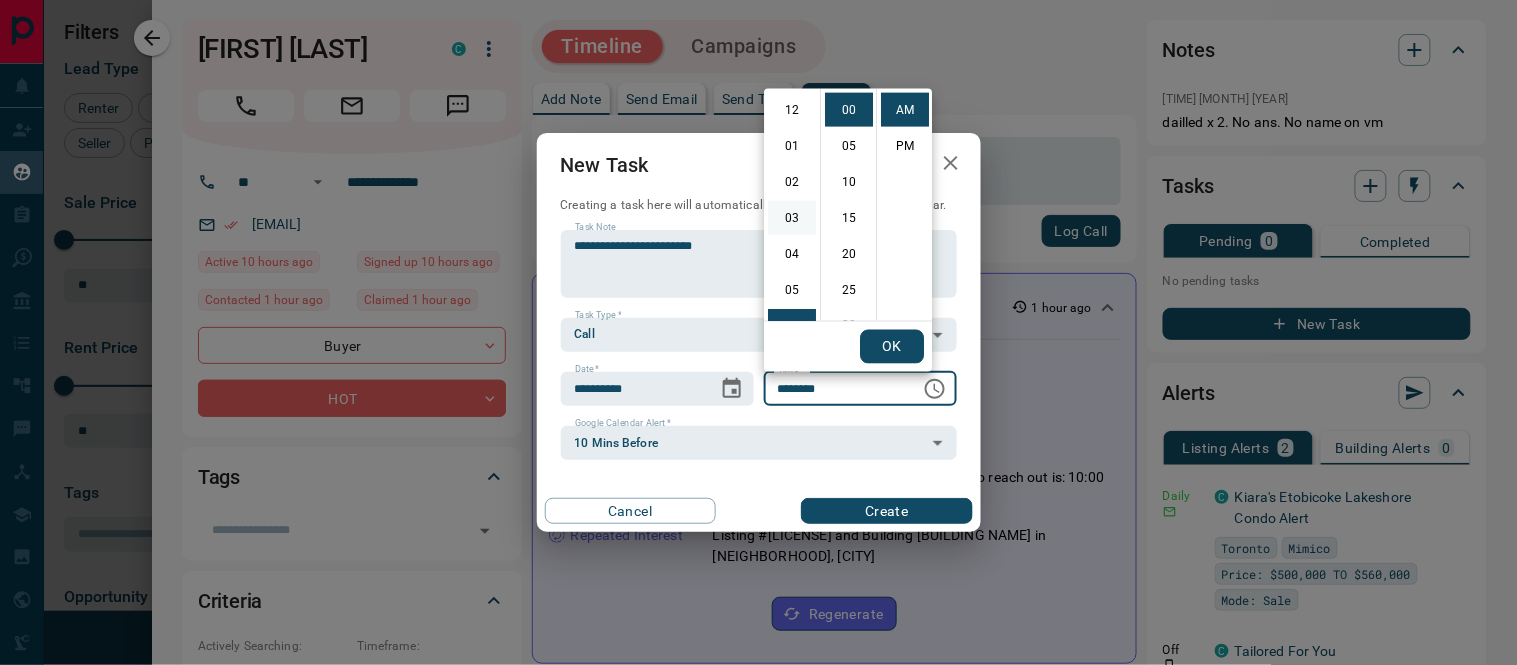 click on "03" at bounding box center [792, 218] 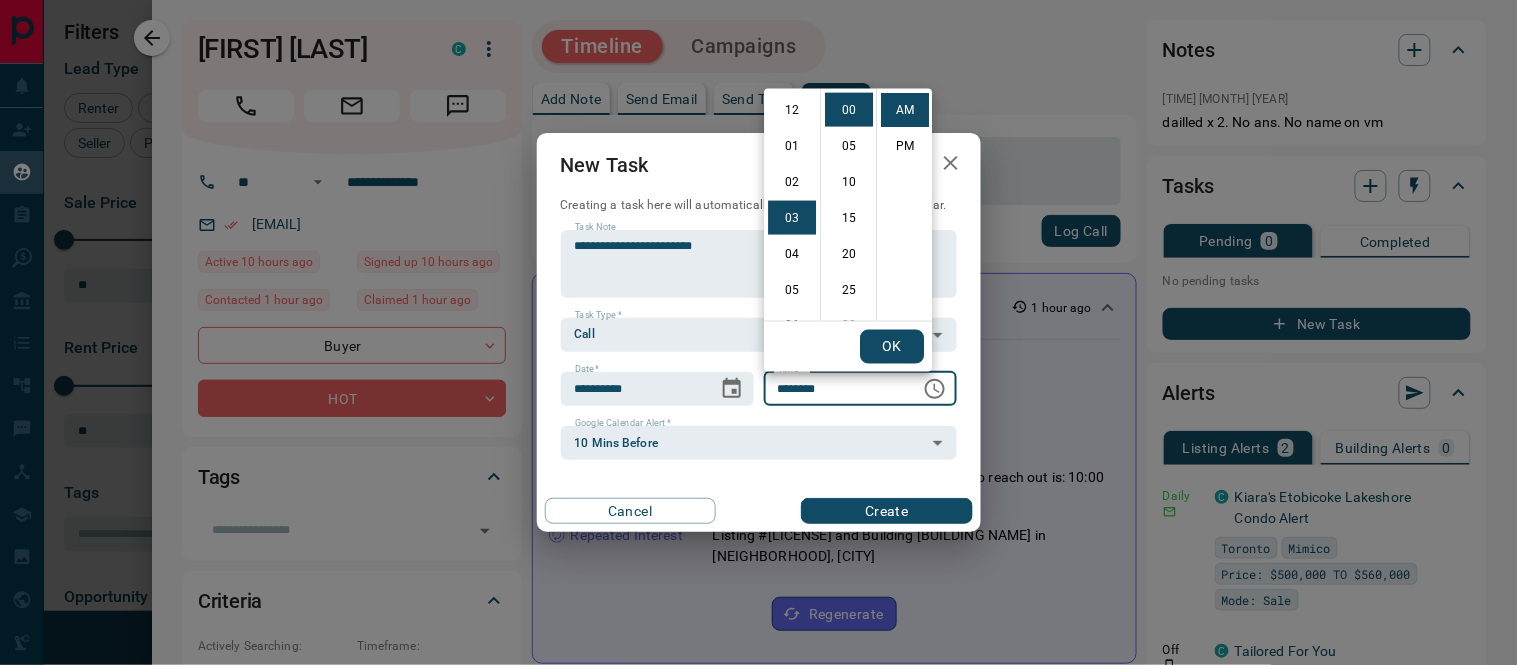 scroll, scrollTop: 107, scrollLeft: 0, axis: vertical 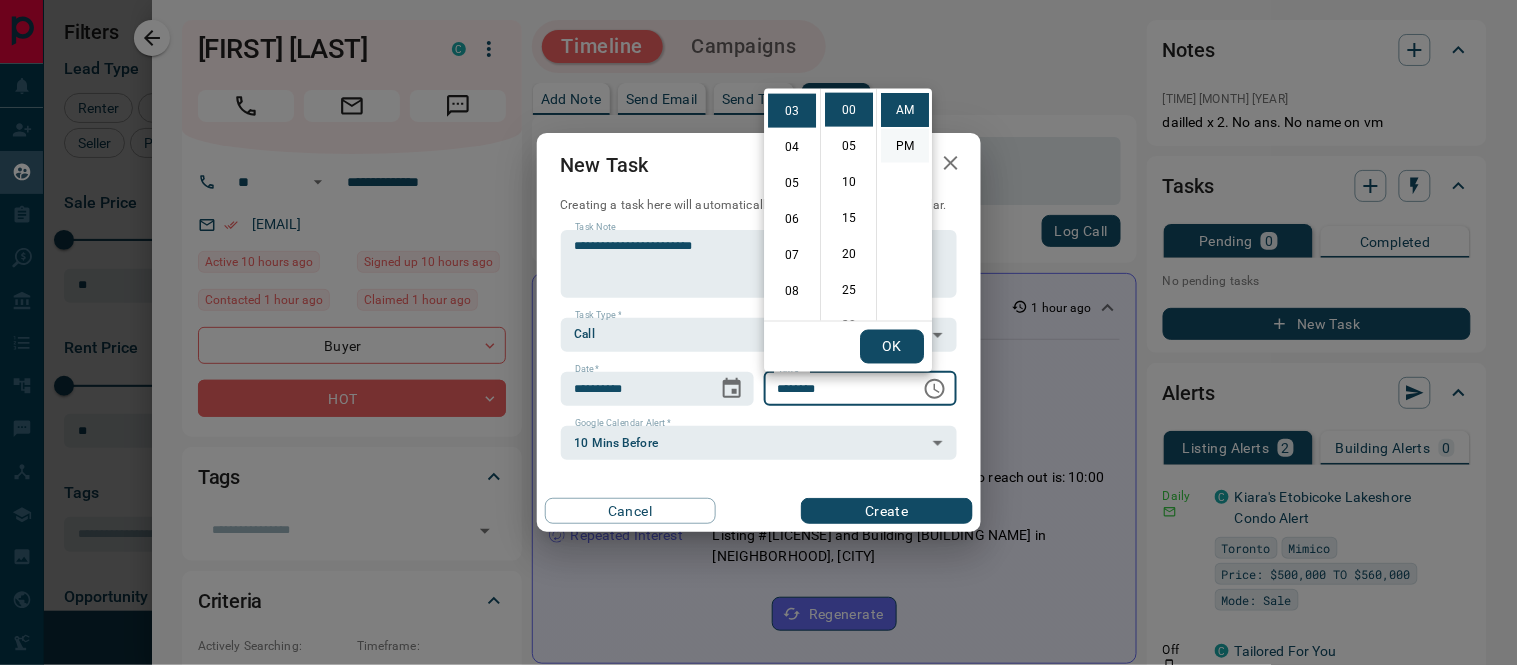 click on "PM" at bounding box center [905, 146] 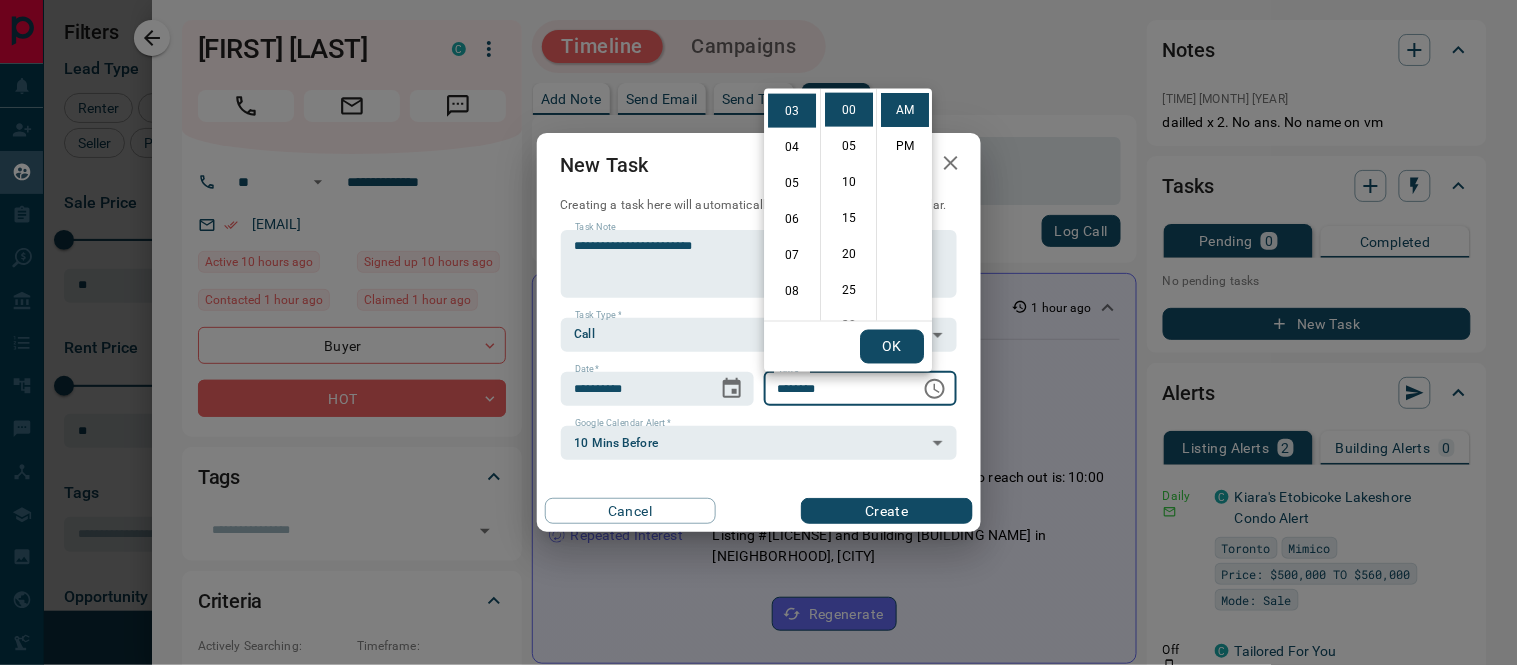 type on "********" 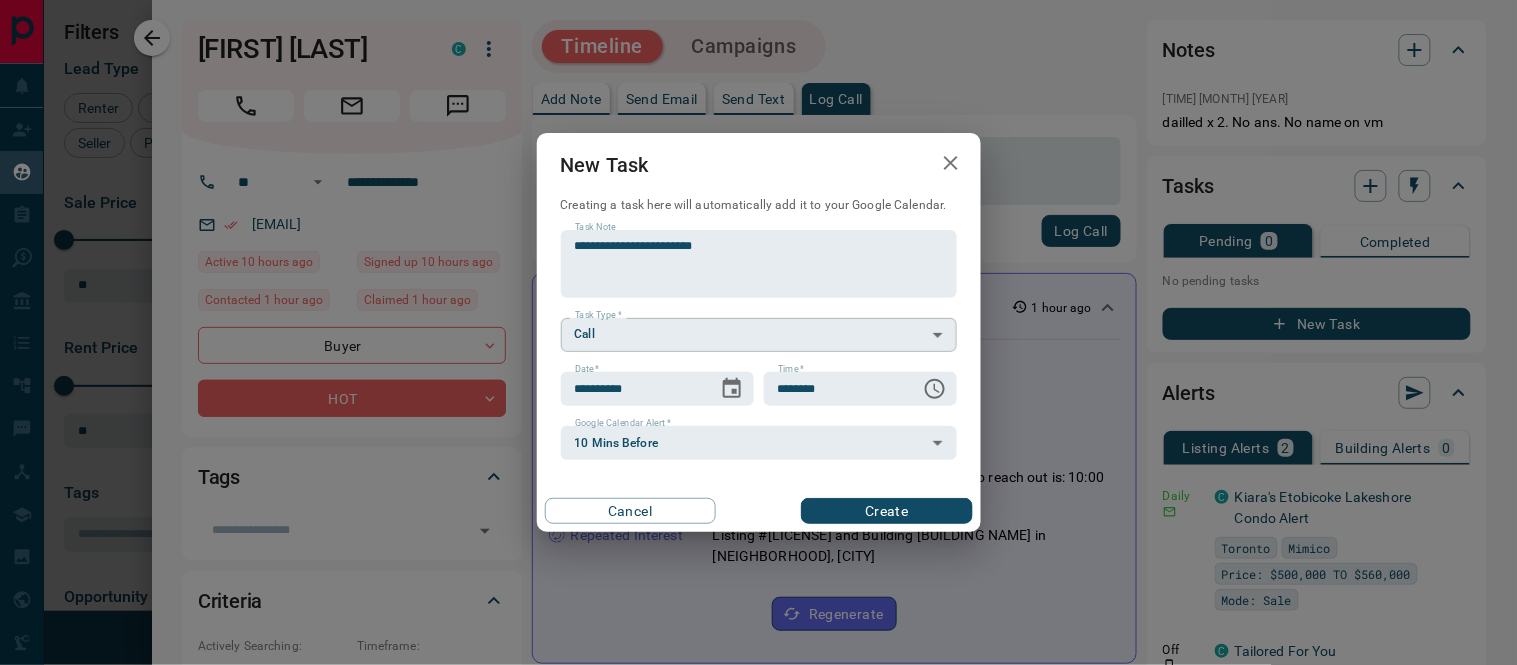 scroll, scrollTop: 30, scrollLeft: 0, axis: vertical 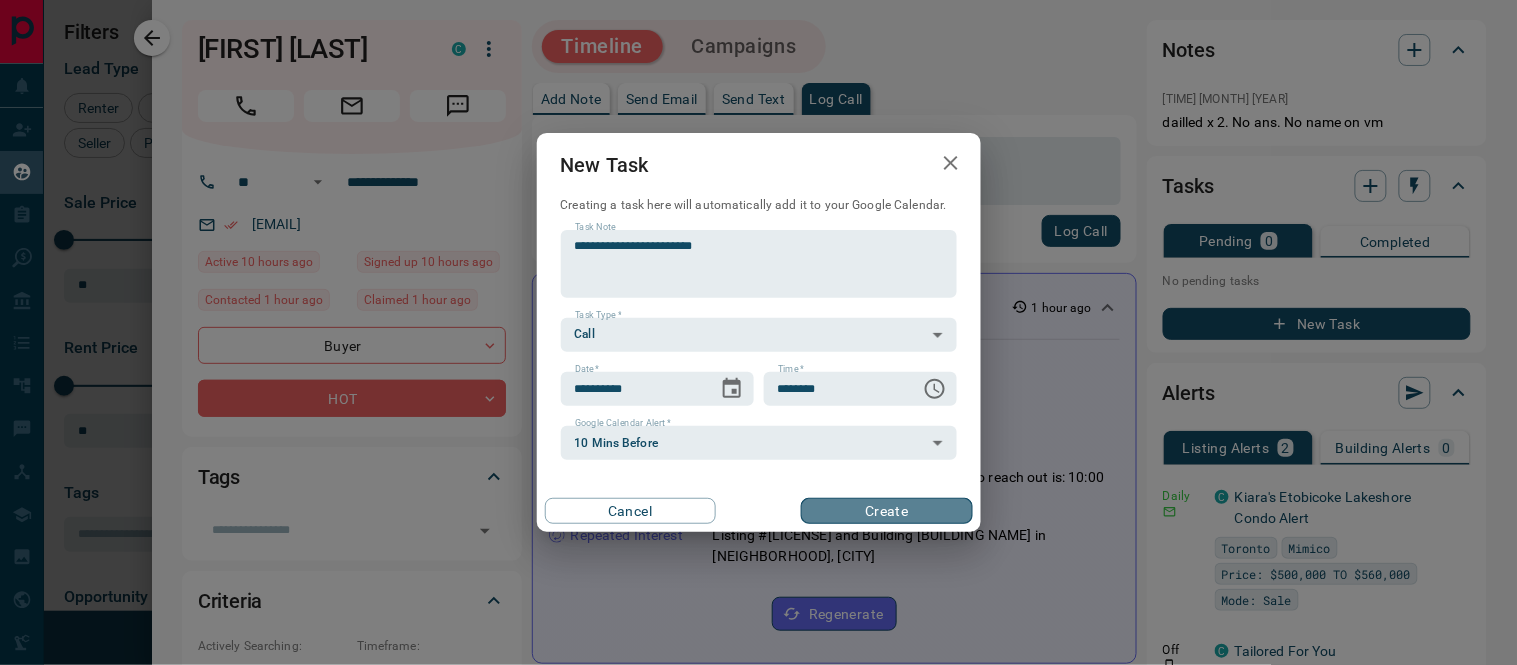 click on "Create" at bounding box center (886, 511) 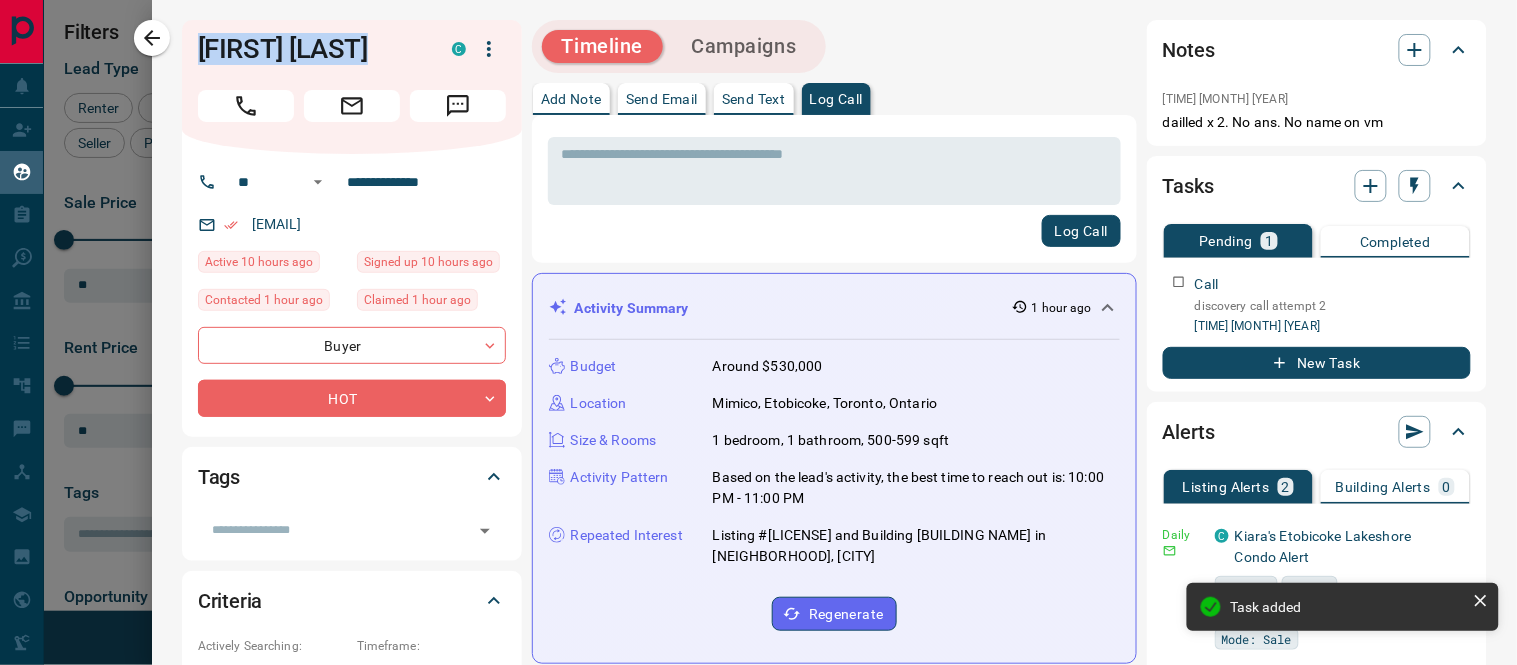 drag, startPoint x: 312, startPoint y: 44, endPoint x: 190, endPoint y: 50, distance: 122.14745 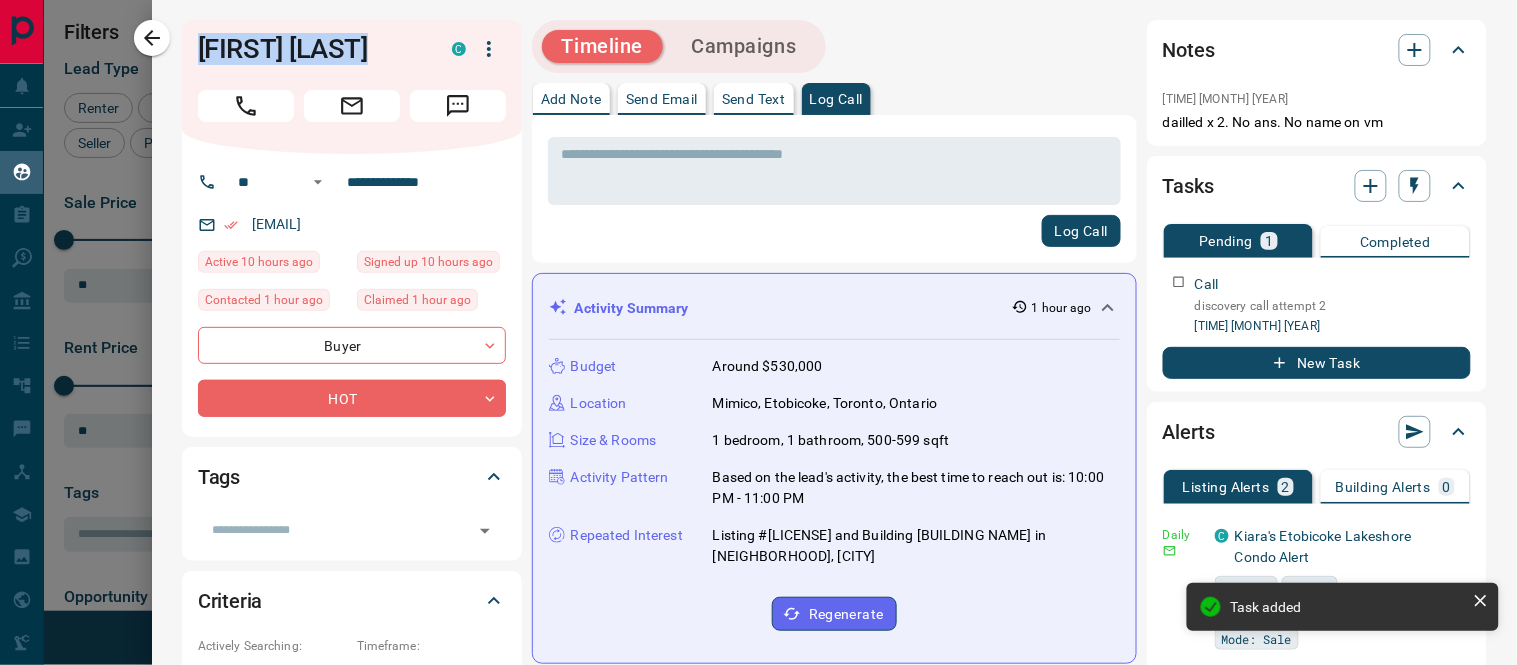 click on "Kiara Gosselin C" at bounding box center (352, 87) 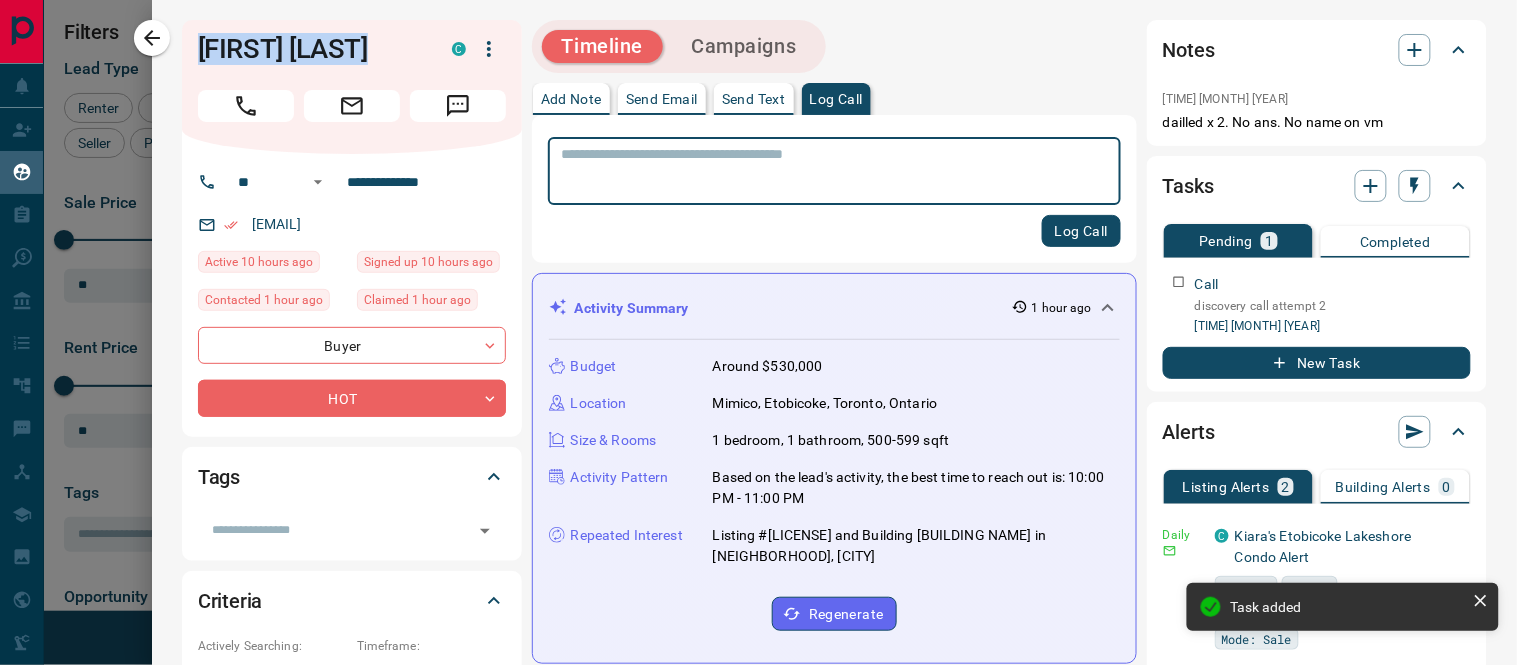 click on "Add Note" at bounding box center (571, 99) 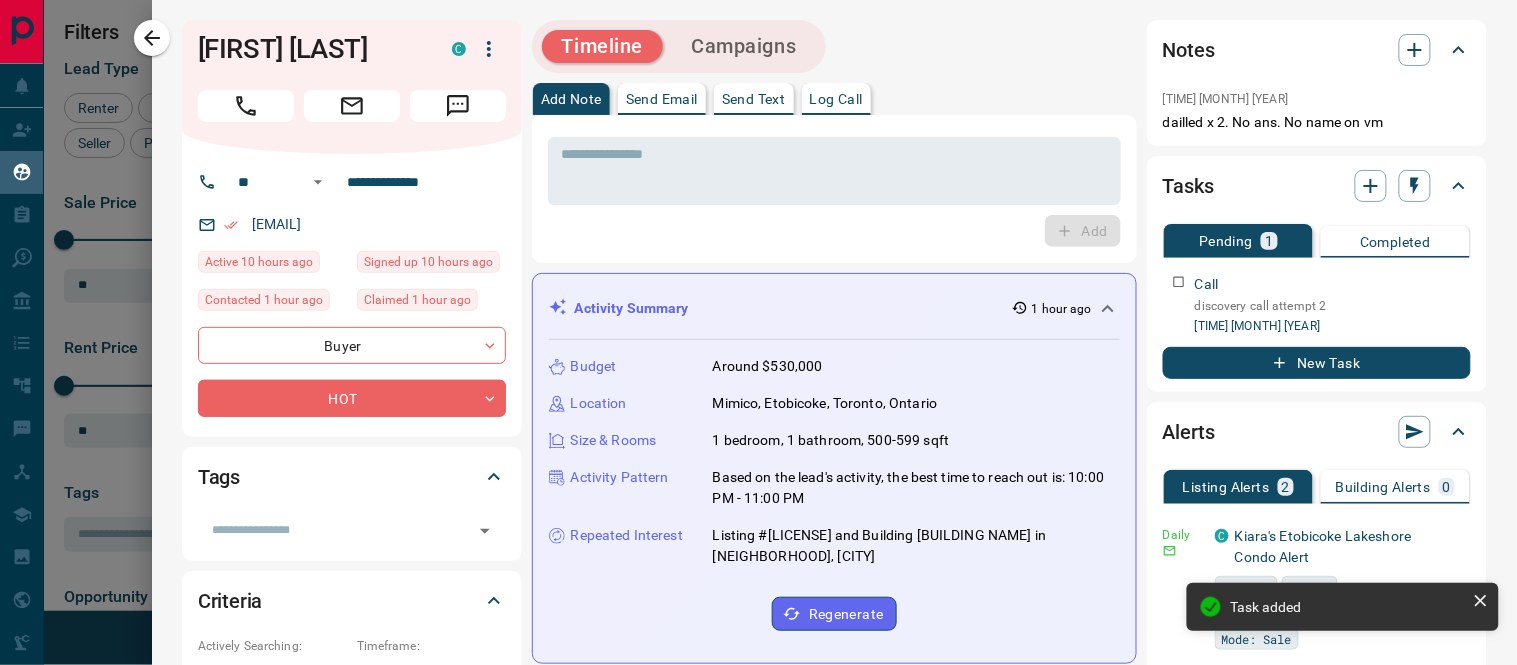 type 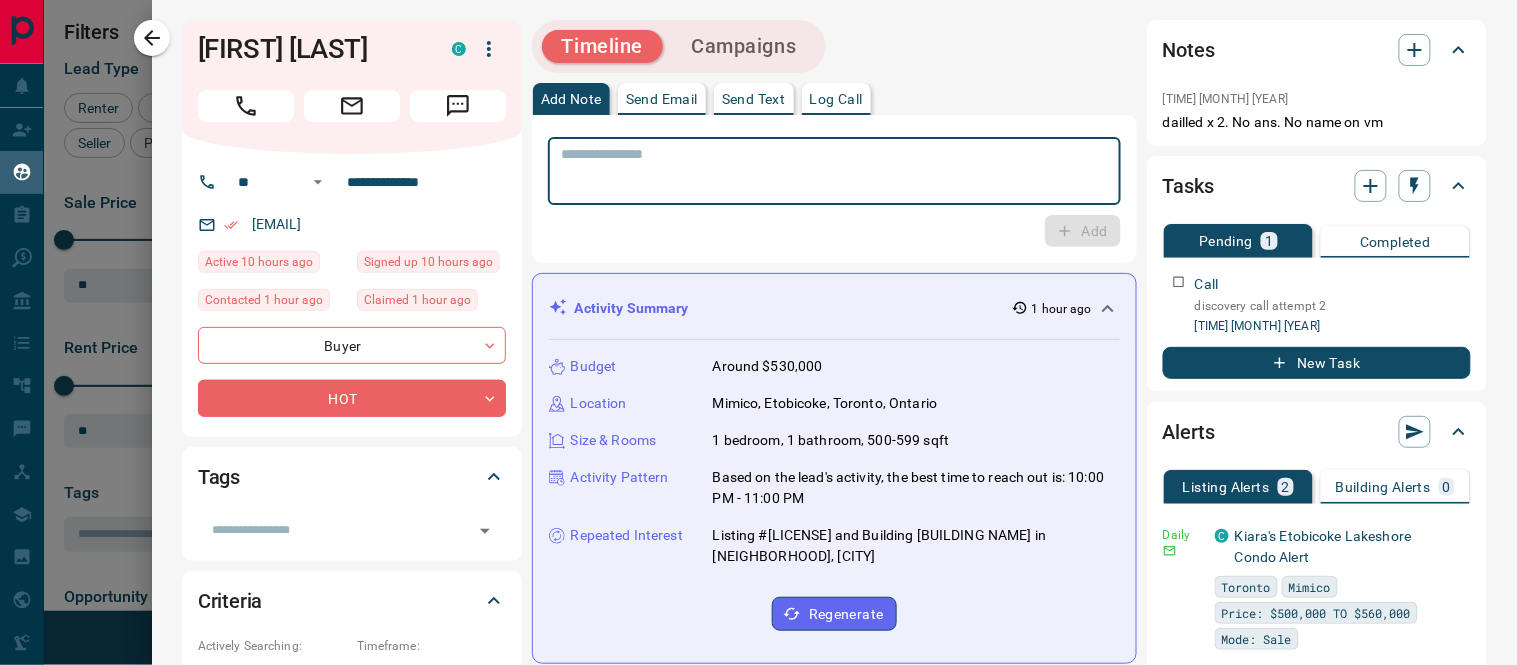 click at bounding box center (834, 171) 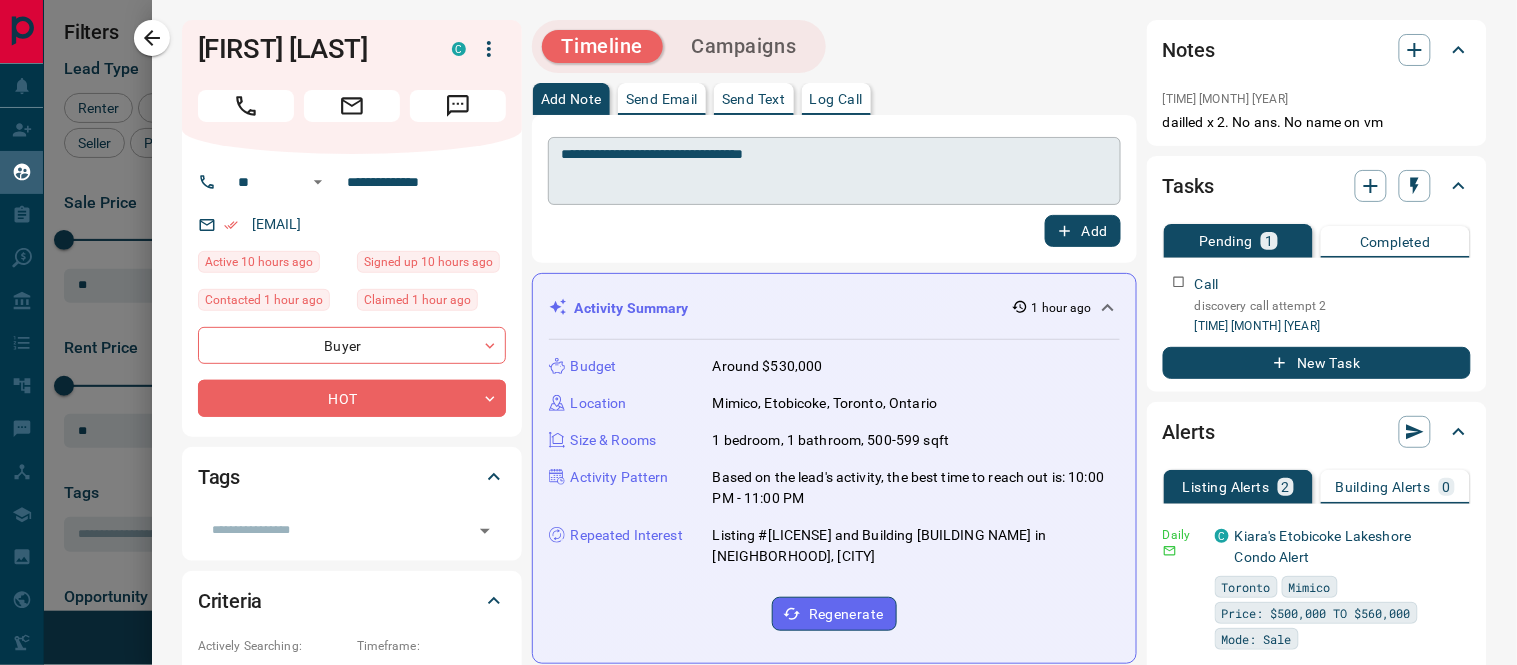 click on "**********" at bounding box center (834, 171) 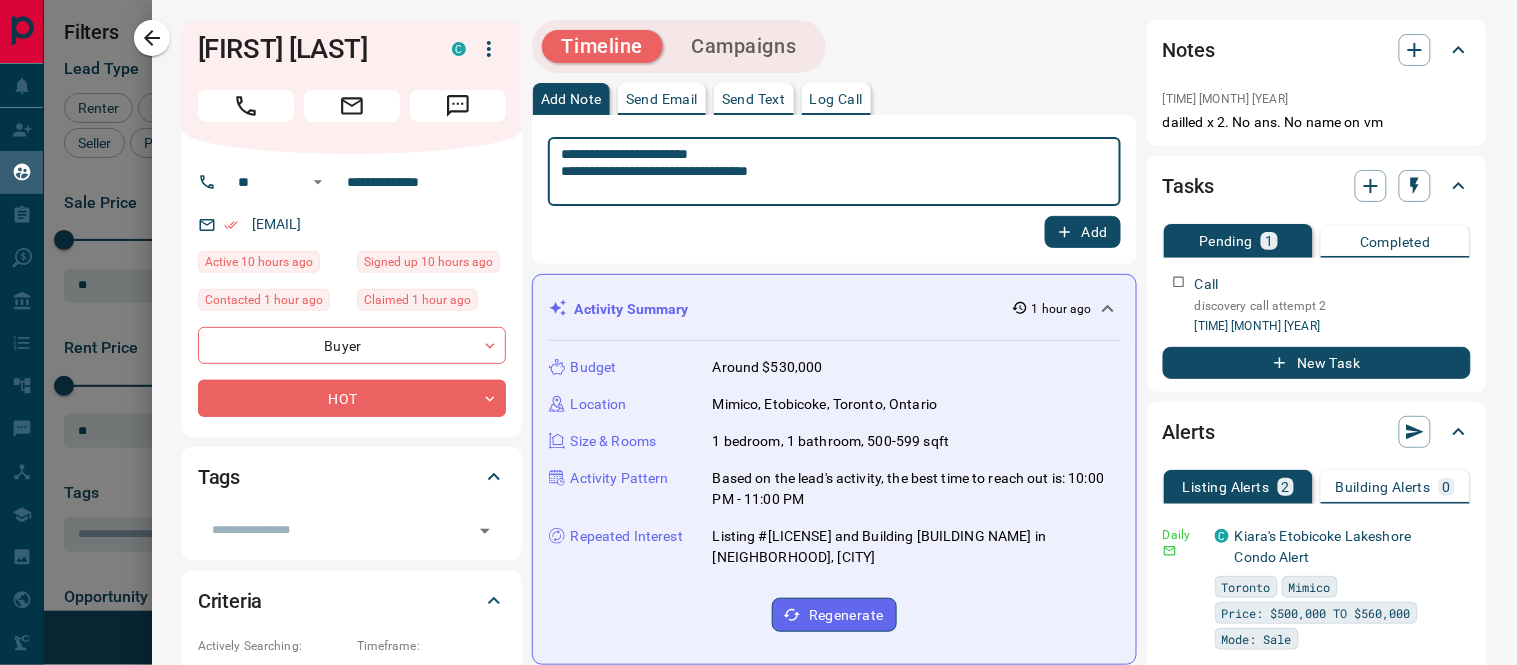 type on "**********" 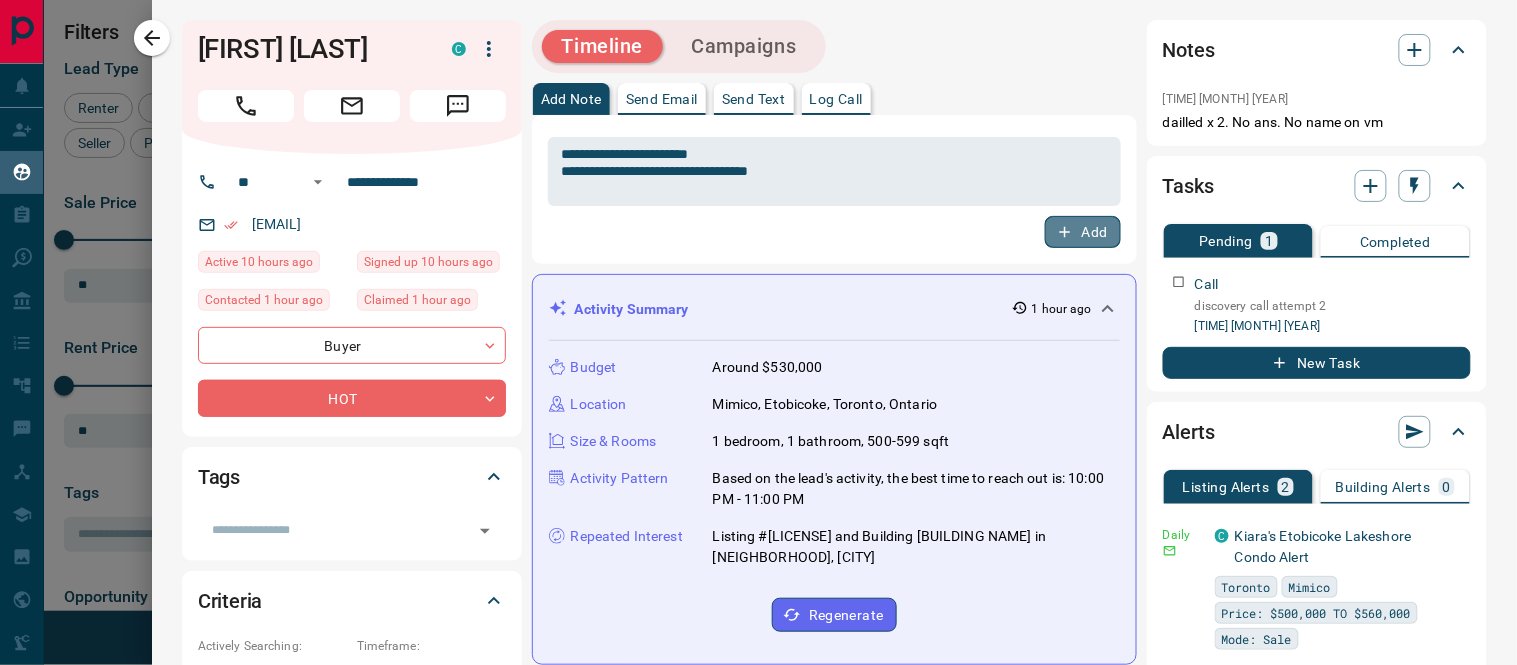 click 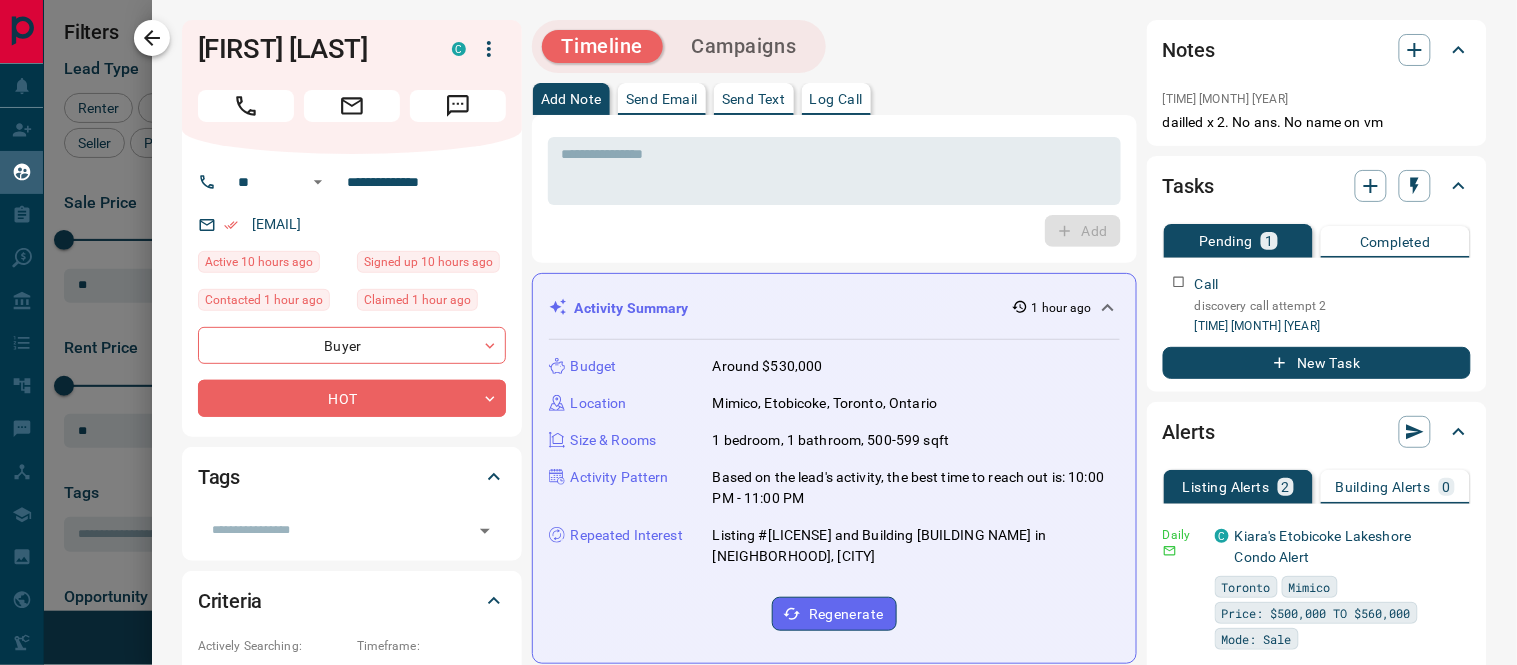 click 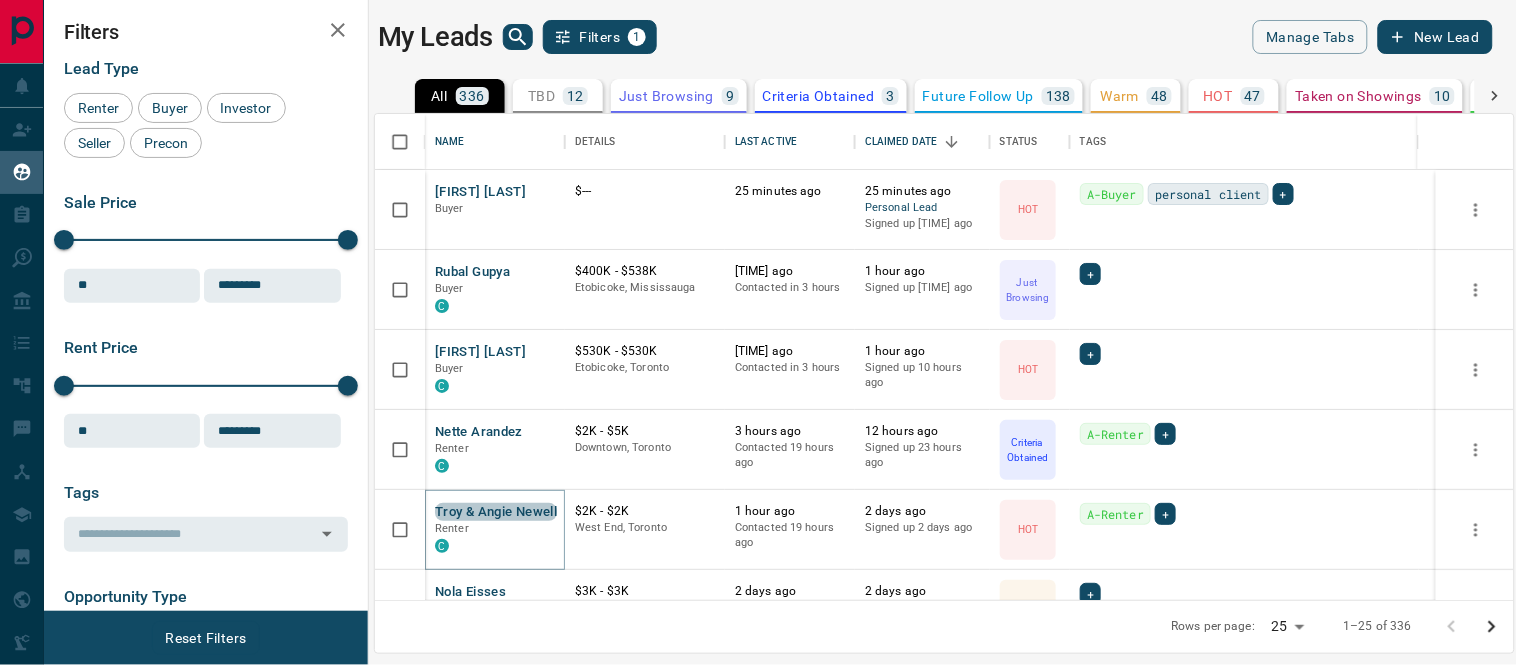 click on "Troy & Angie Newell" at bounding box center (496, 512) 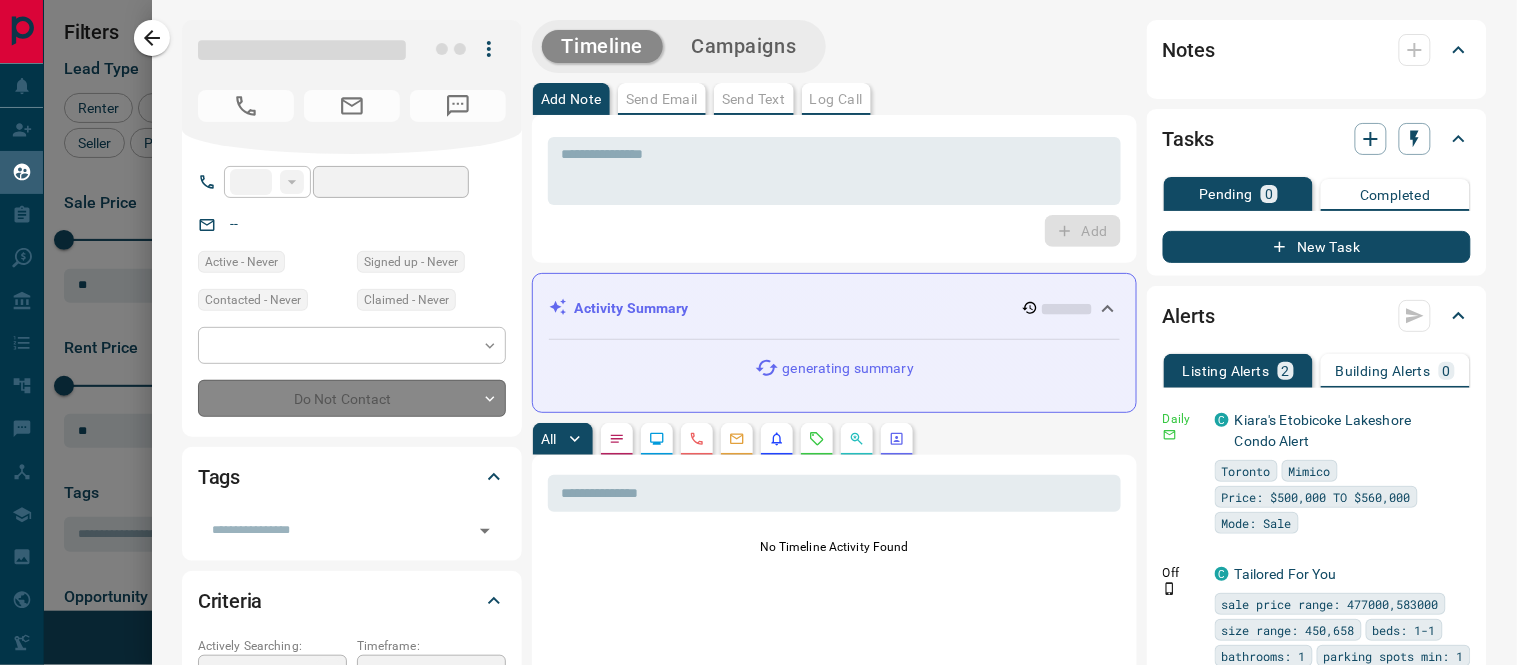 type on "**" 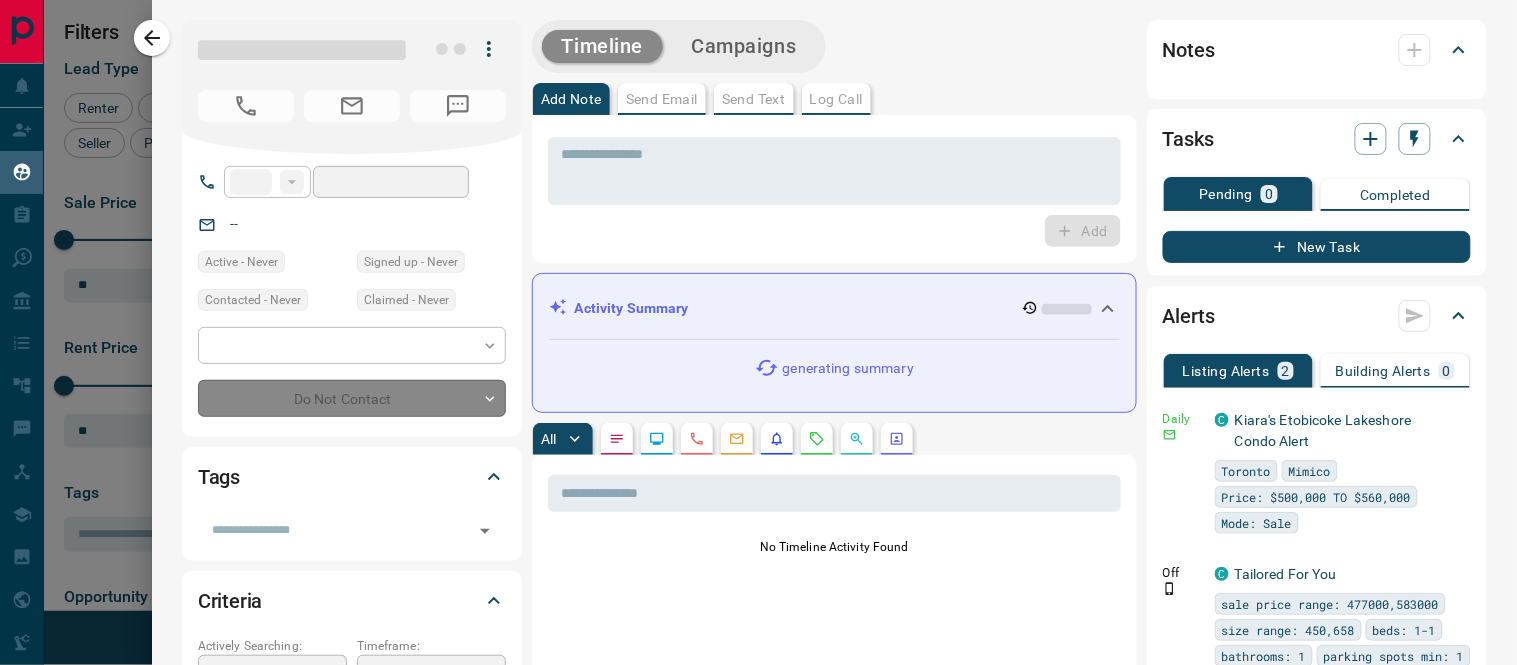 type on "**********" 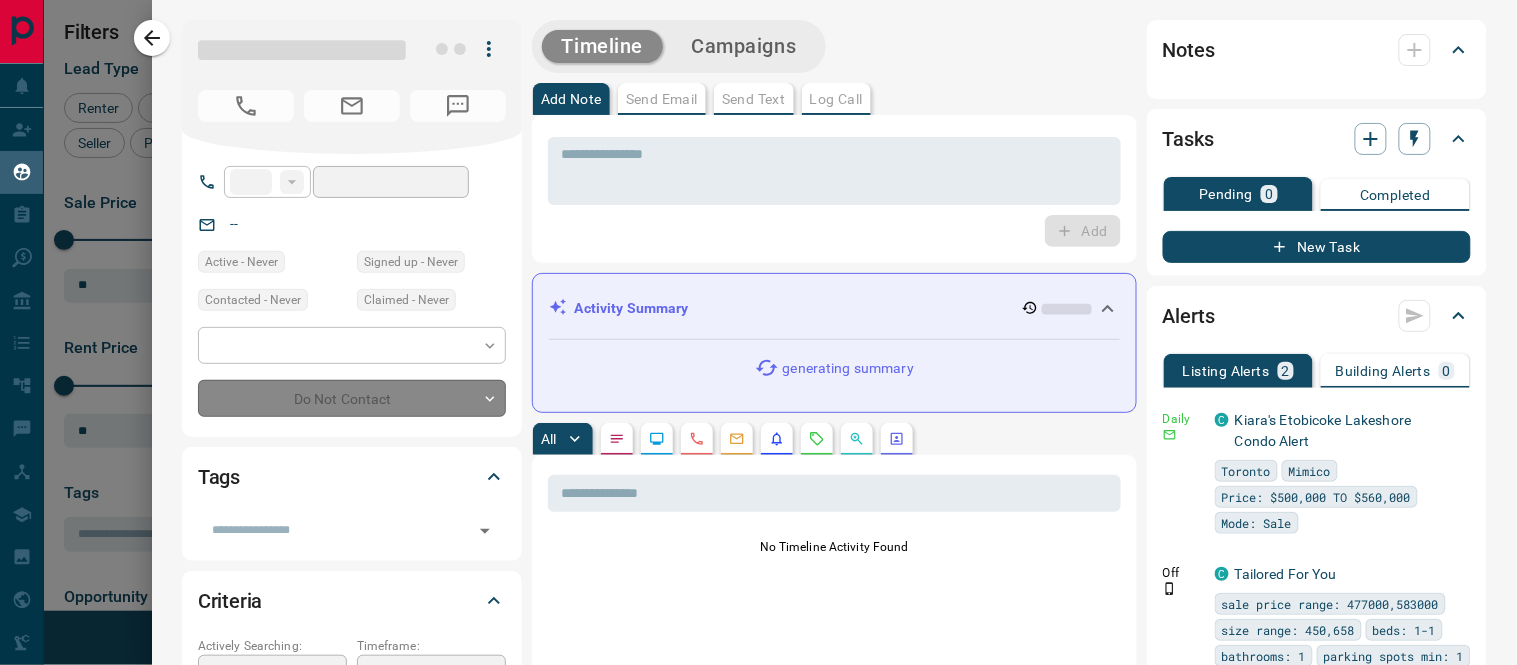 type on "**********" 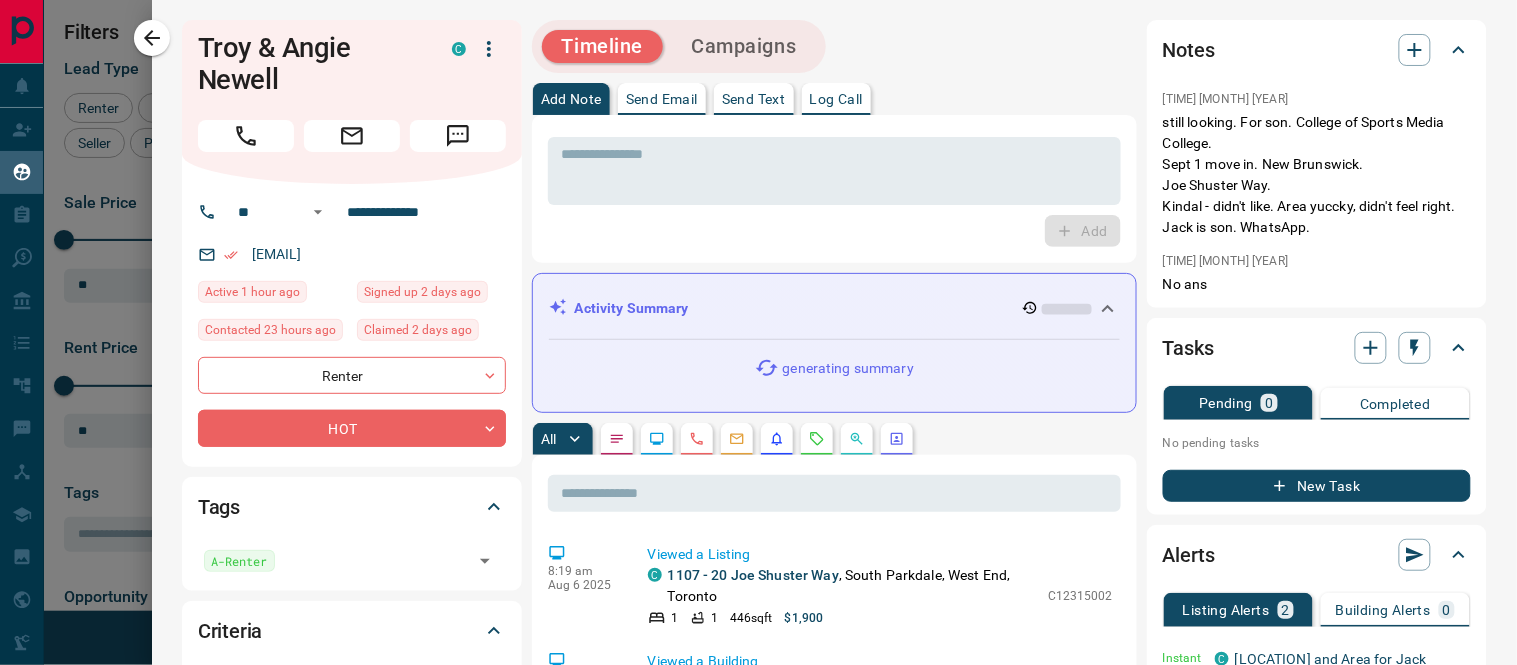 scroll, scrollTop: 333, scrollLeft: 0, axis: vertical 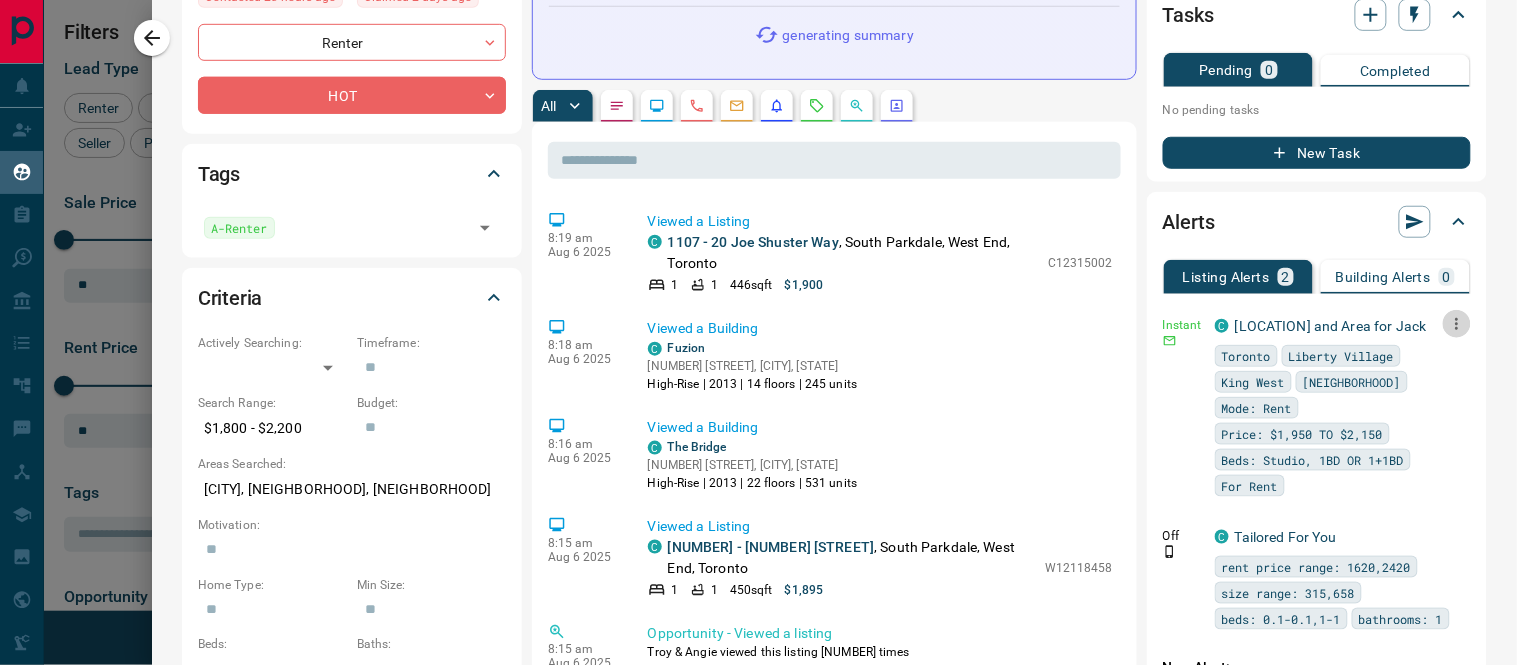 click 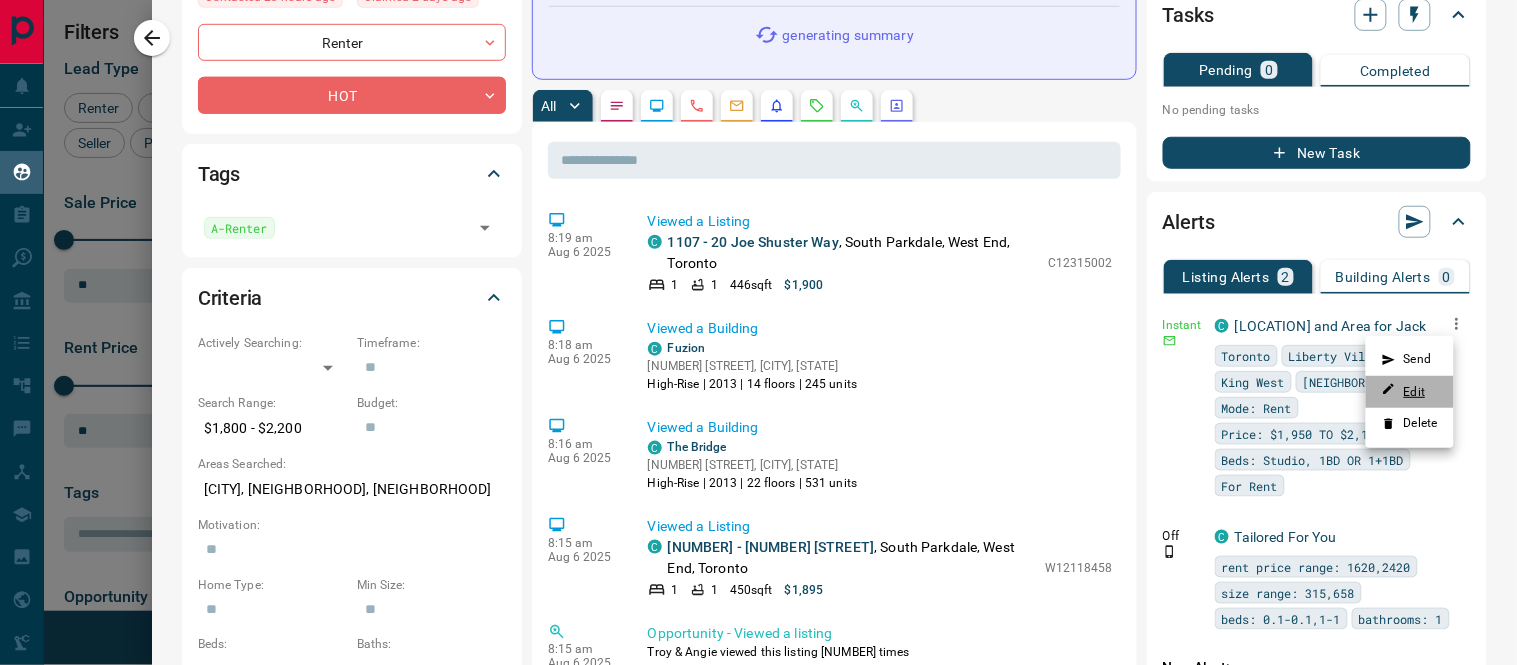click on "Edit" at bounding box center (1404, 391) 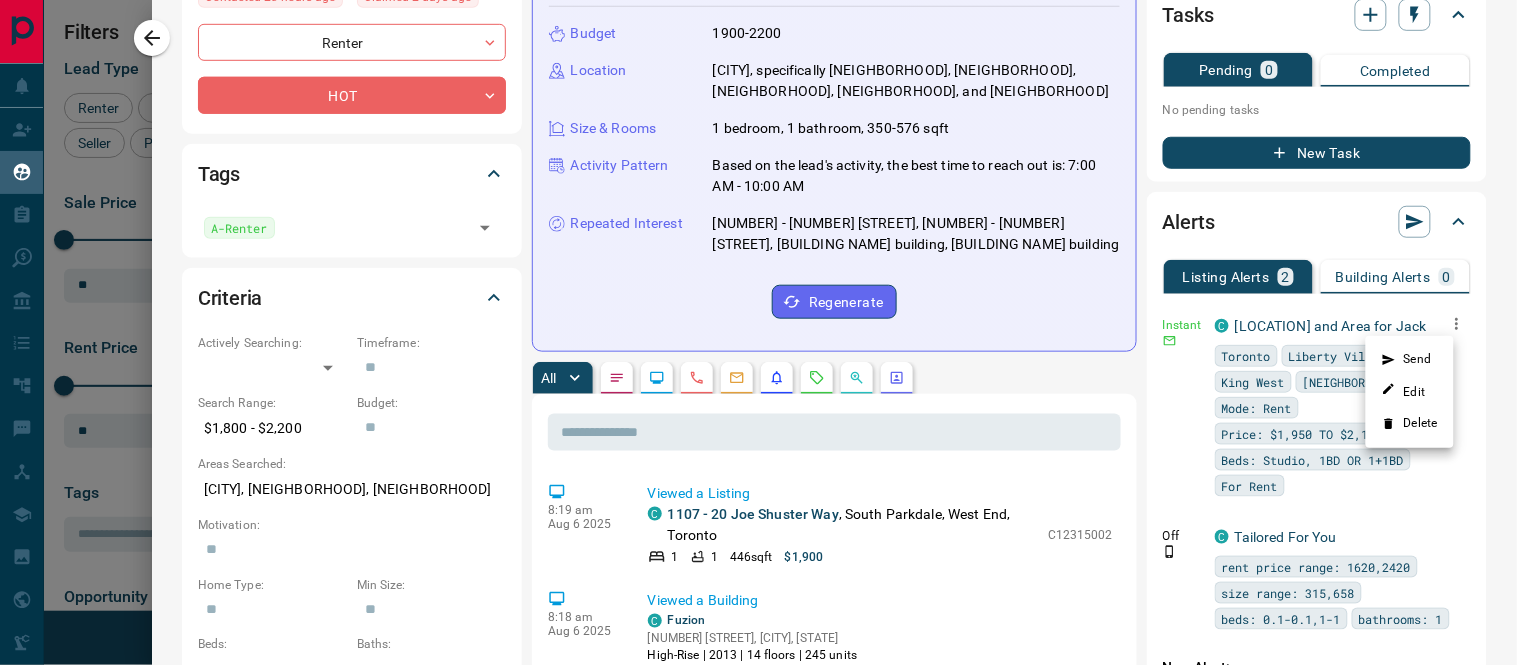 drag, startPoint x: 1505, startPoint y: 217, endPoint x: 1515, endPoint y: 268, distance: 51.971146 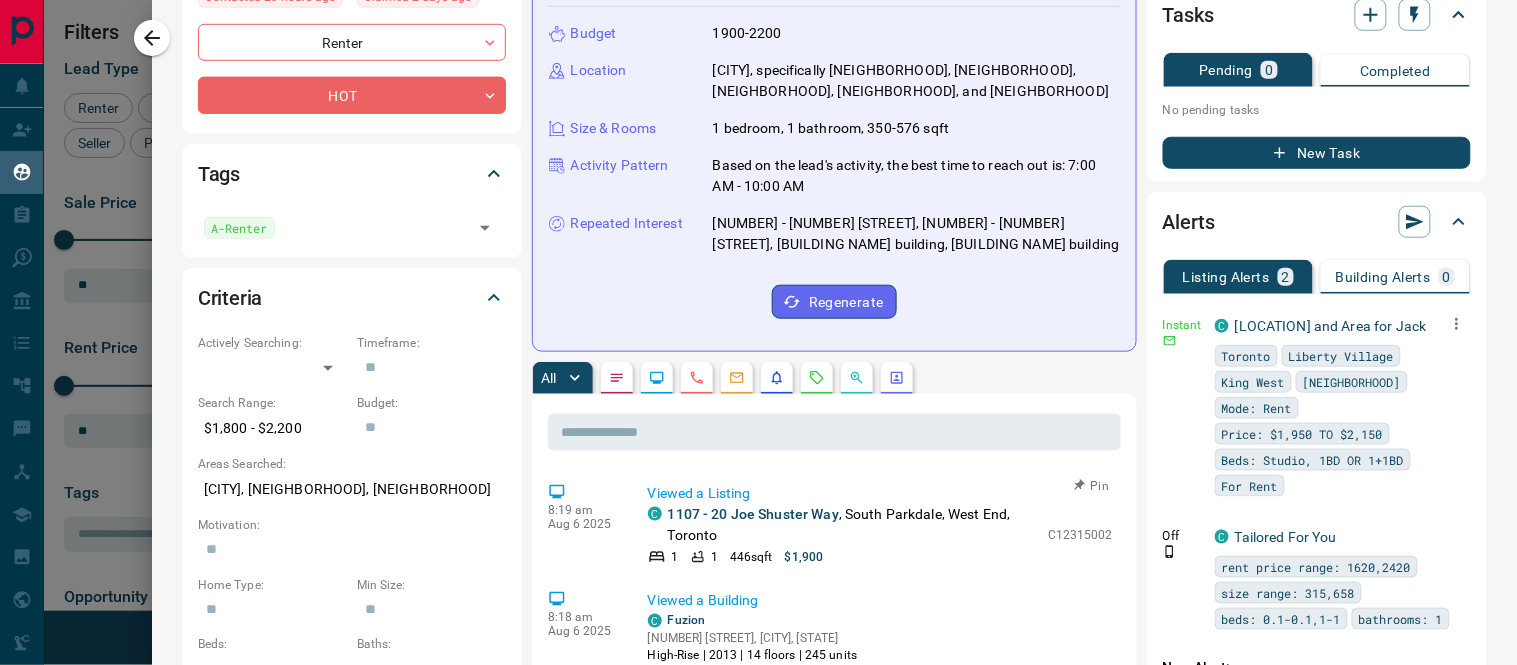 drag, startPoint x: 800, startPoint y: 552, endPoint x: 860, endPoint y: 547, distance: 60.207973 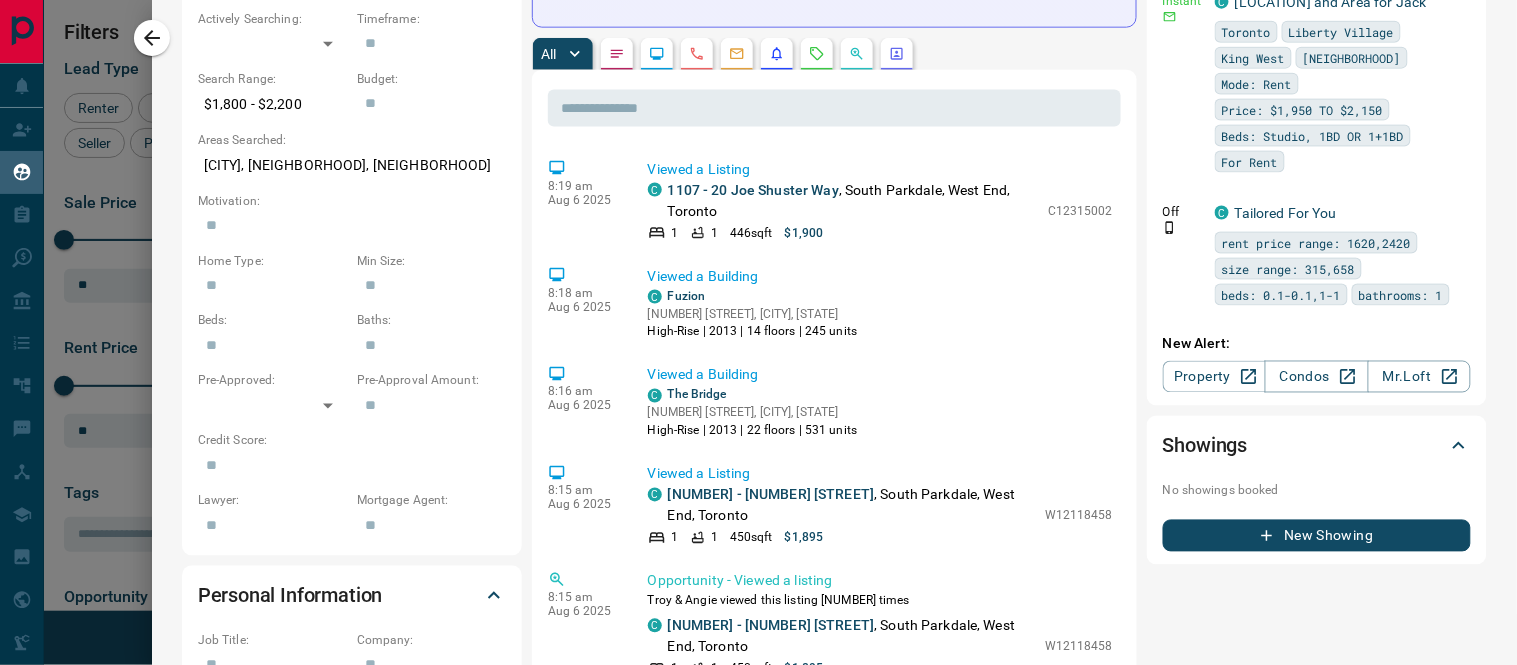 scroll, scrollTop: 666, scrollLeft: 0, axis: vertical 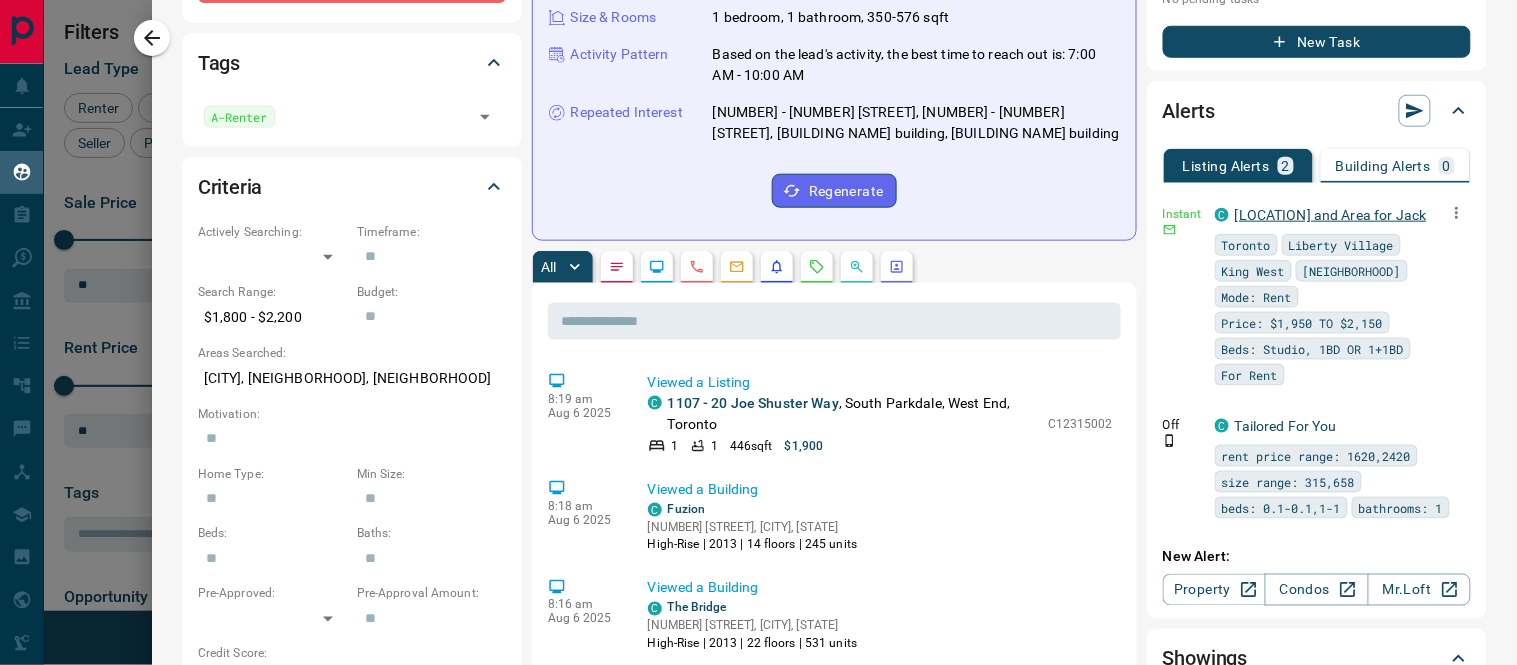 click on "[LOCATION] and Area for Jack" at bounding box center [1331, 215] 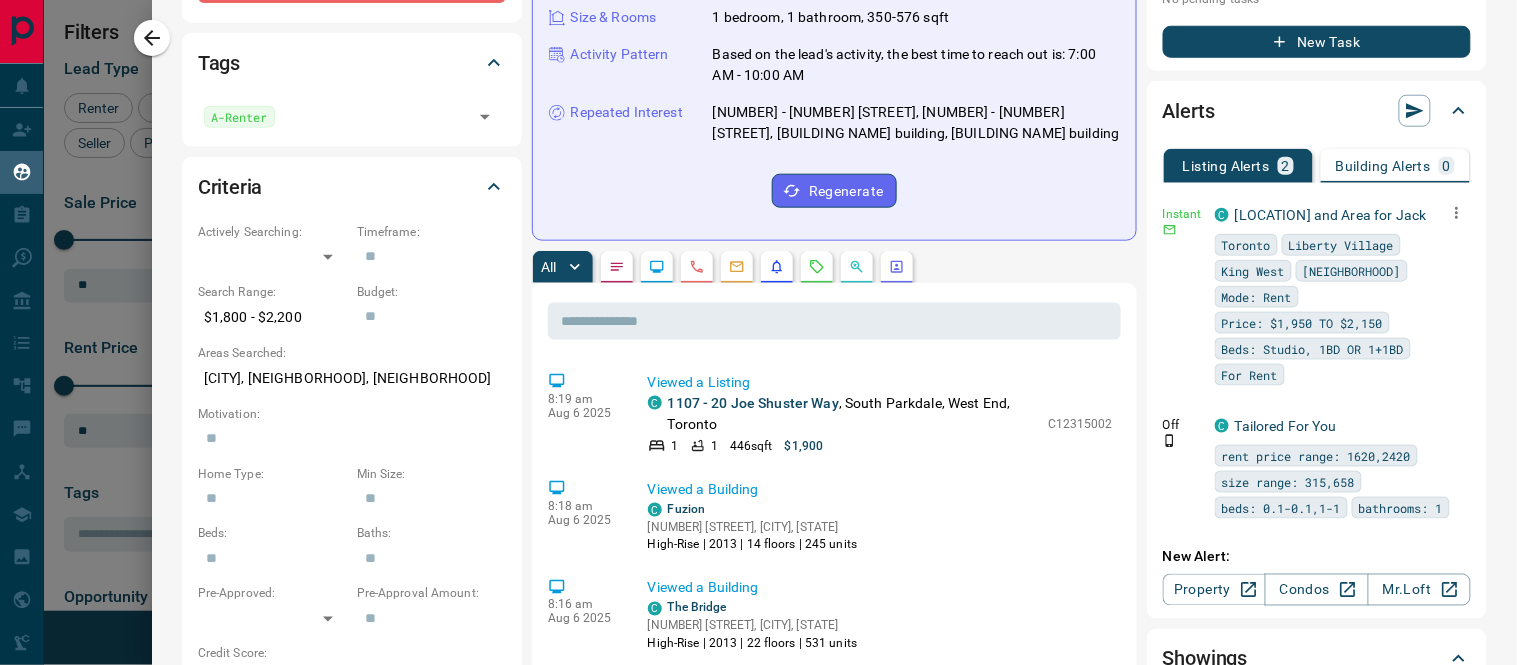click 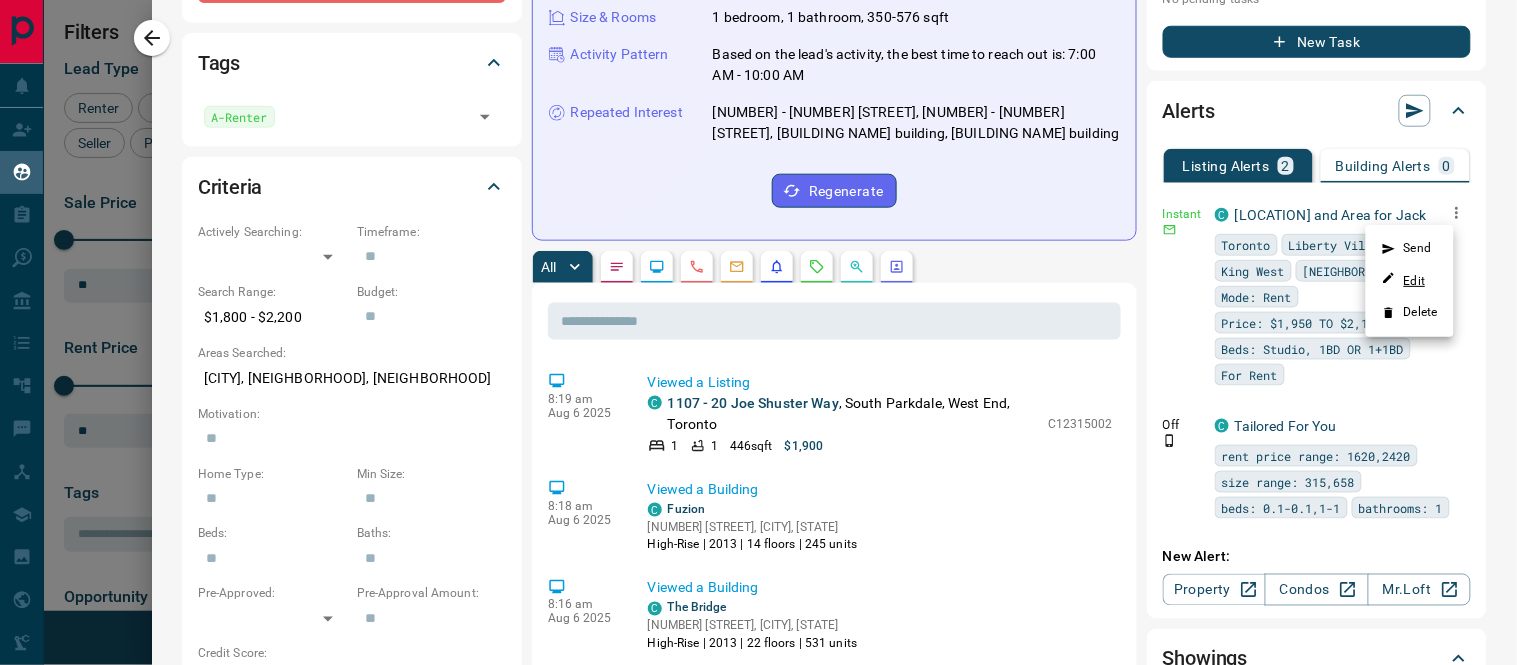 click on "Edit" at bounding box center [1404, 280] 